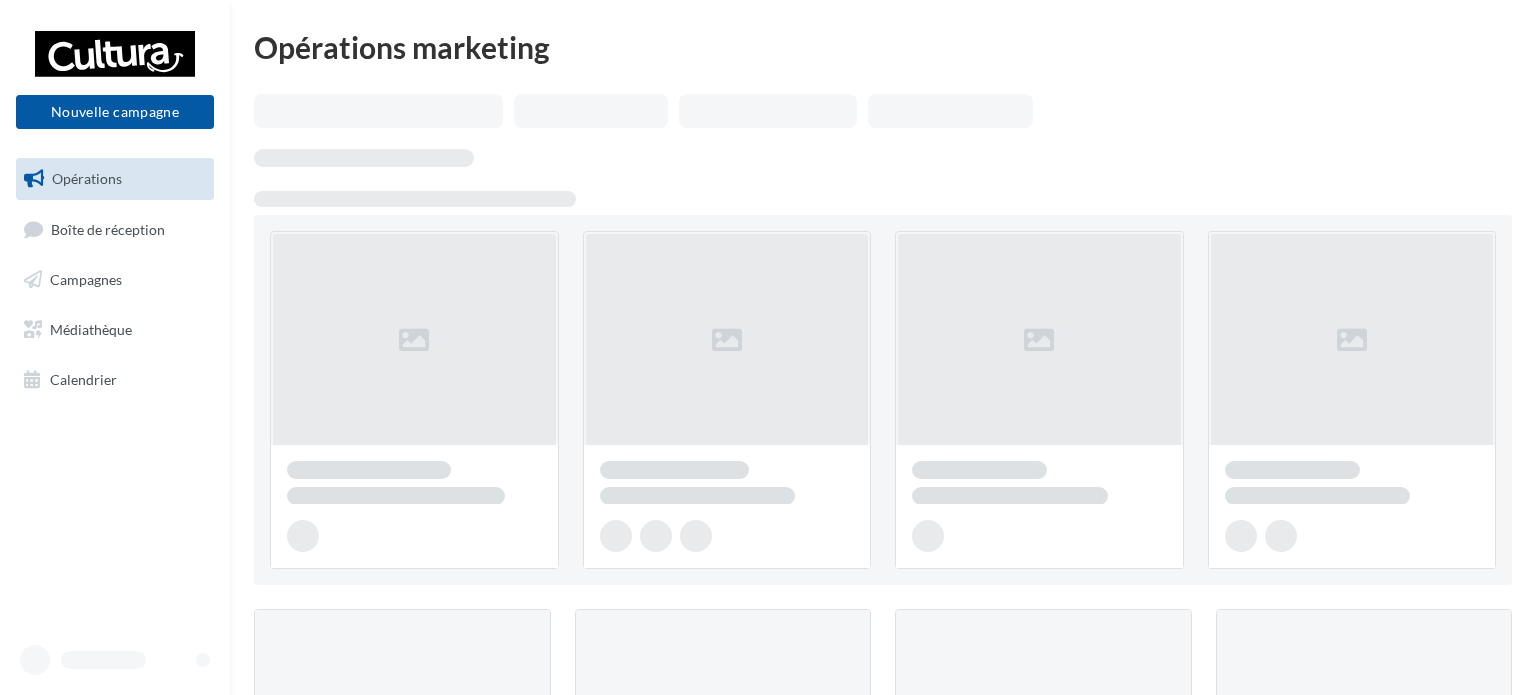 scroll, scrollTop: 0, scrollLeft: 0, axis: both 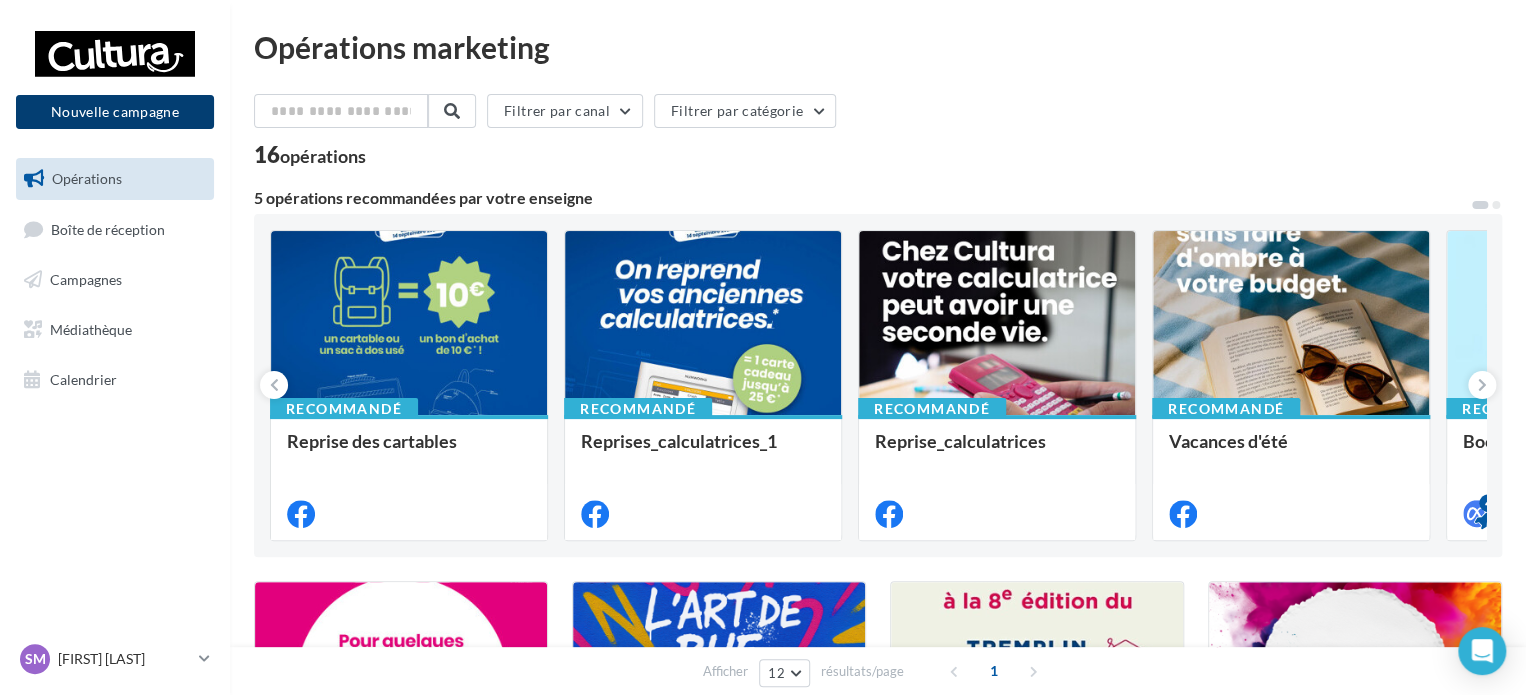 click on "Nouvelle campagne" at bounding box center (115, 112) 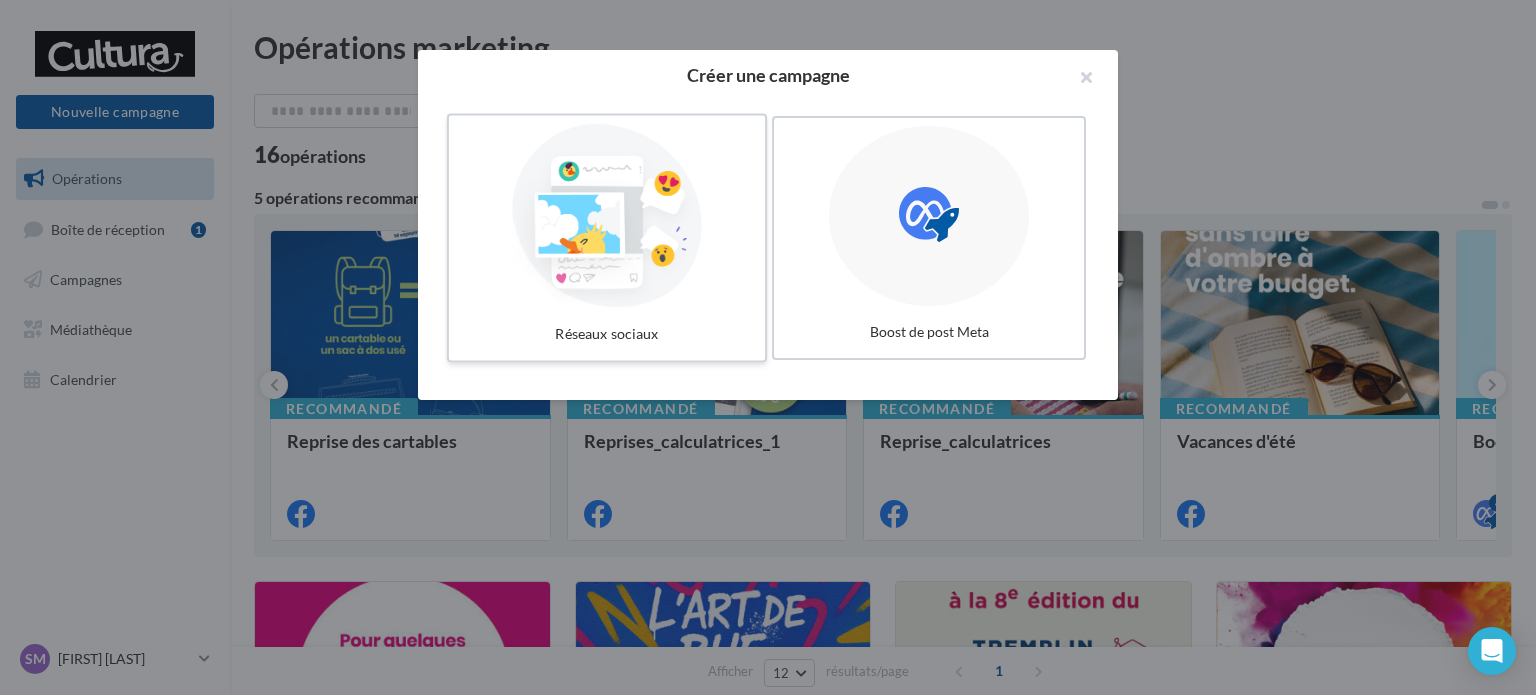 click at bounding box center [607, 216] 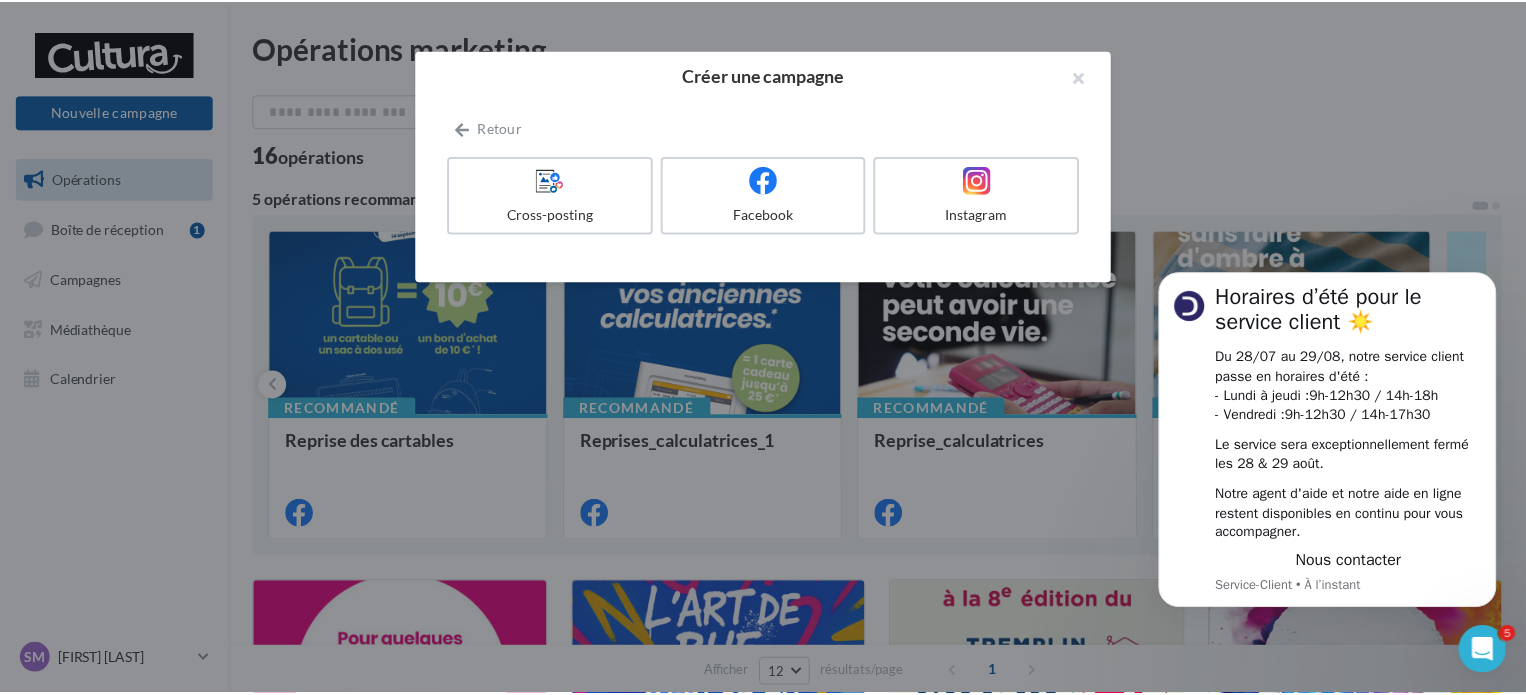 scroll, scrollTop: 0, scrollLeft: 0, axis: both 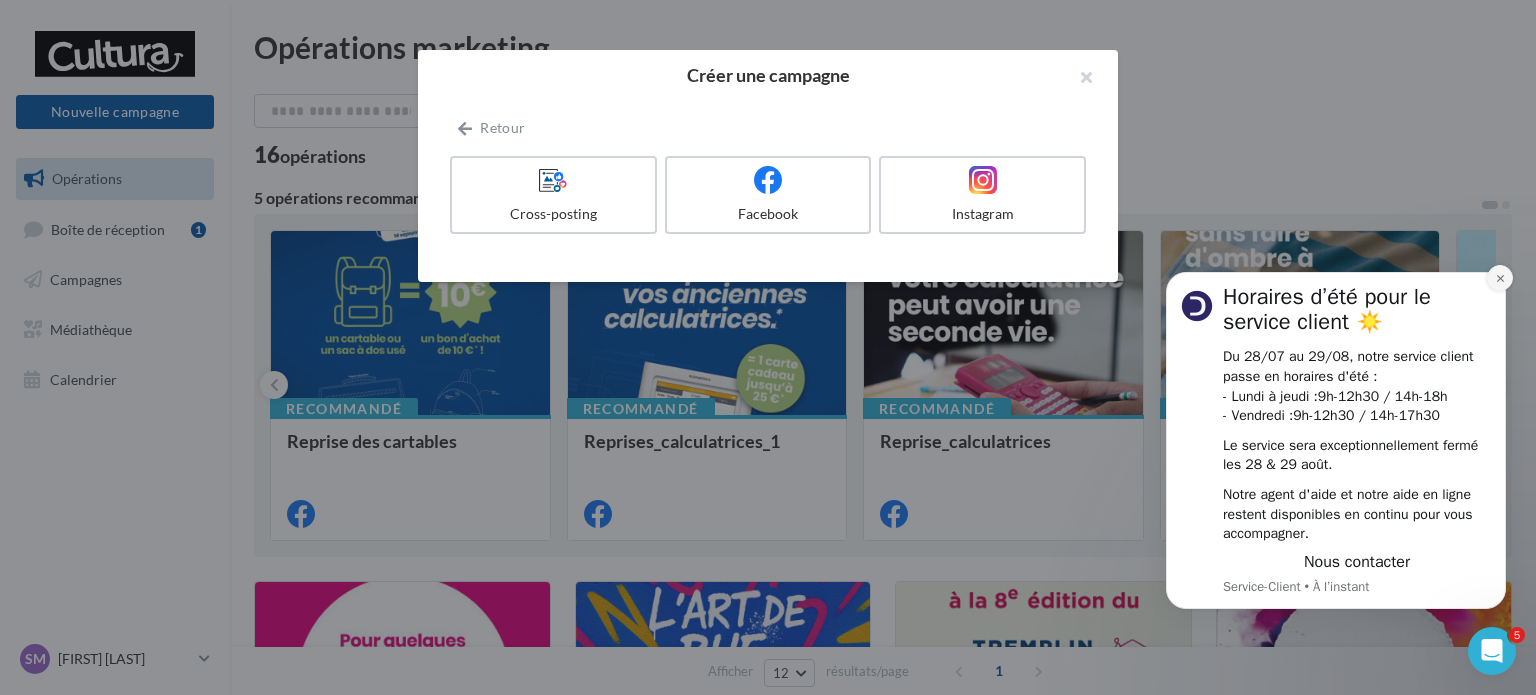 click at bounding box center (1500, 278) 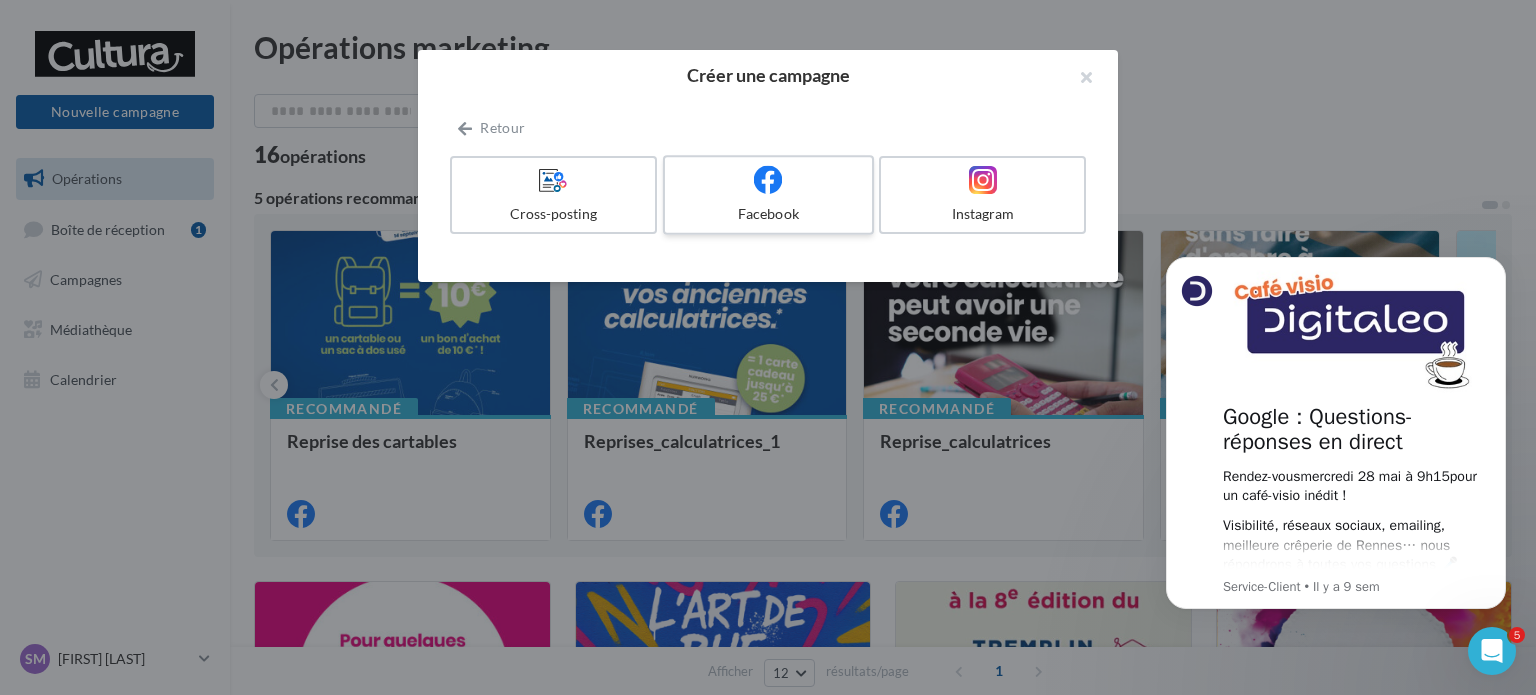 click on "Facebook" at bounding box center (768, 214) 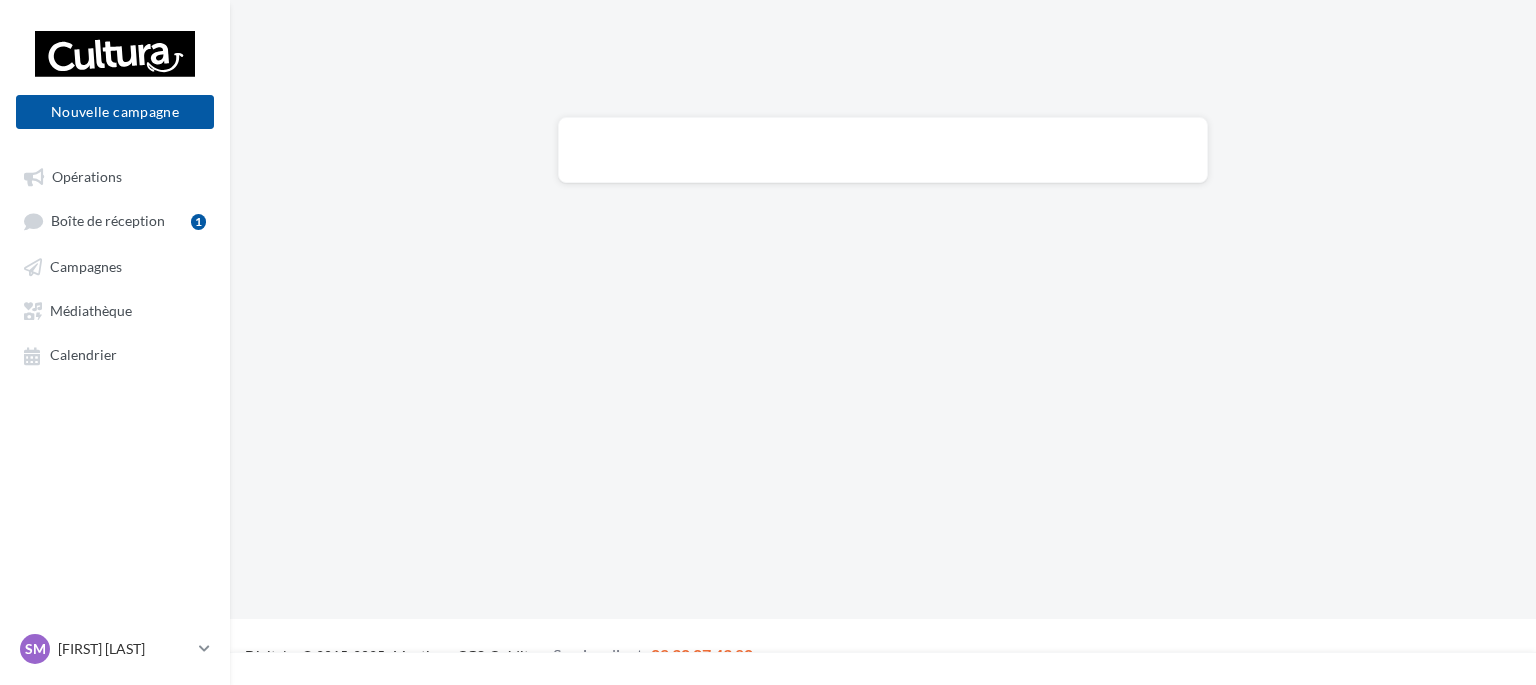 scroll, scrollTop: 0, scrollLeft: 0, axis: both 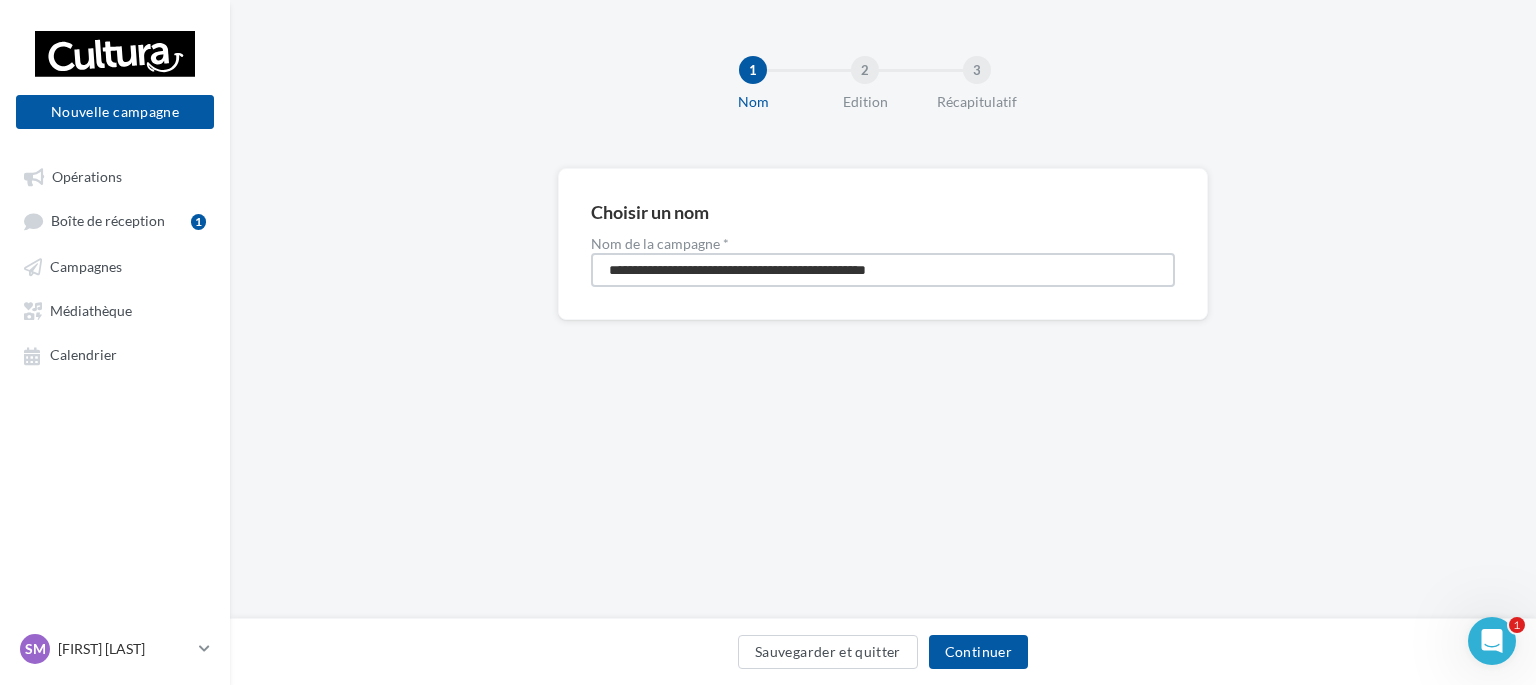 drag, startPoint x: 958, startPoint y: 269, endPoint x: 444, endPoint y: 246, distance: 514.51434 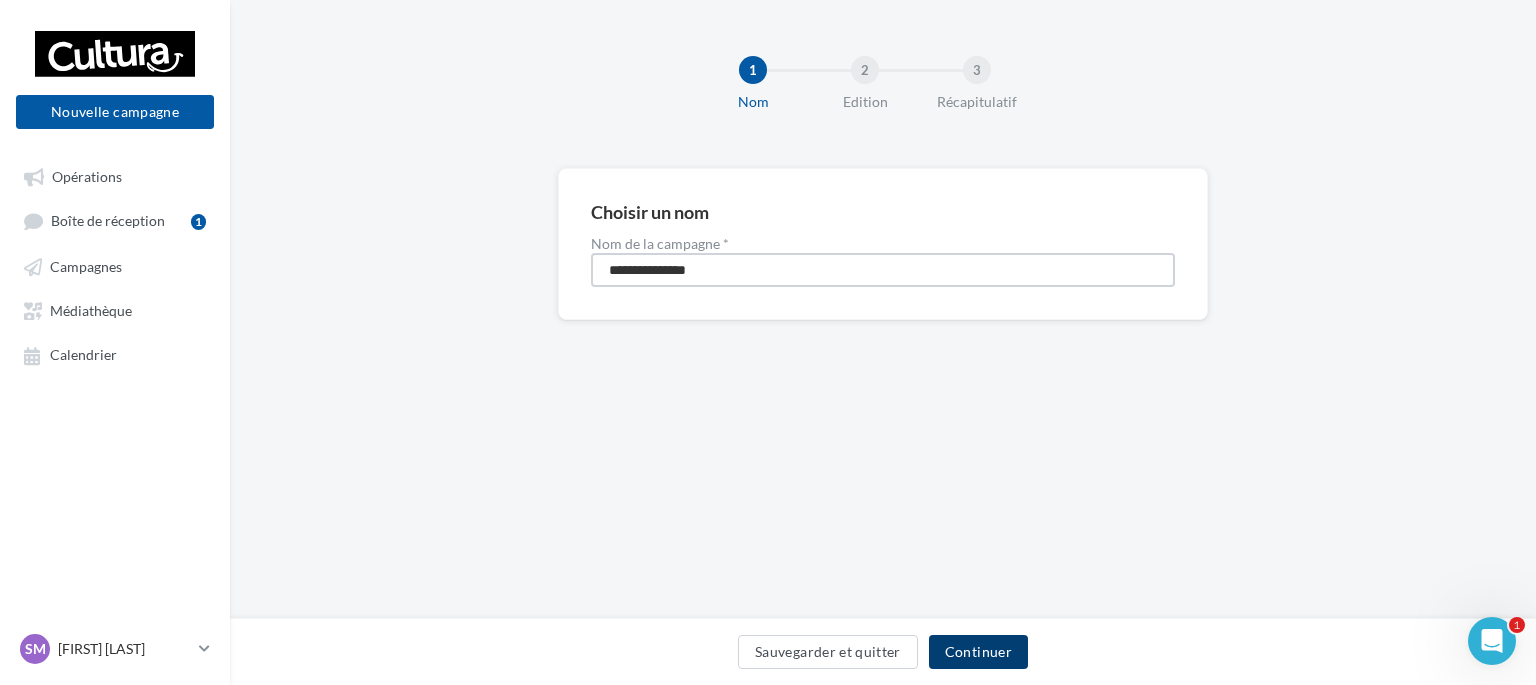 type on "**********" 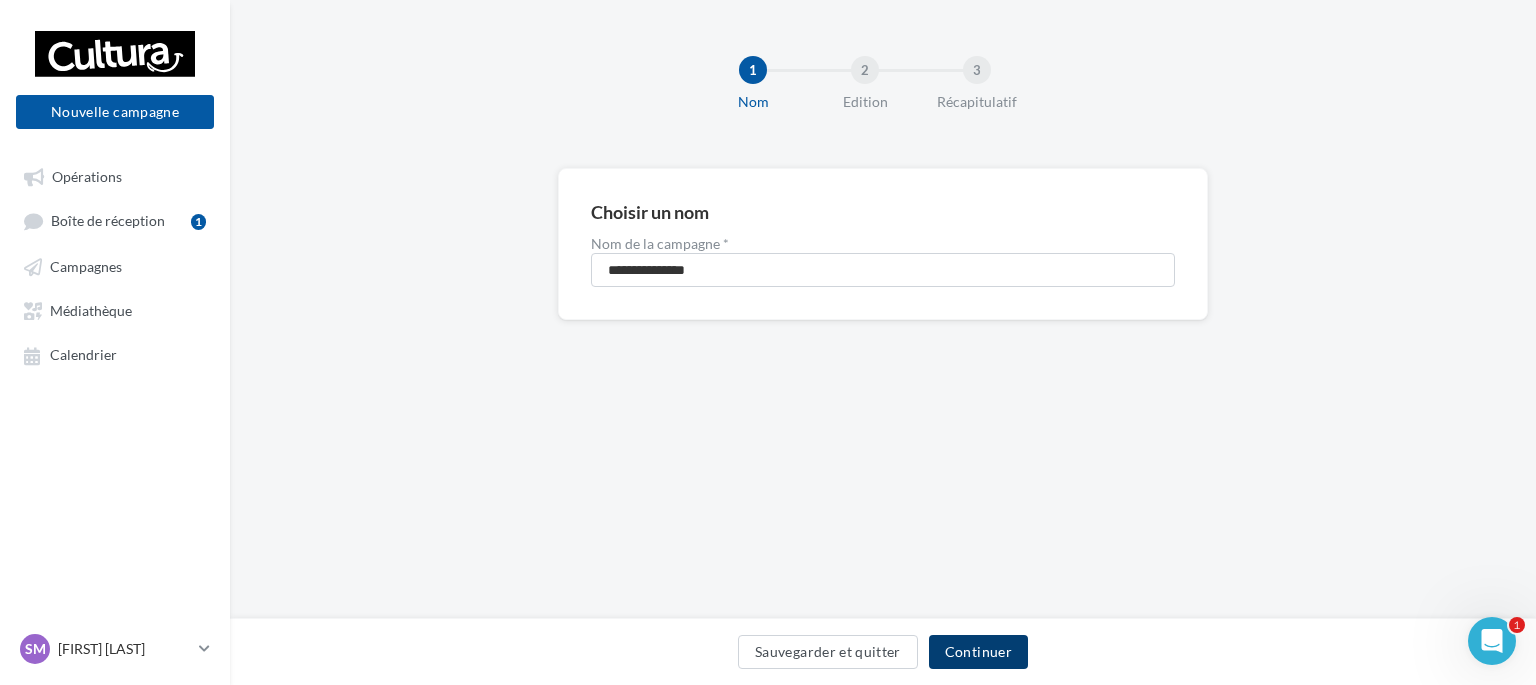 click on "Continuer" at bounding box center (978, 652) 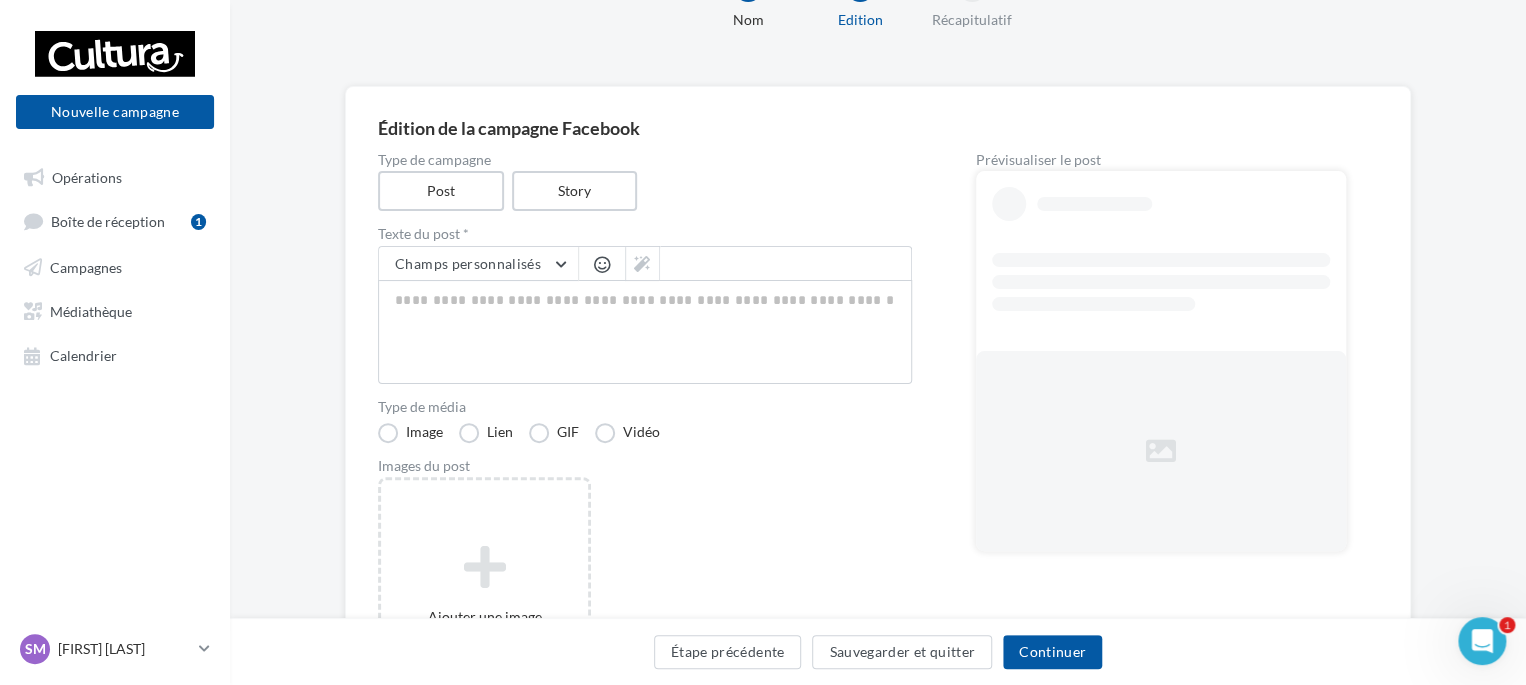scroll, scrollTop: 200, scrollLeft: 0, axis: vertical 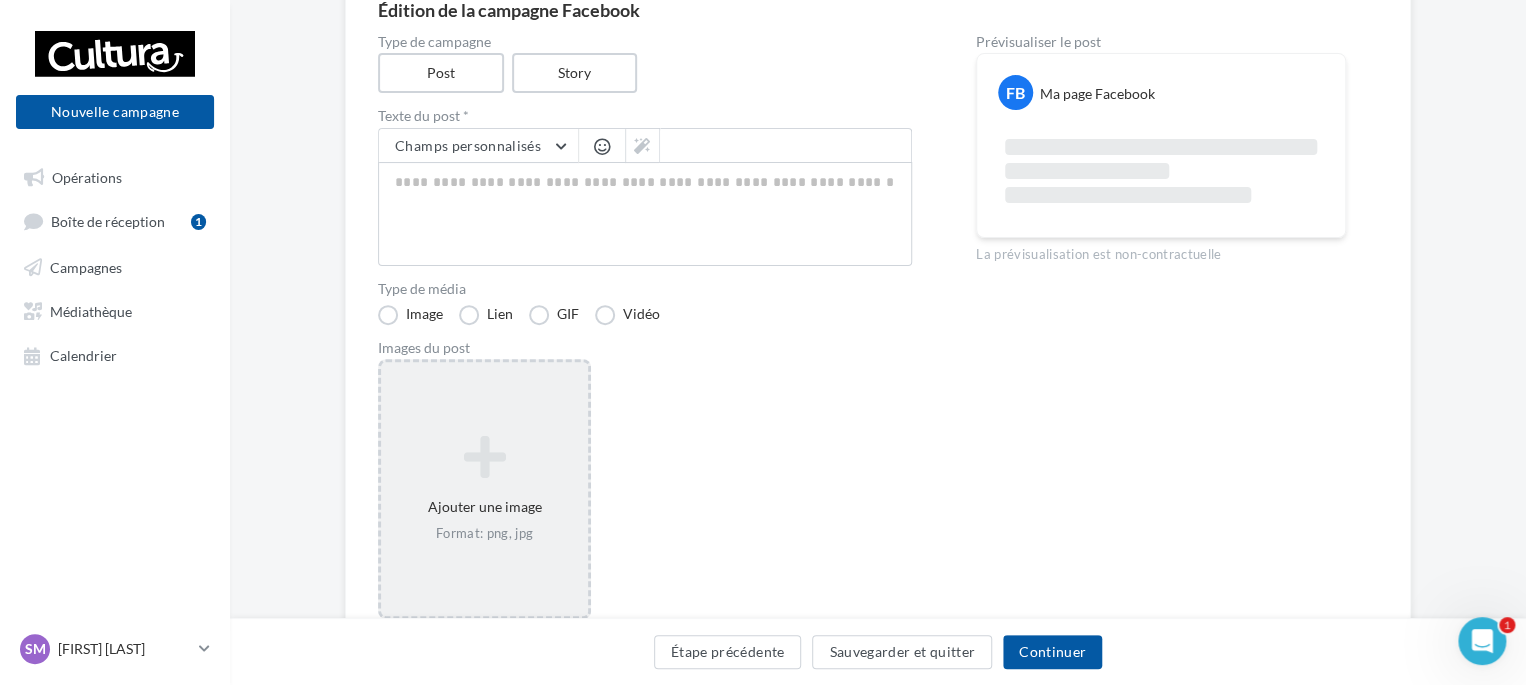click at bounding box center (484, 457) 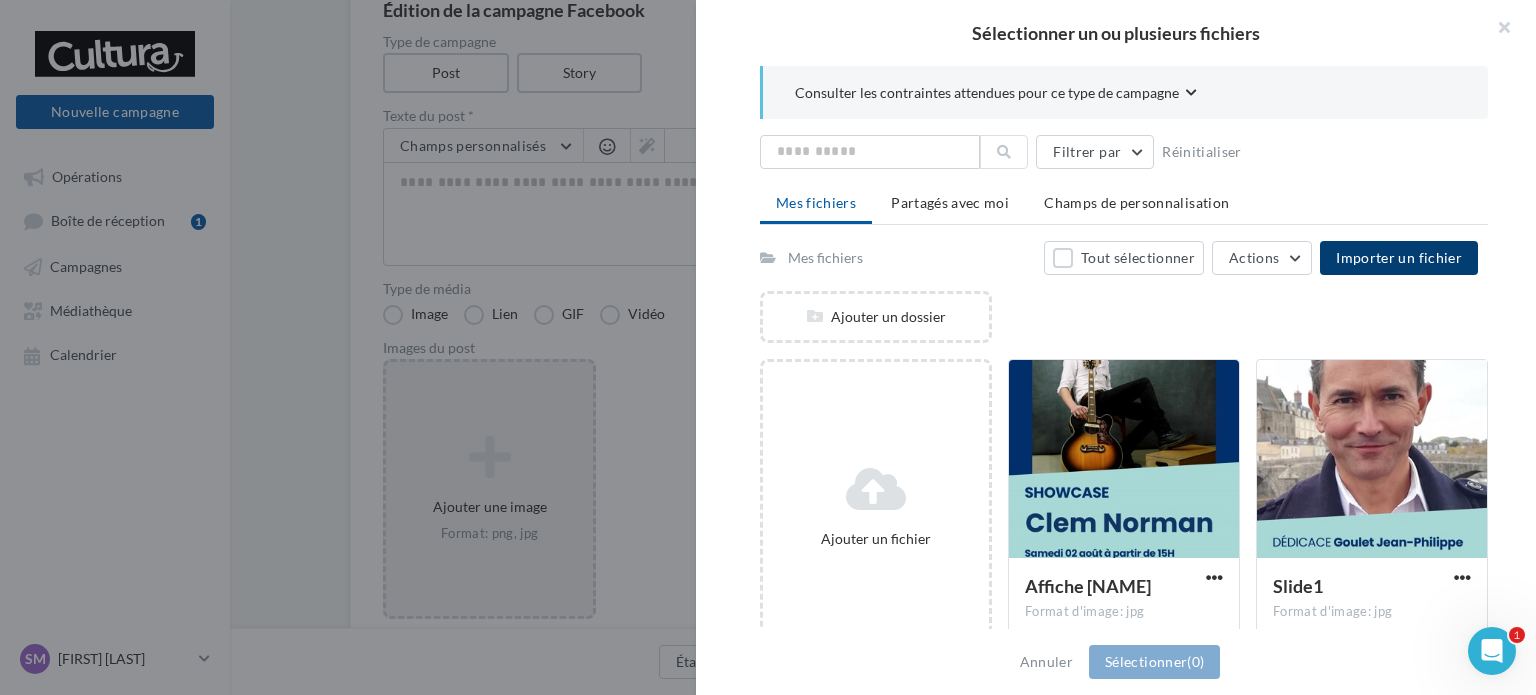 click on "Importer un fichier" at bounding box center (1399, 258) 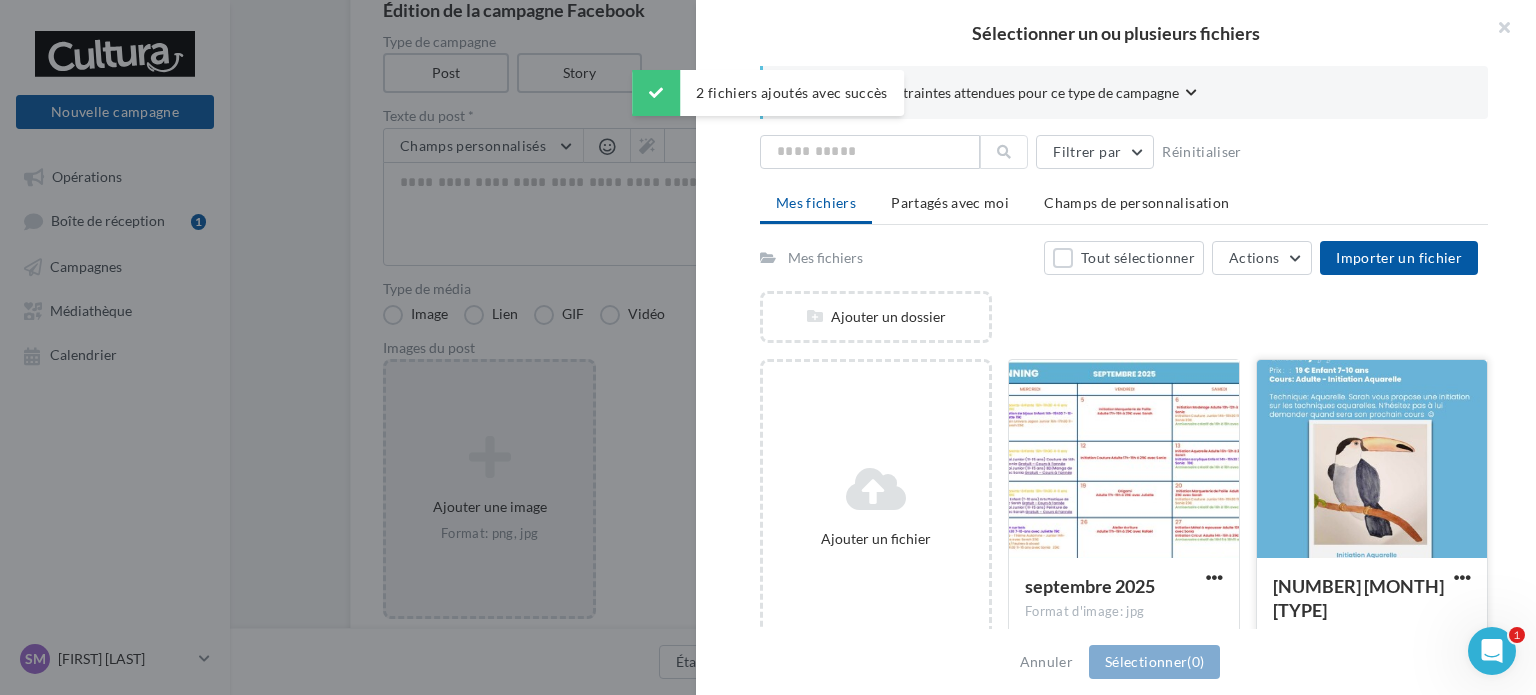 click at bounding box center (1372, 460) 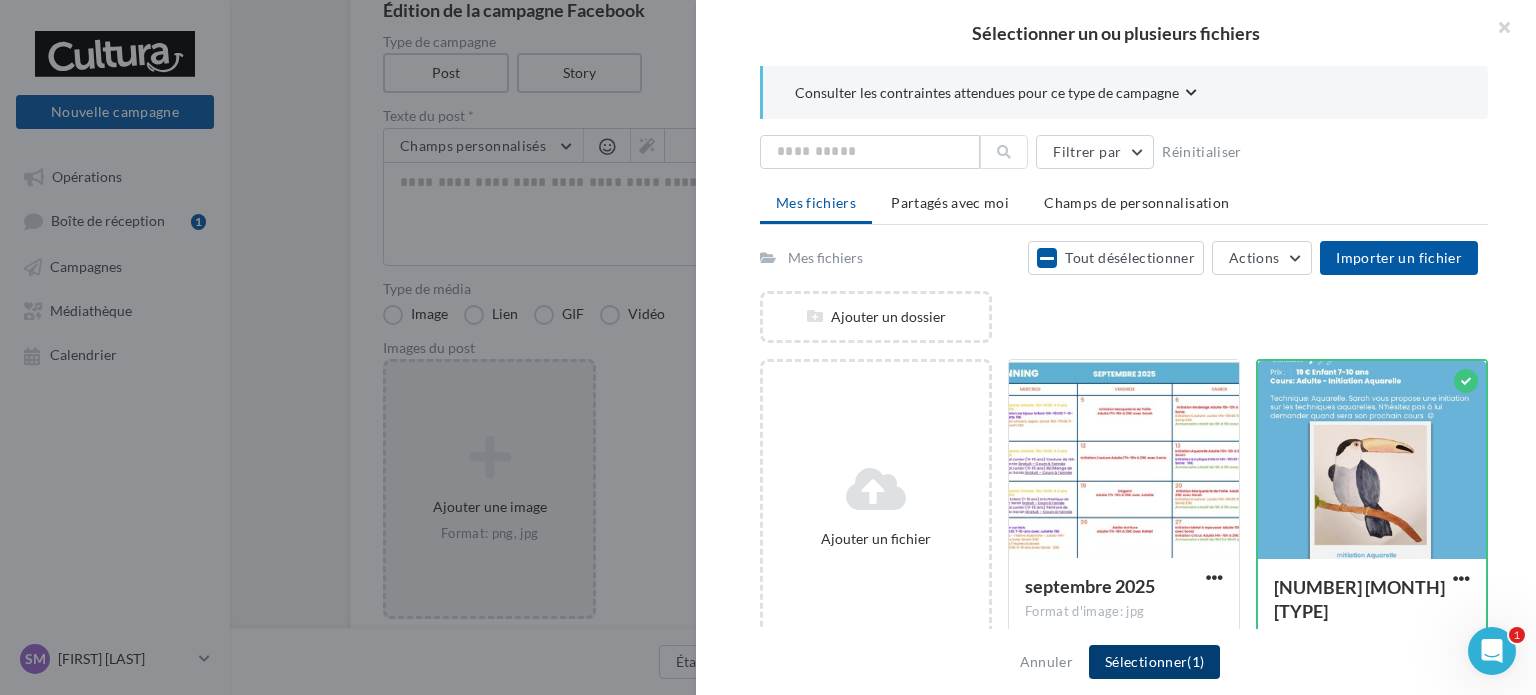 click on "Sélectionner   (1)" at bounding box center [1154, 662] 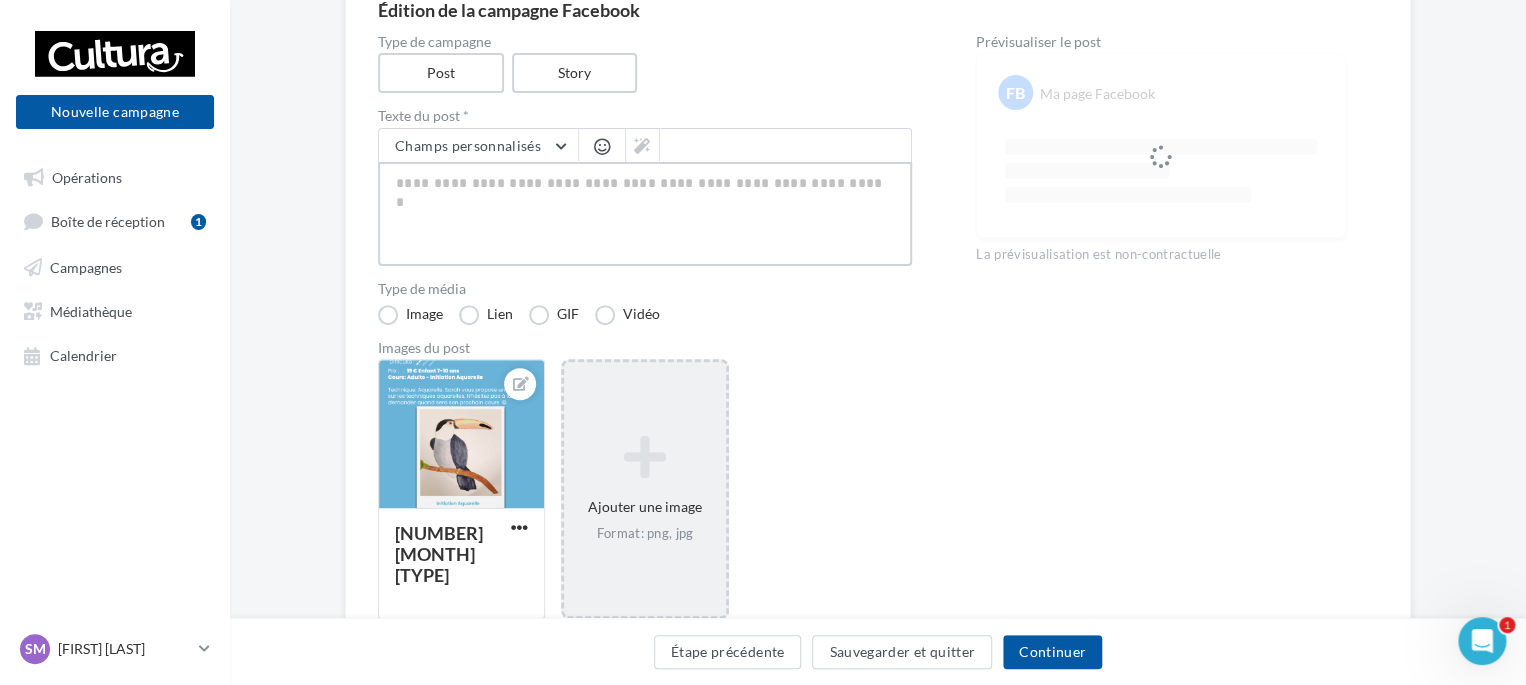 click at bounding box center [645, 214] 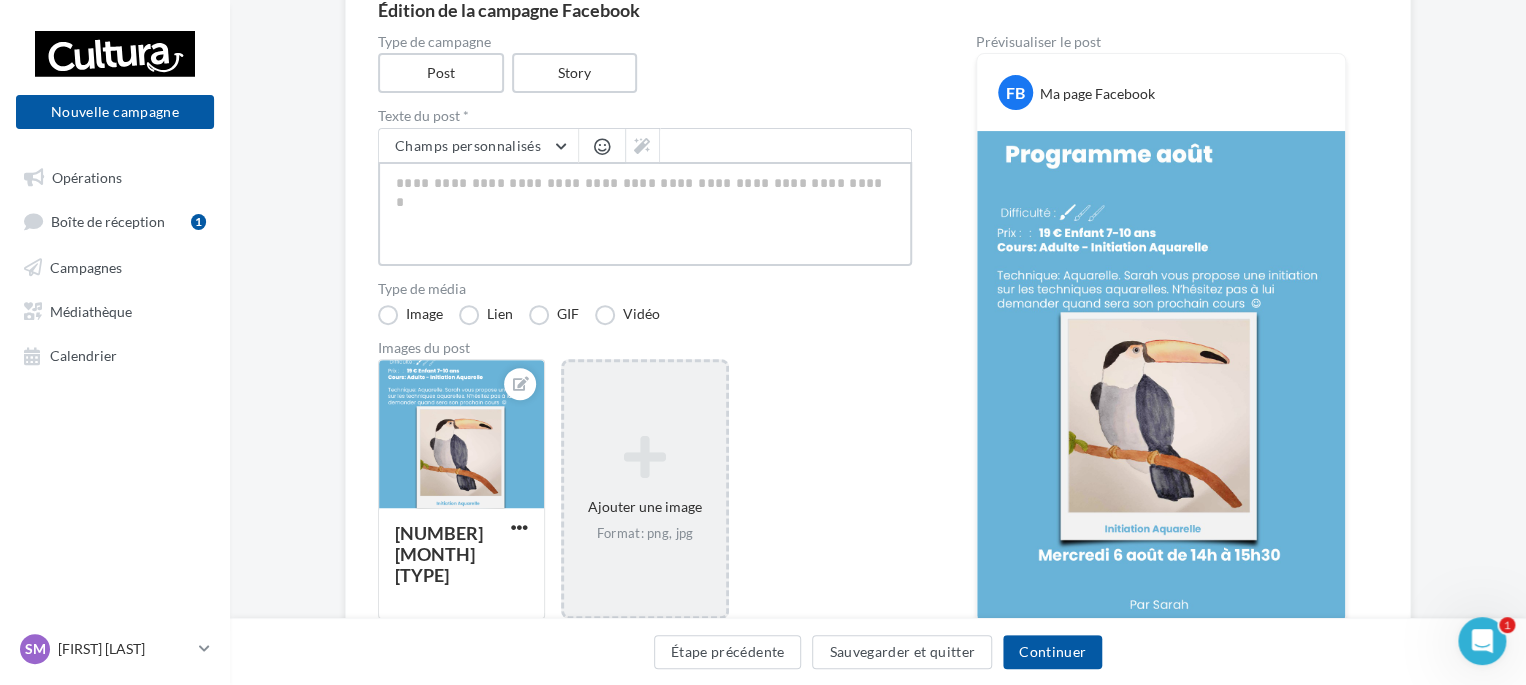 type on "*" 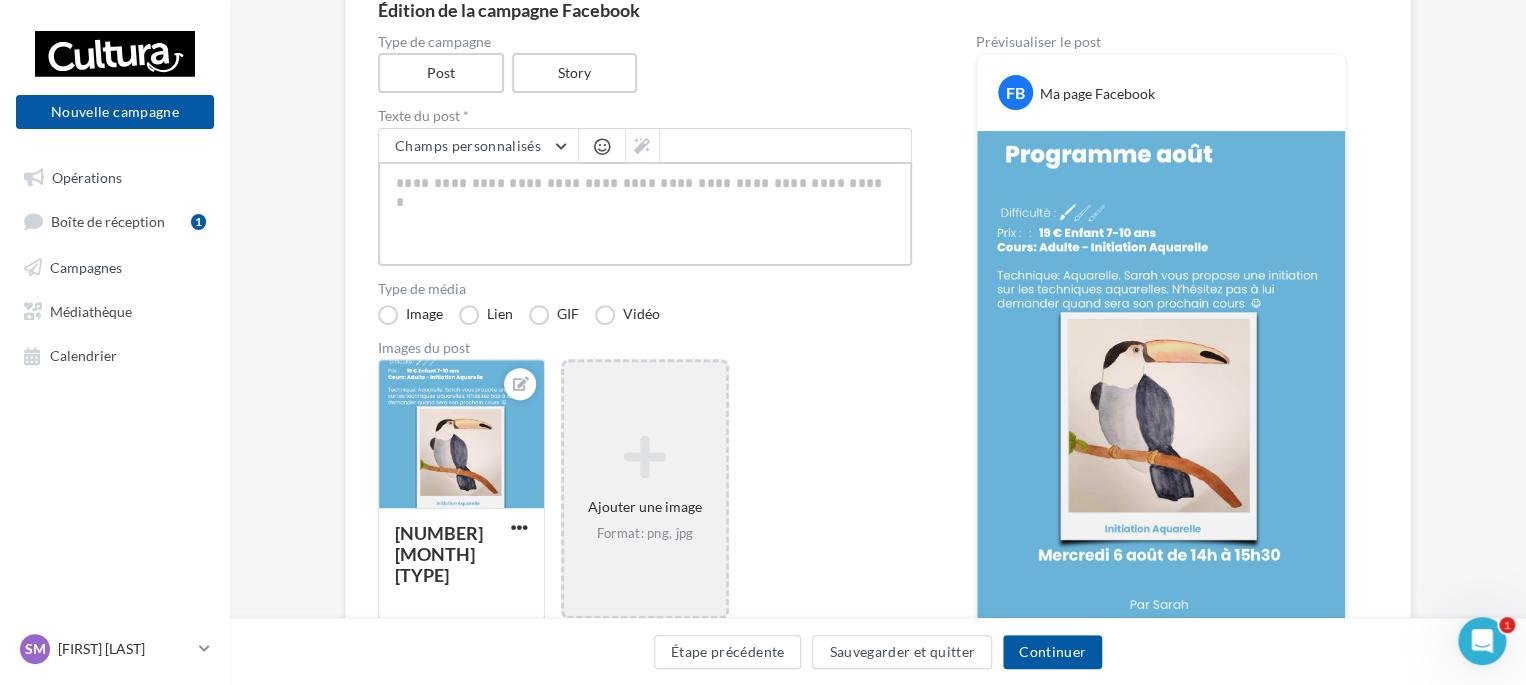 type on "*" 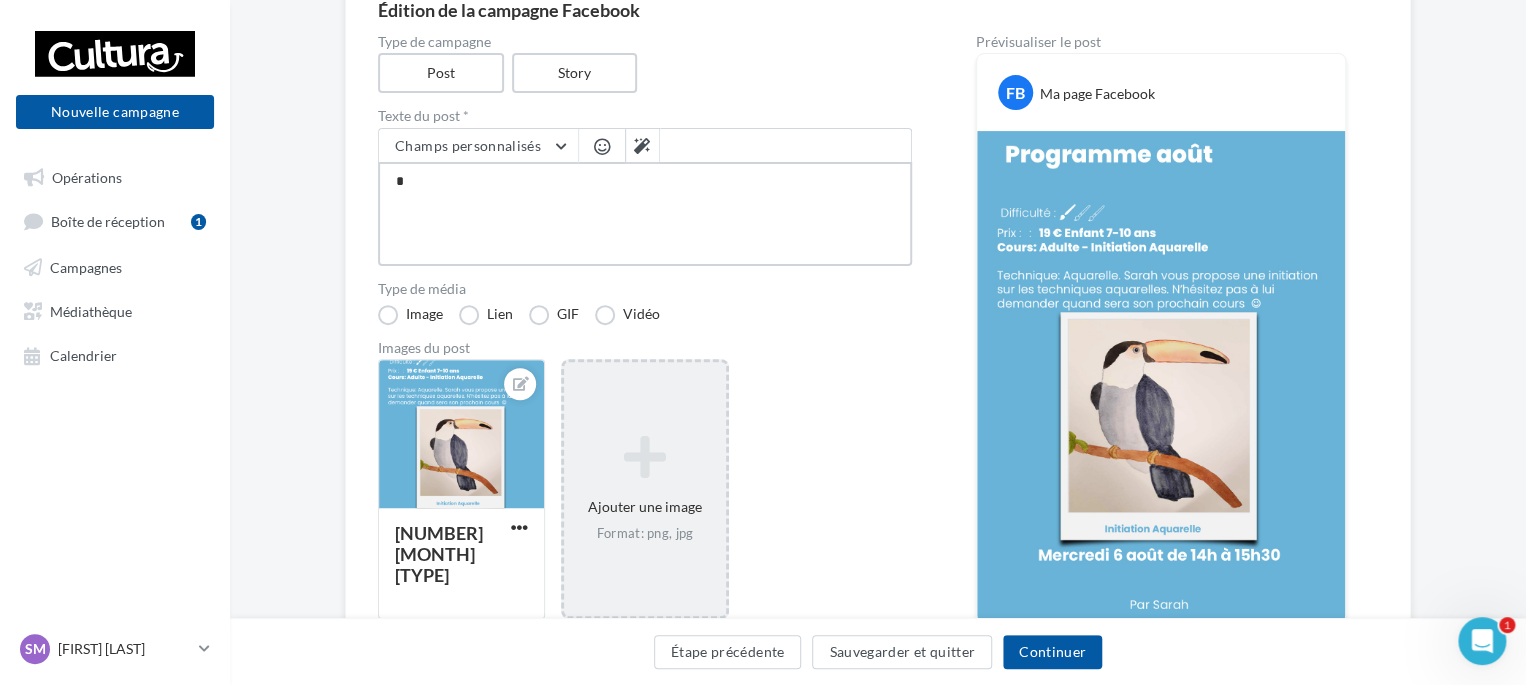 type on "**" 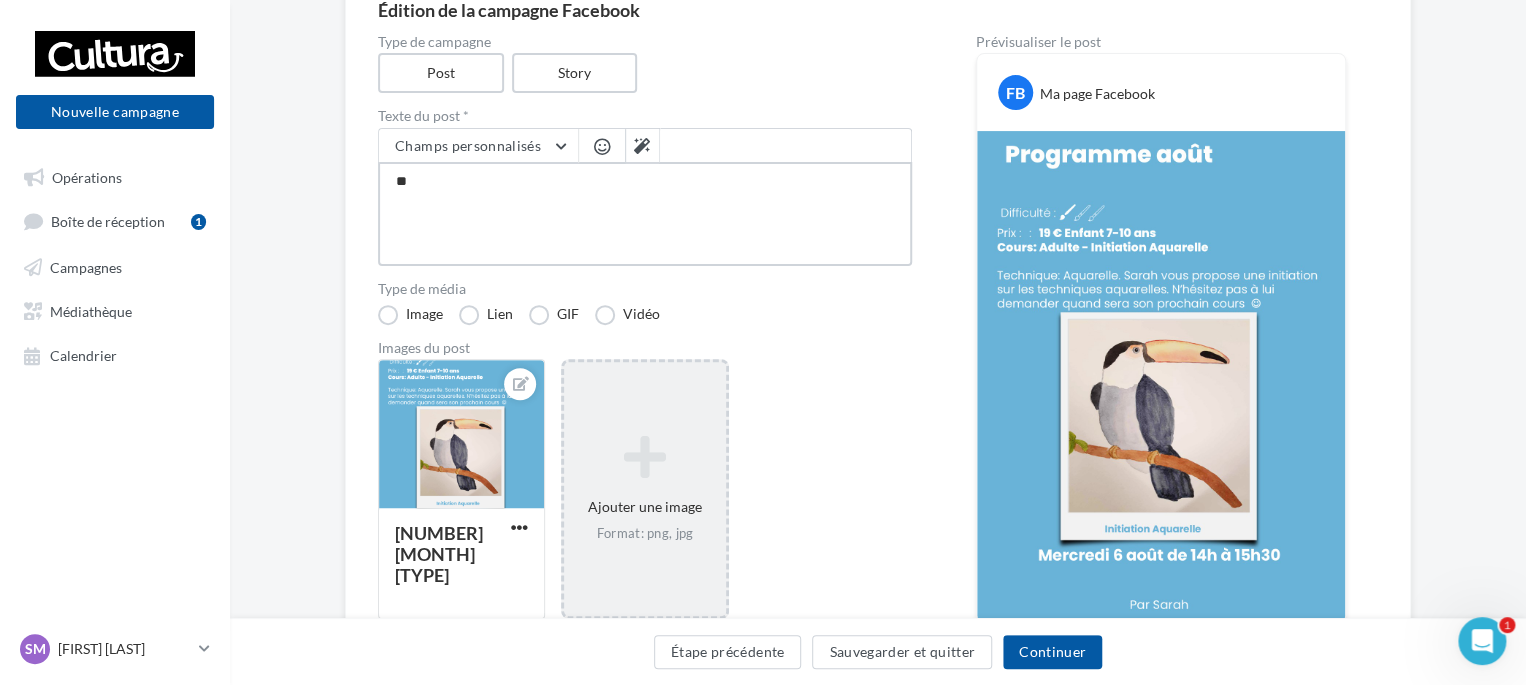 type on "***" 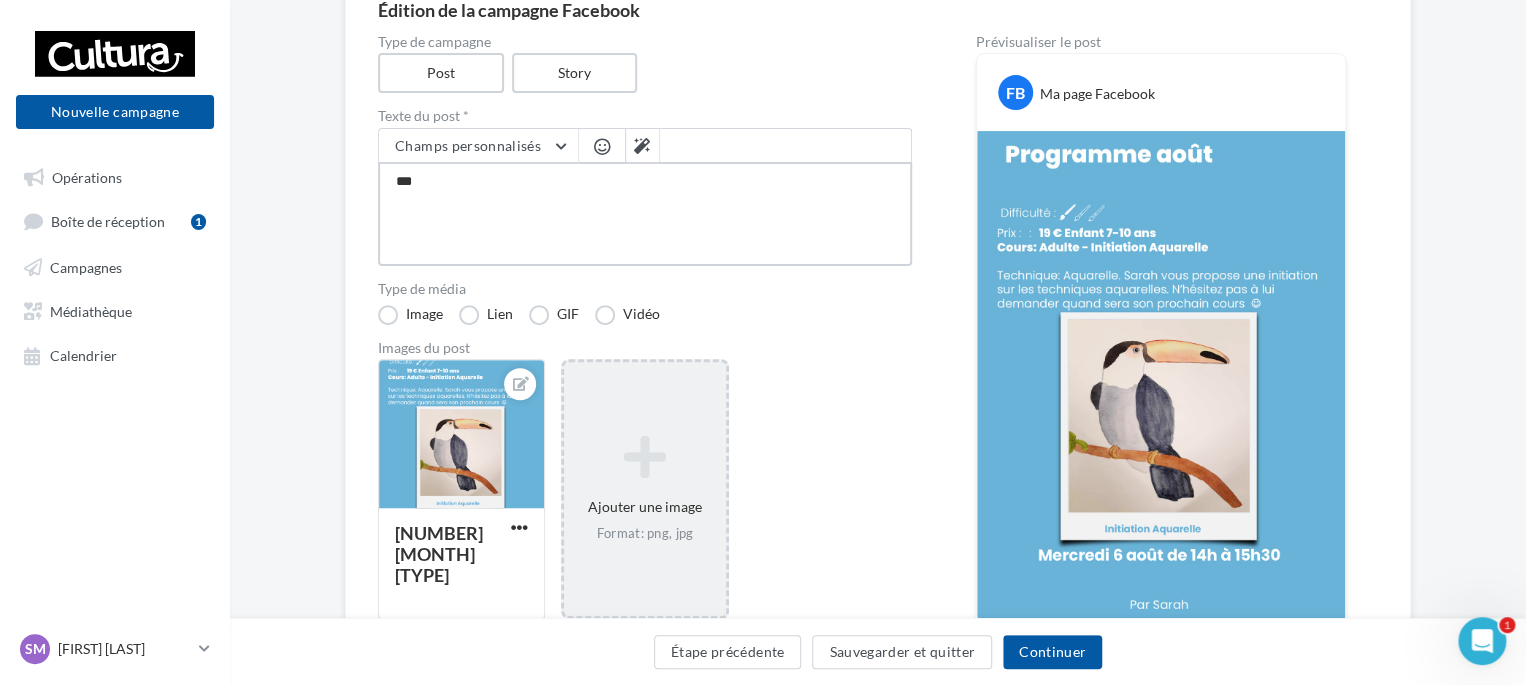 type on "****" 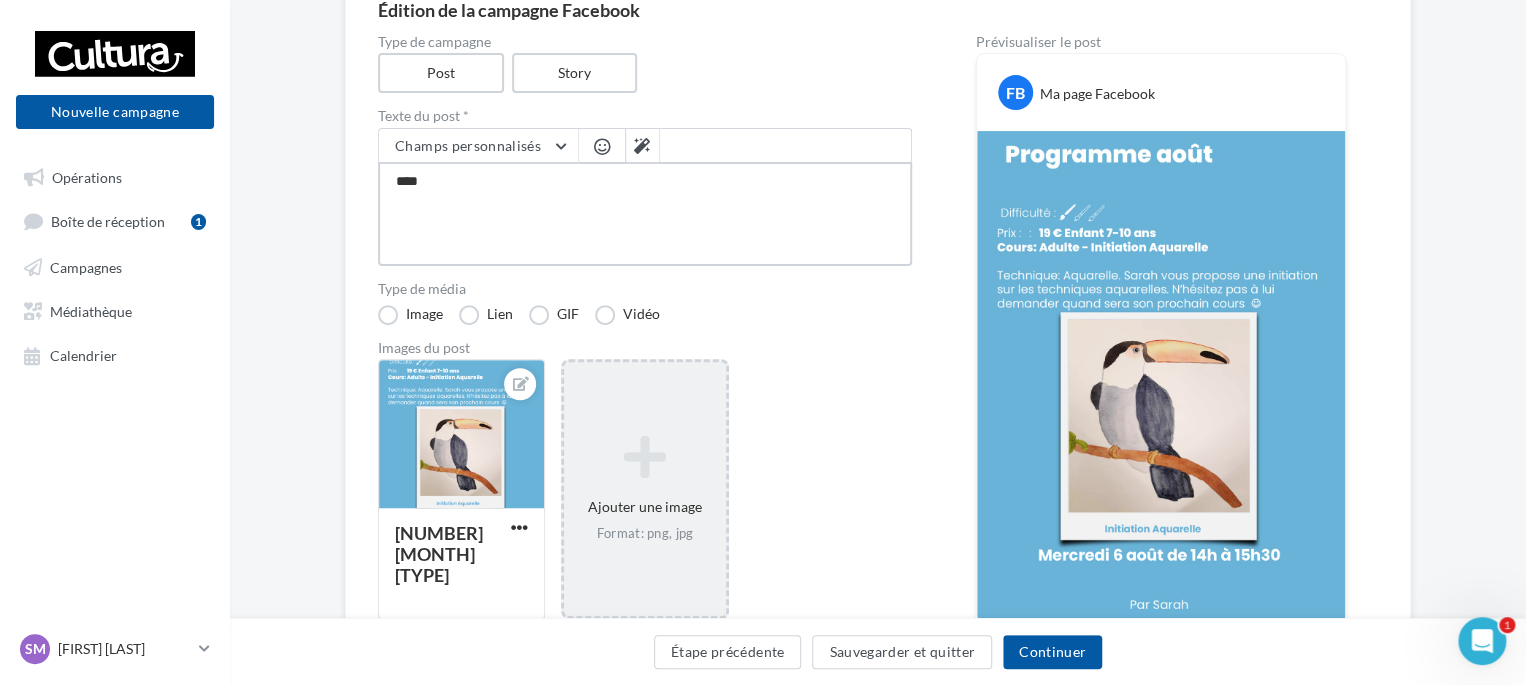 type on "*****" 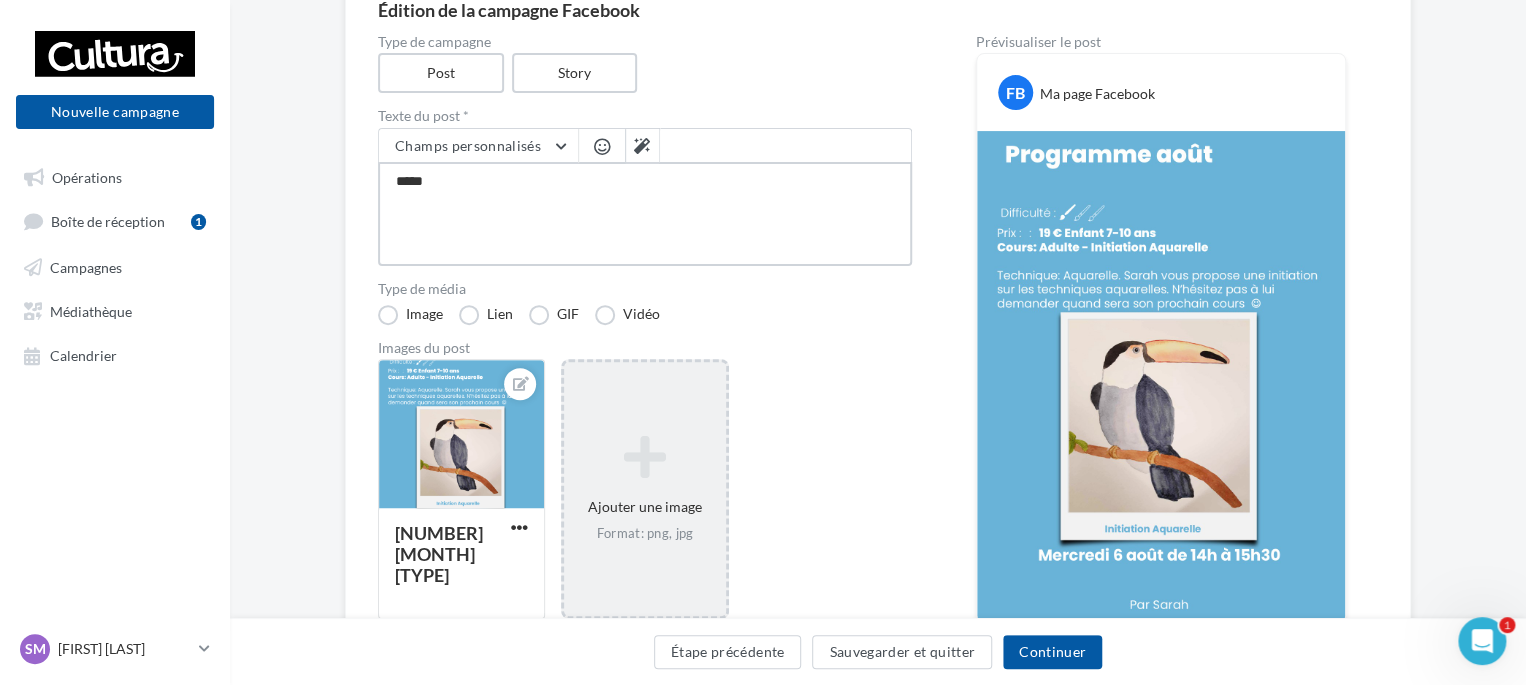 type on "*****" 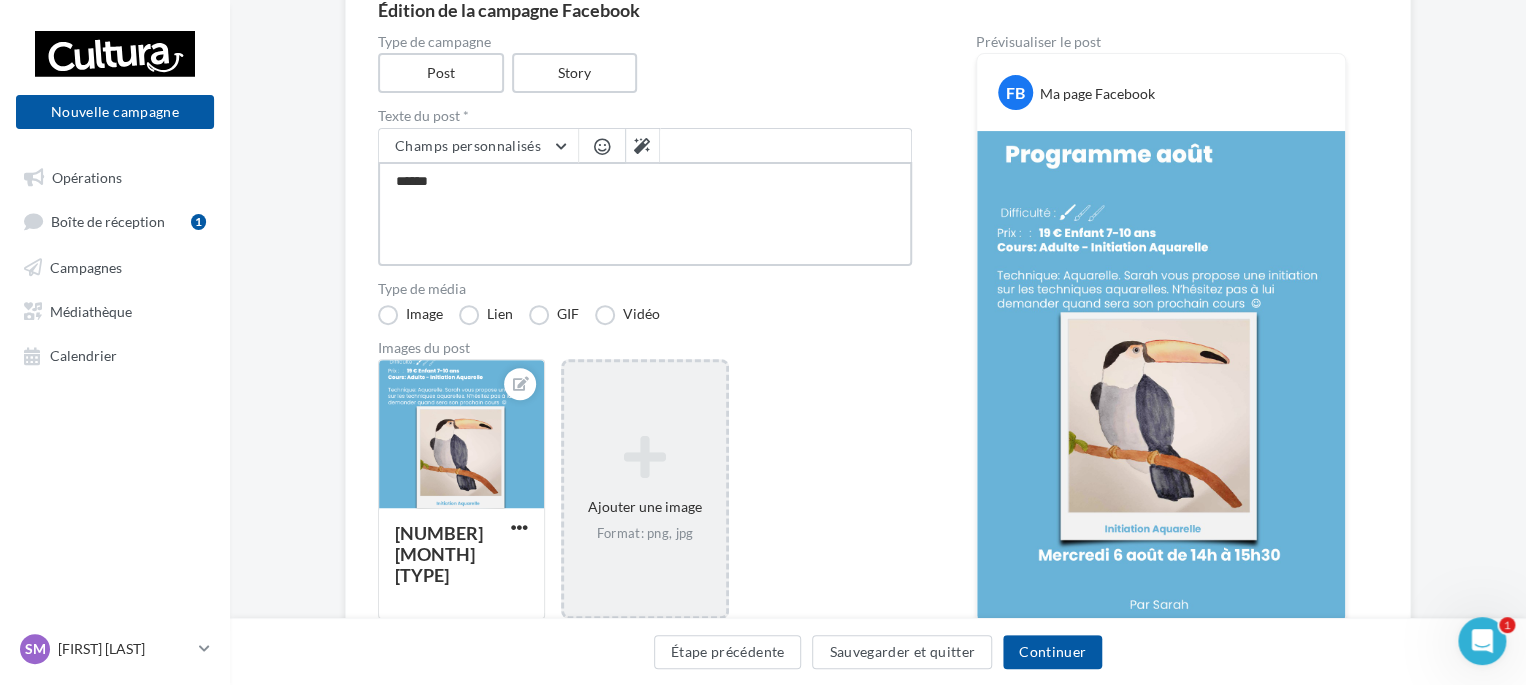 type on "*******" 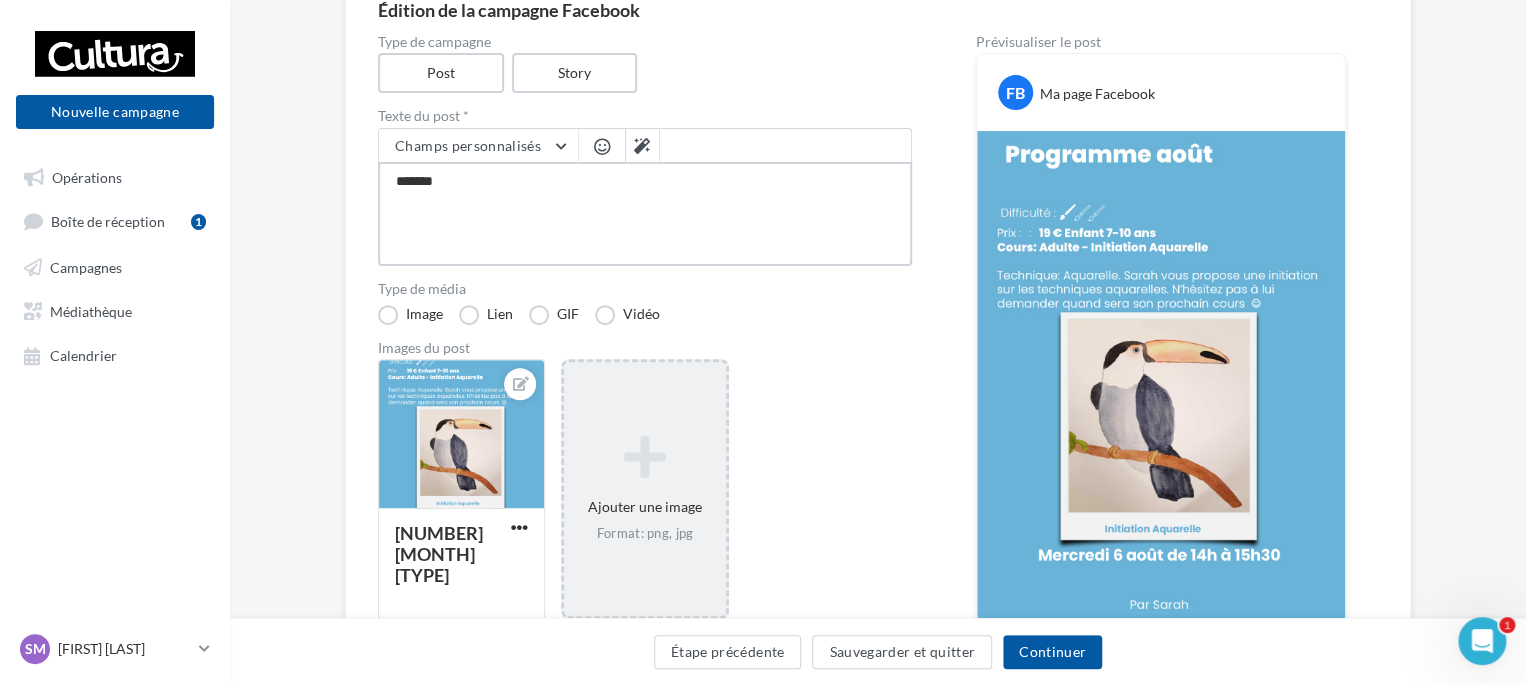 type on "********" 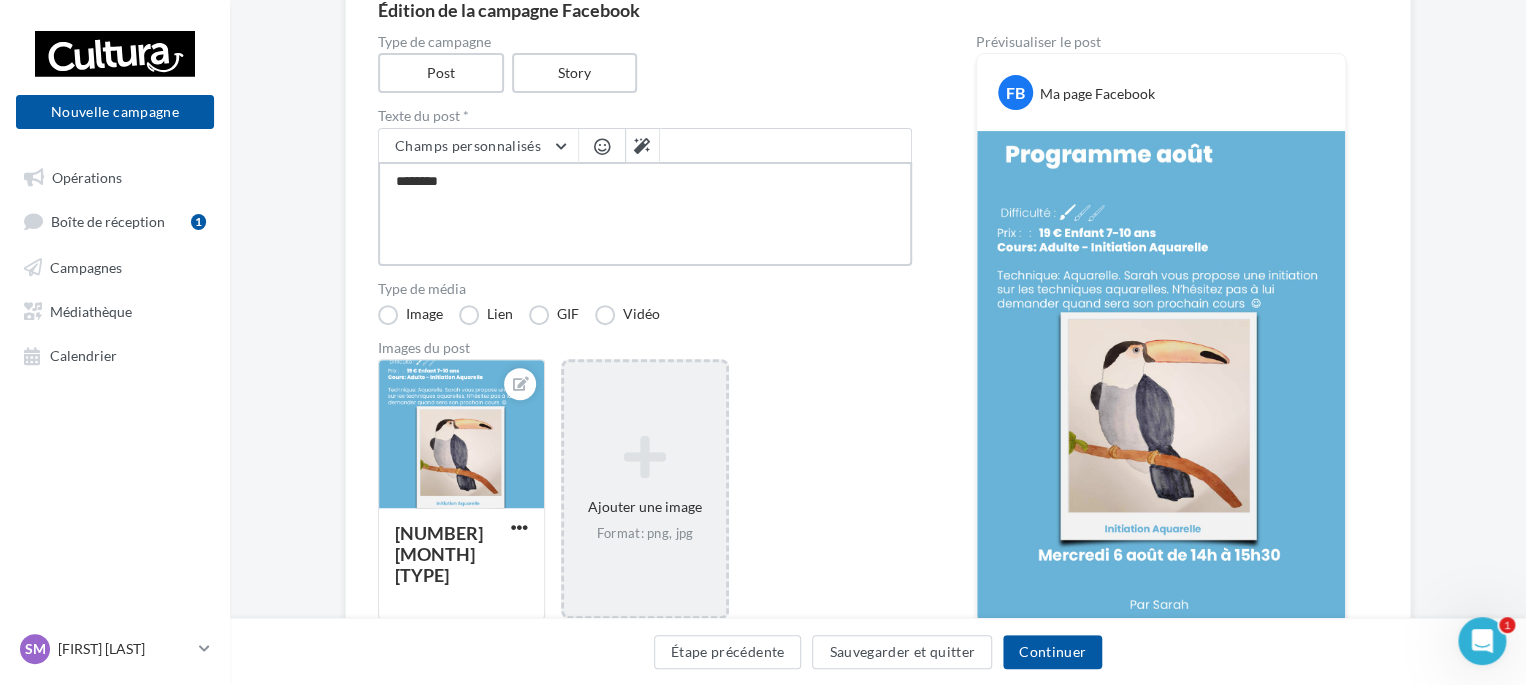 type on "*********" 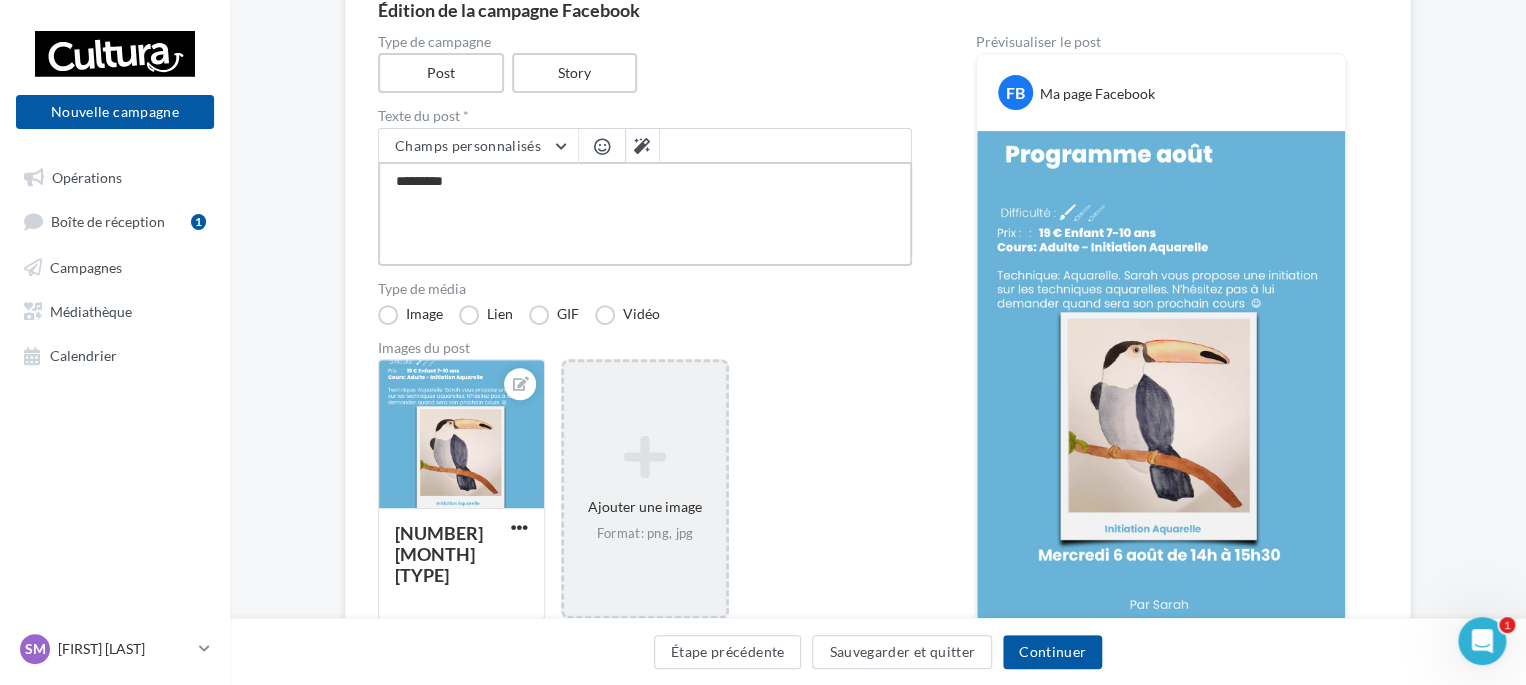 type on "**********" 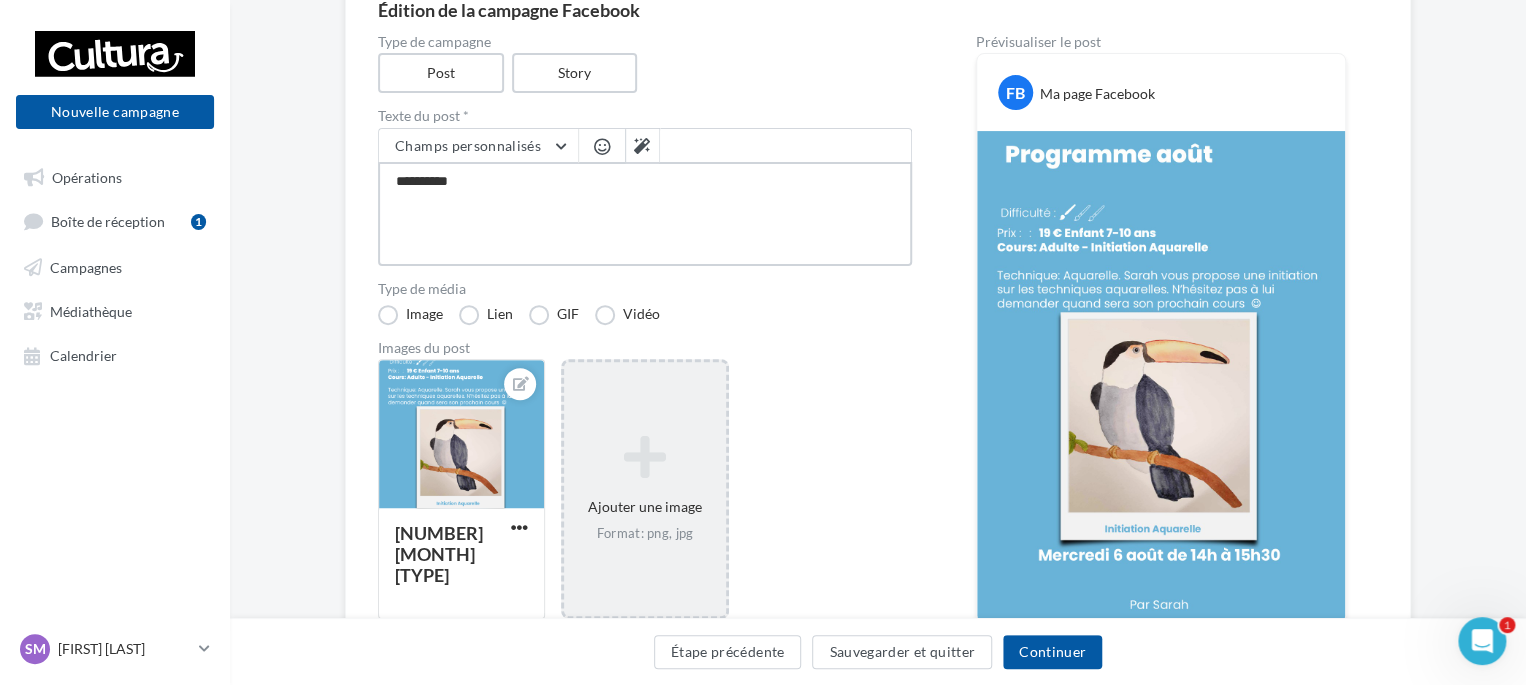 type on "**********" 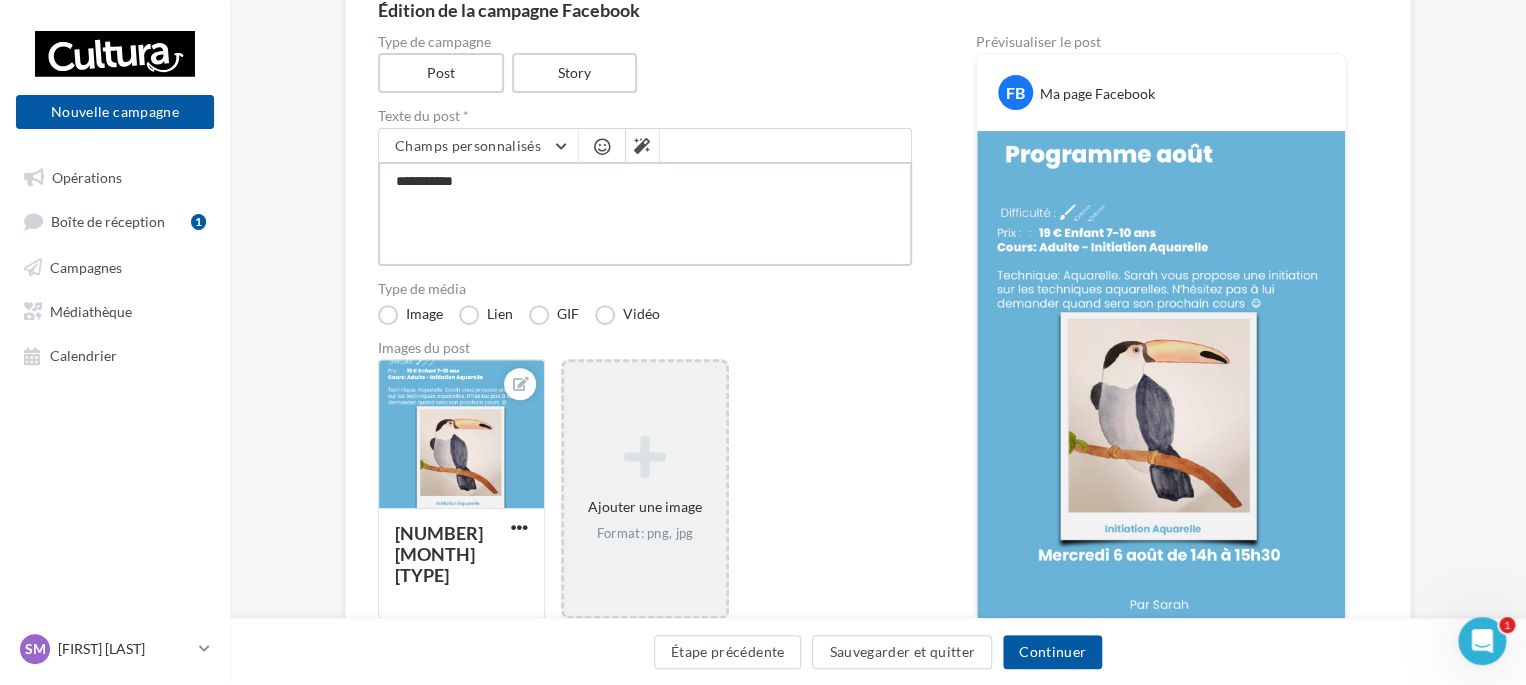 type on "**********" 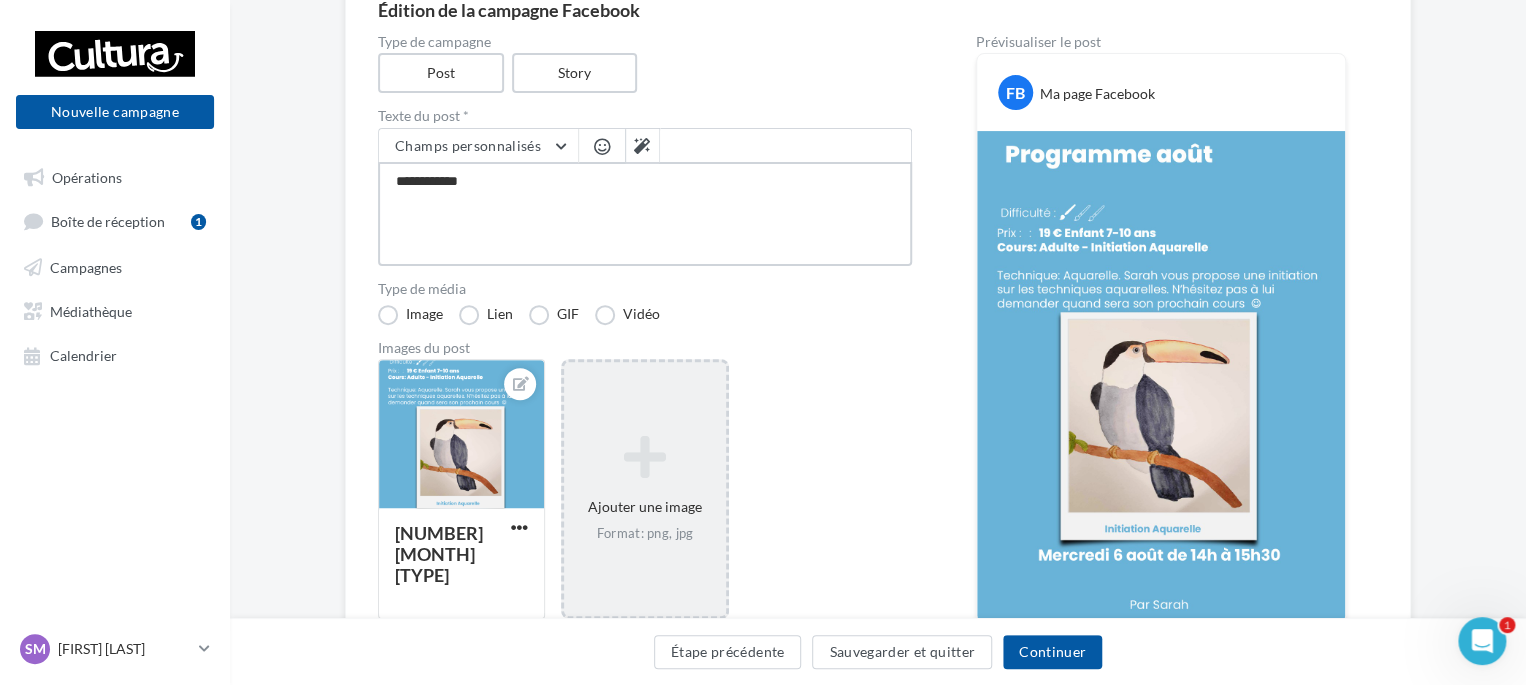 type on "**********" 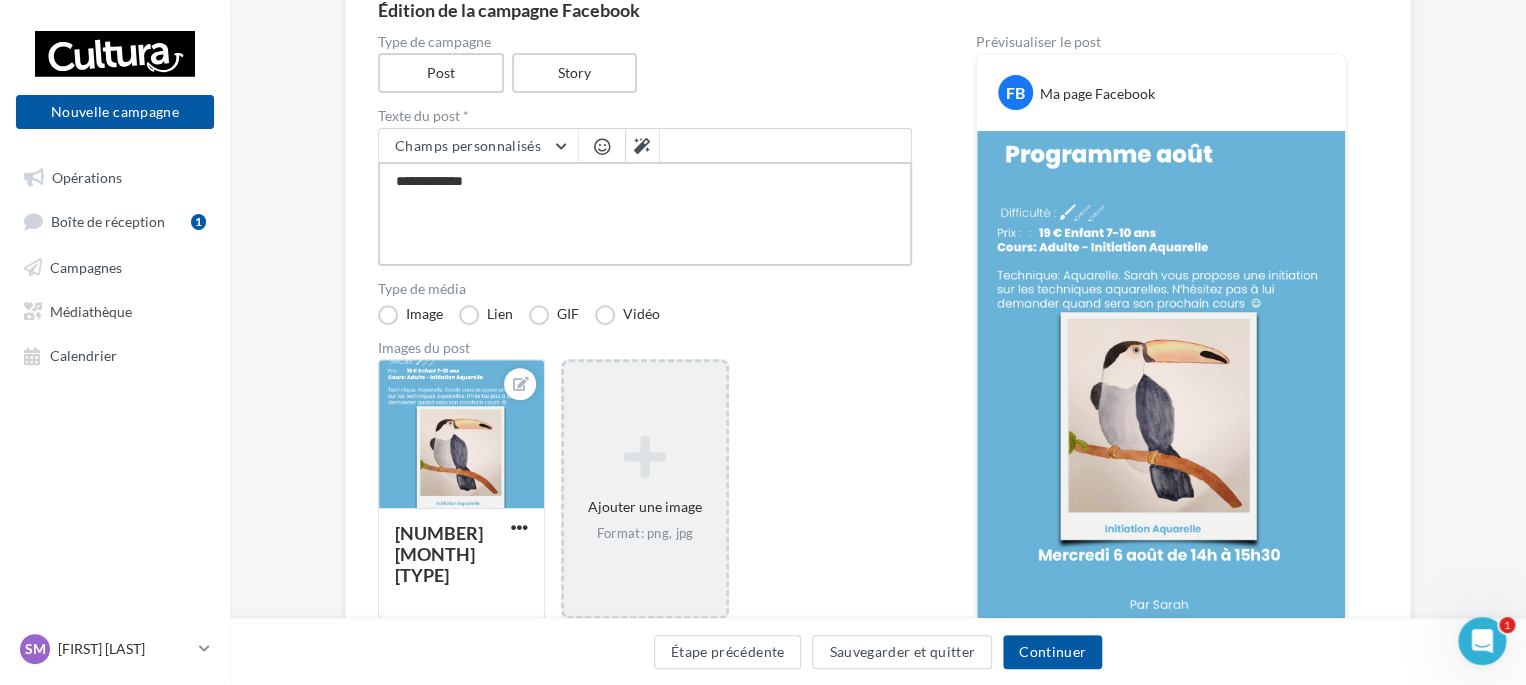 type on "**********" 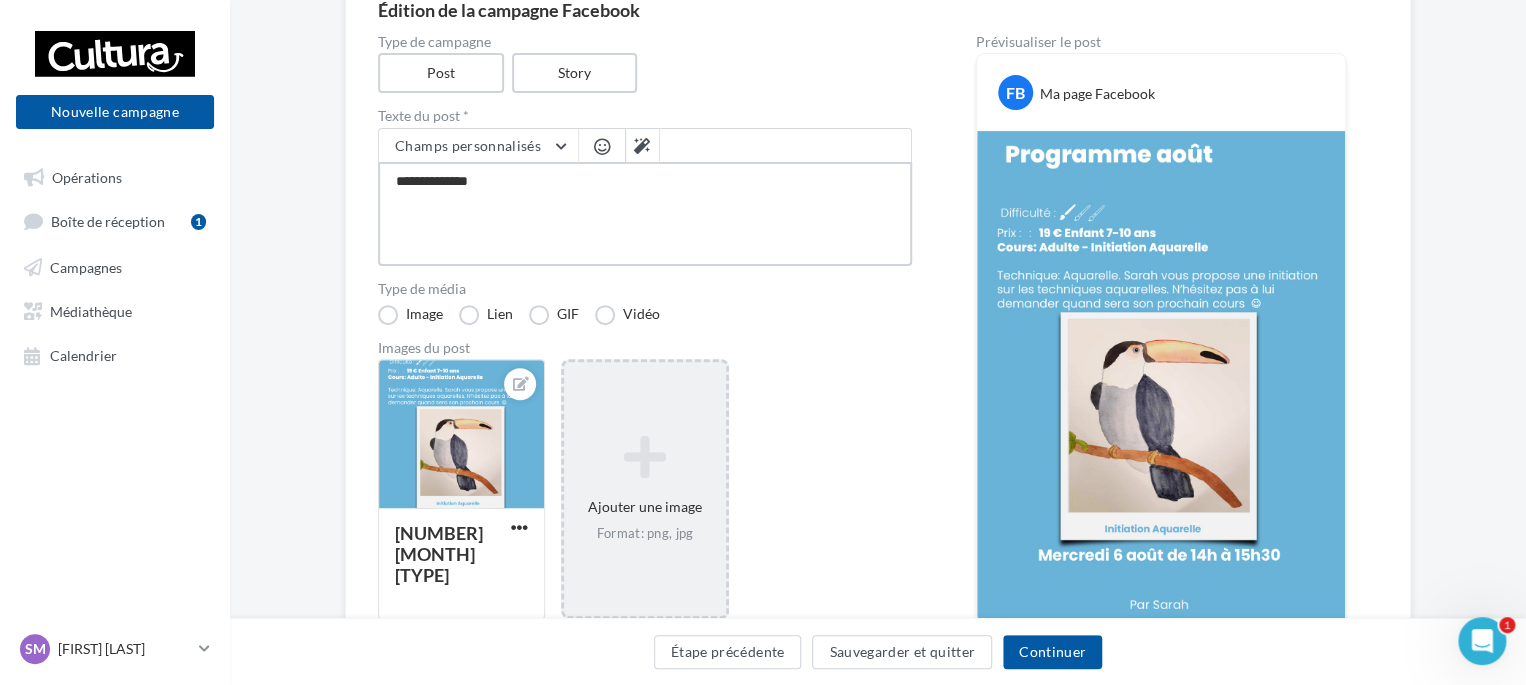 type on "**********" 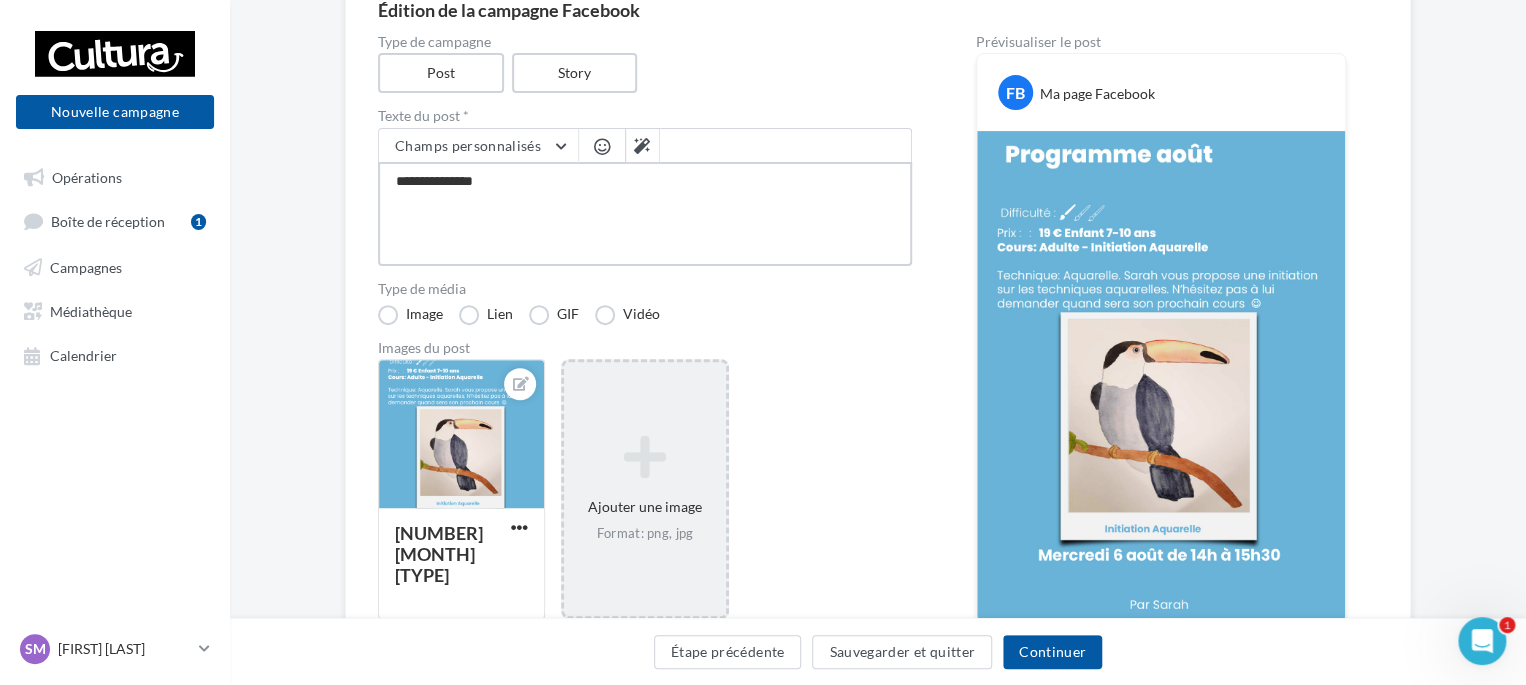 type on "**********" 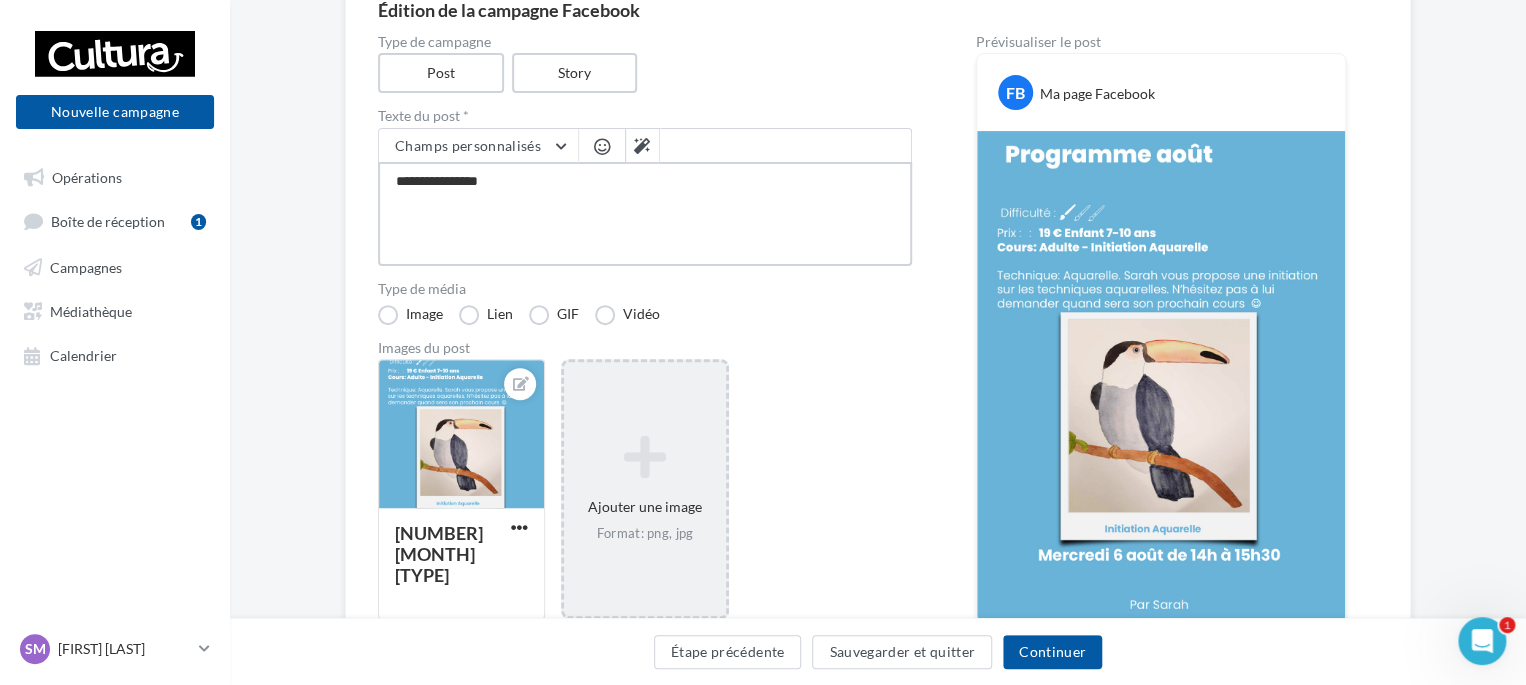 type on "**********" 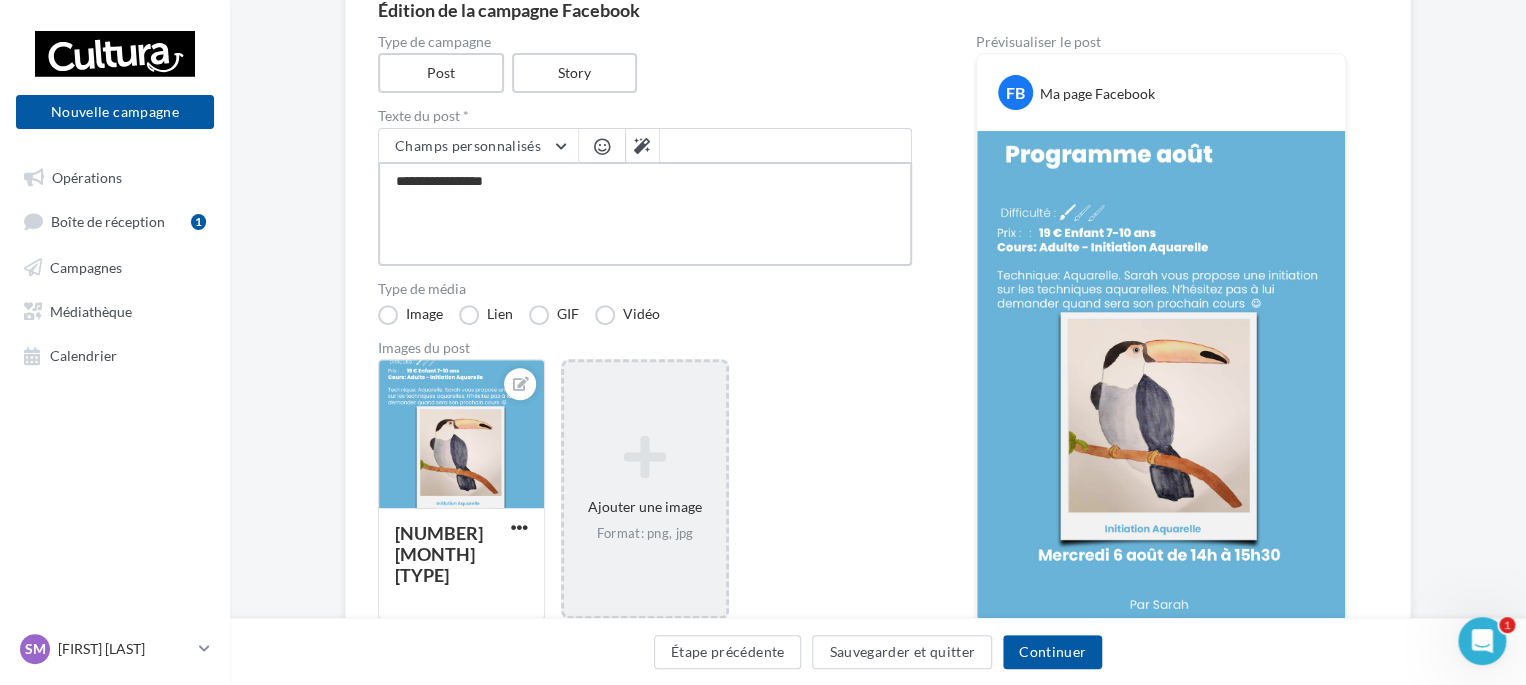 type on "**********" 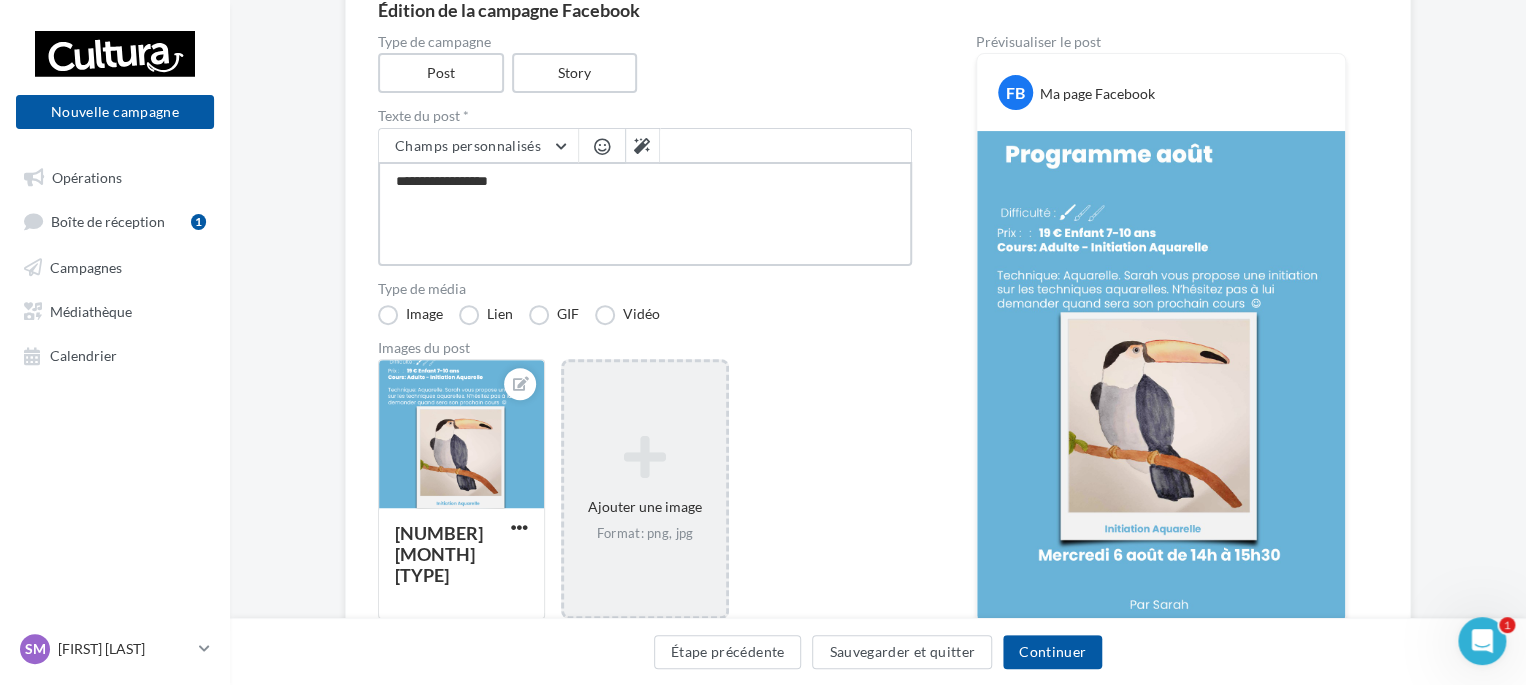 type on "**********" 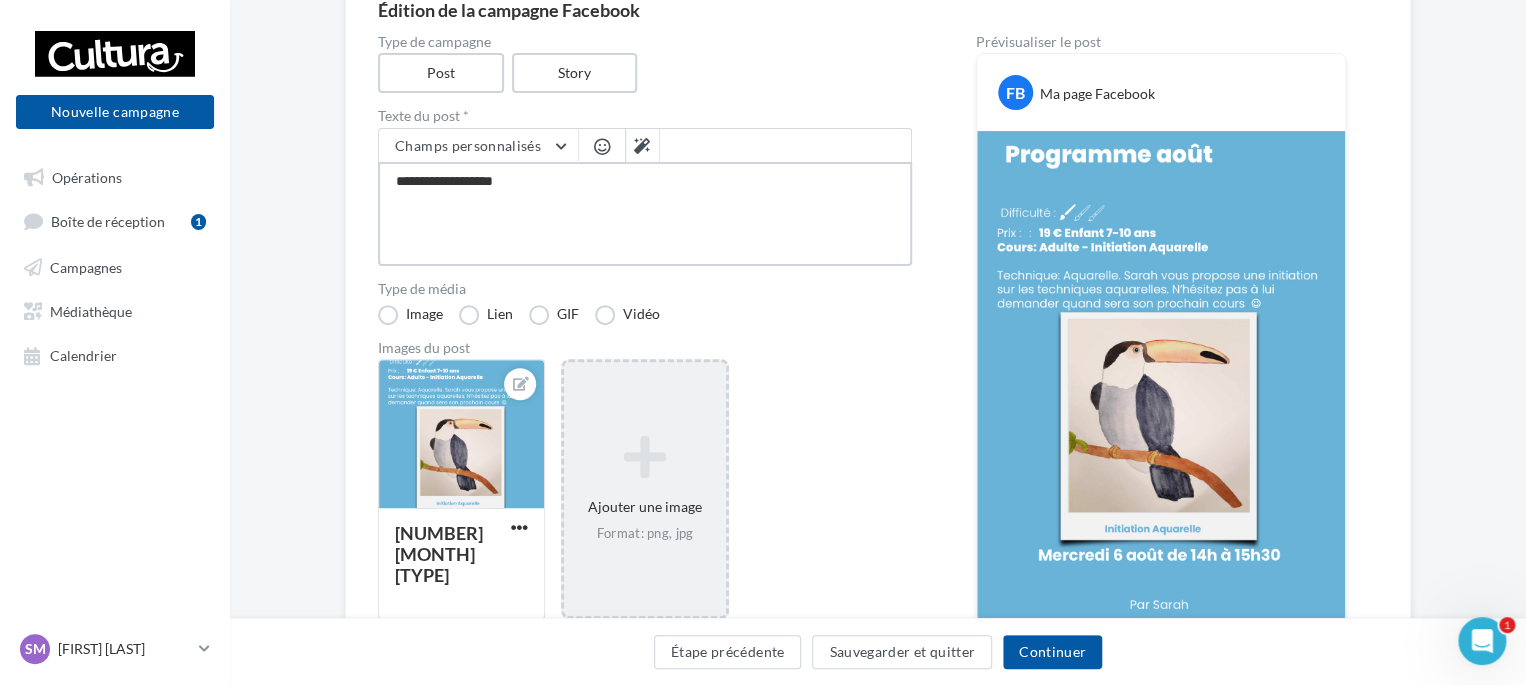 type on "**********" 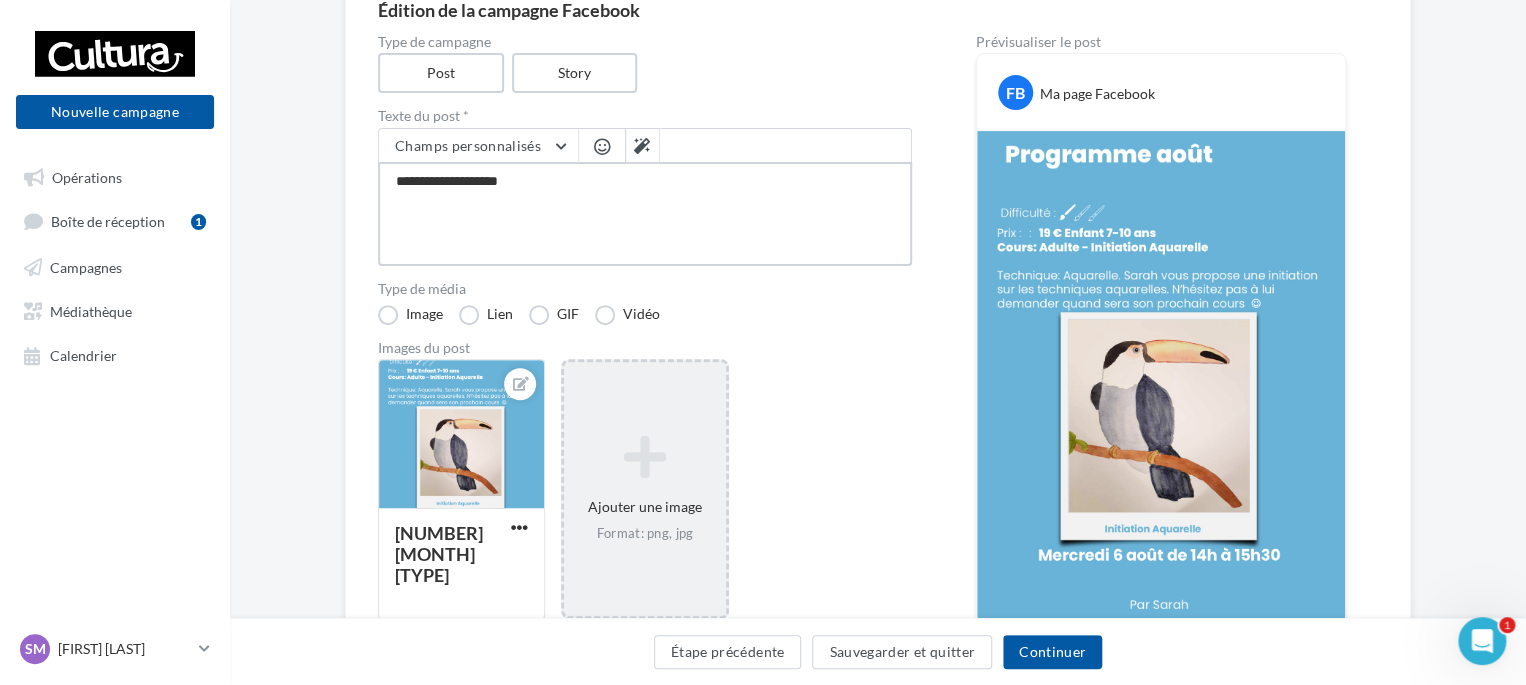 type on "**********" 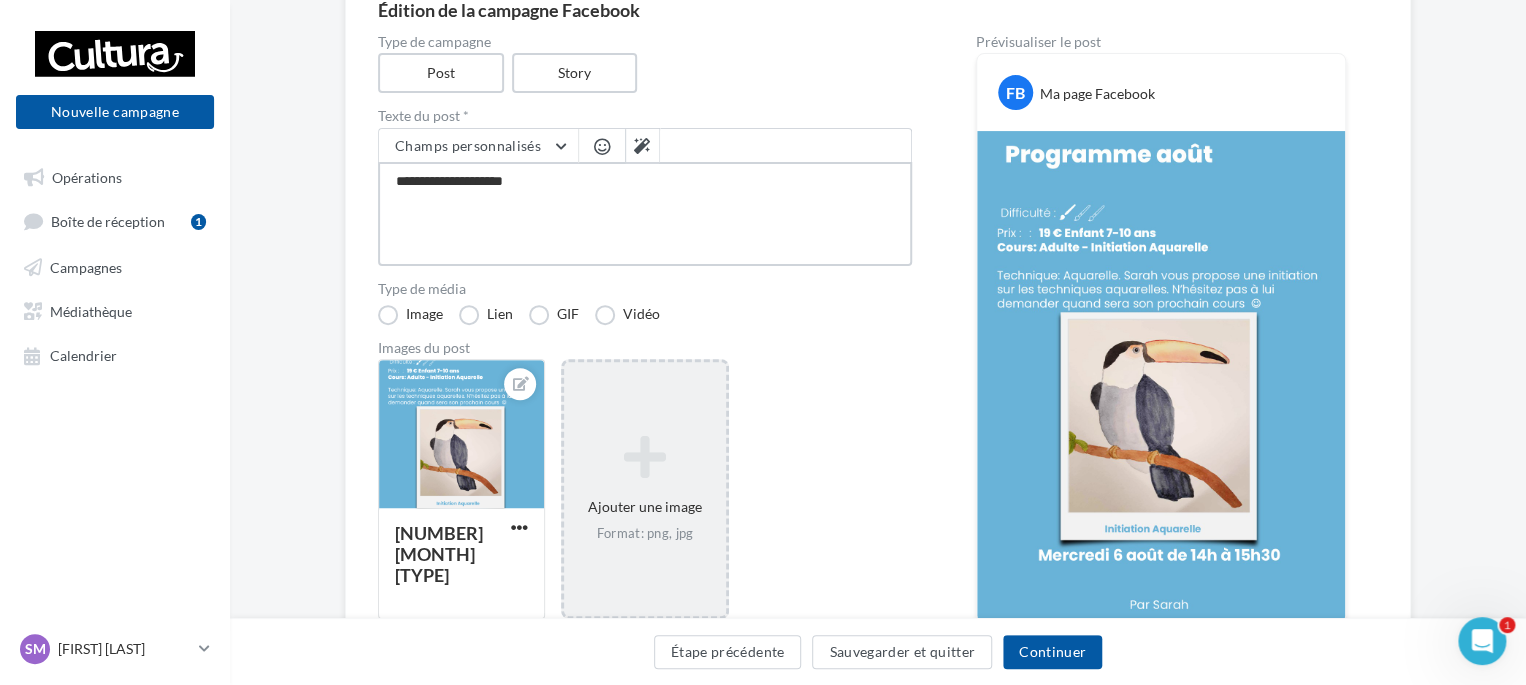 type on "**********" 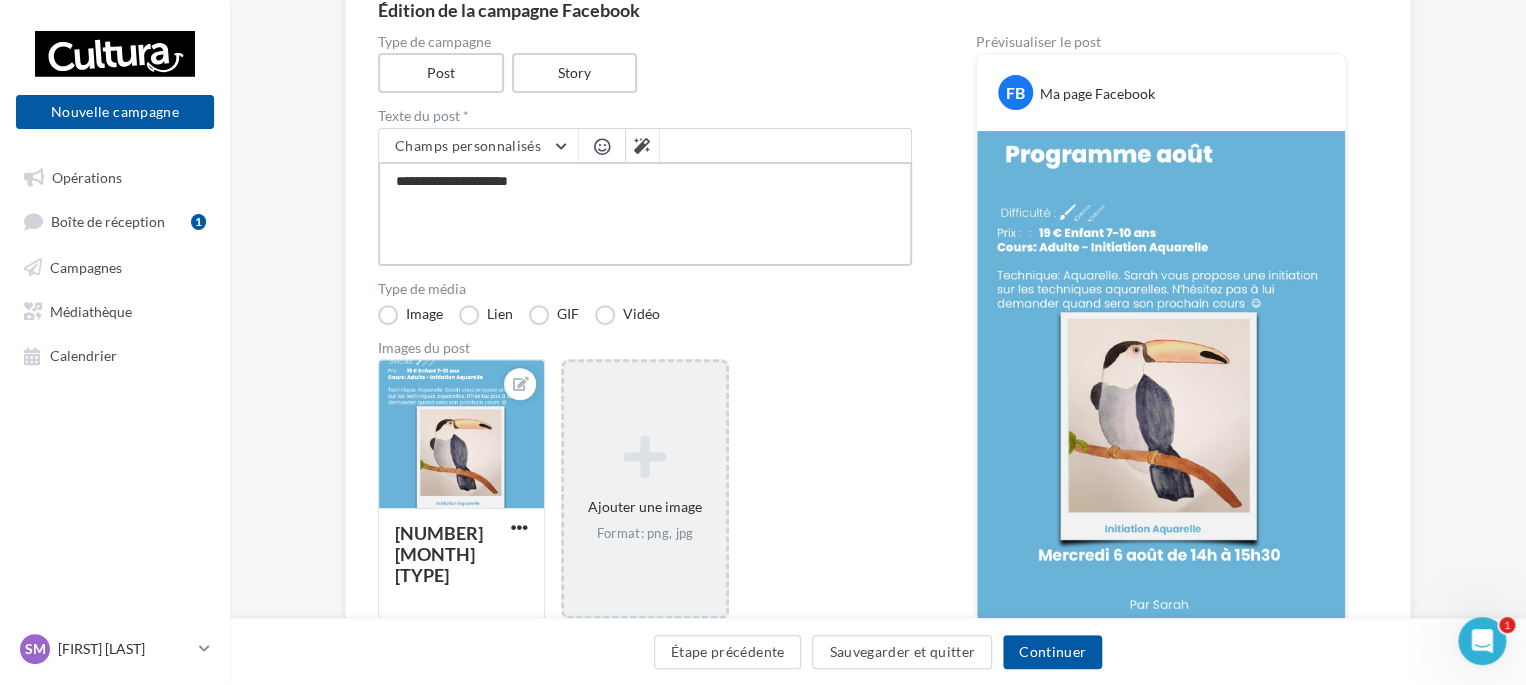 type on "**********" 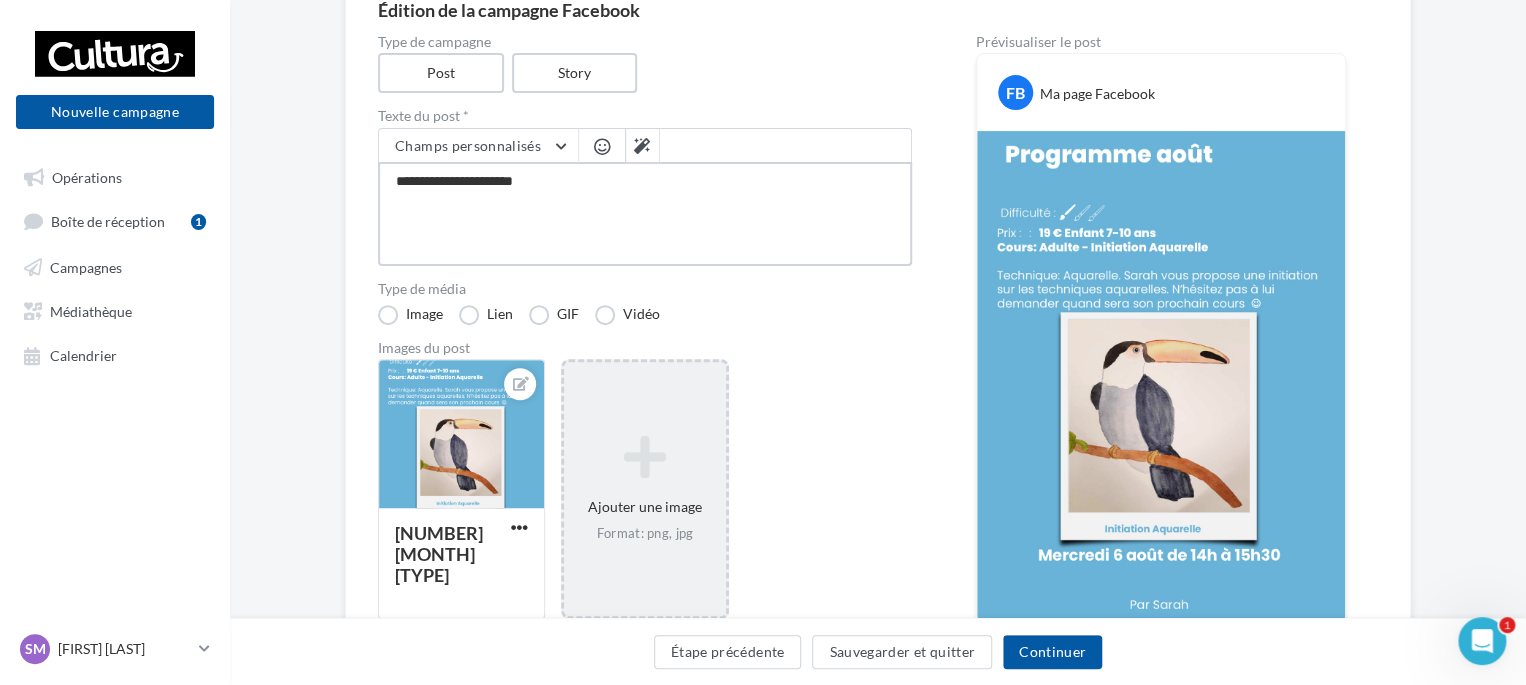 type on "**********" 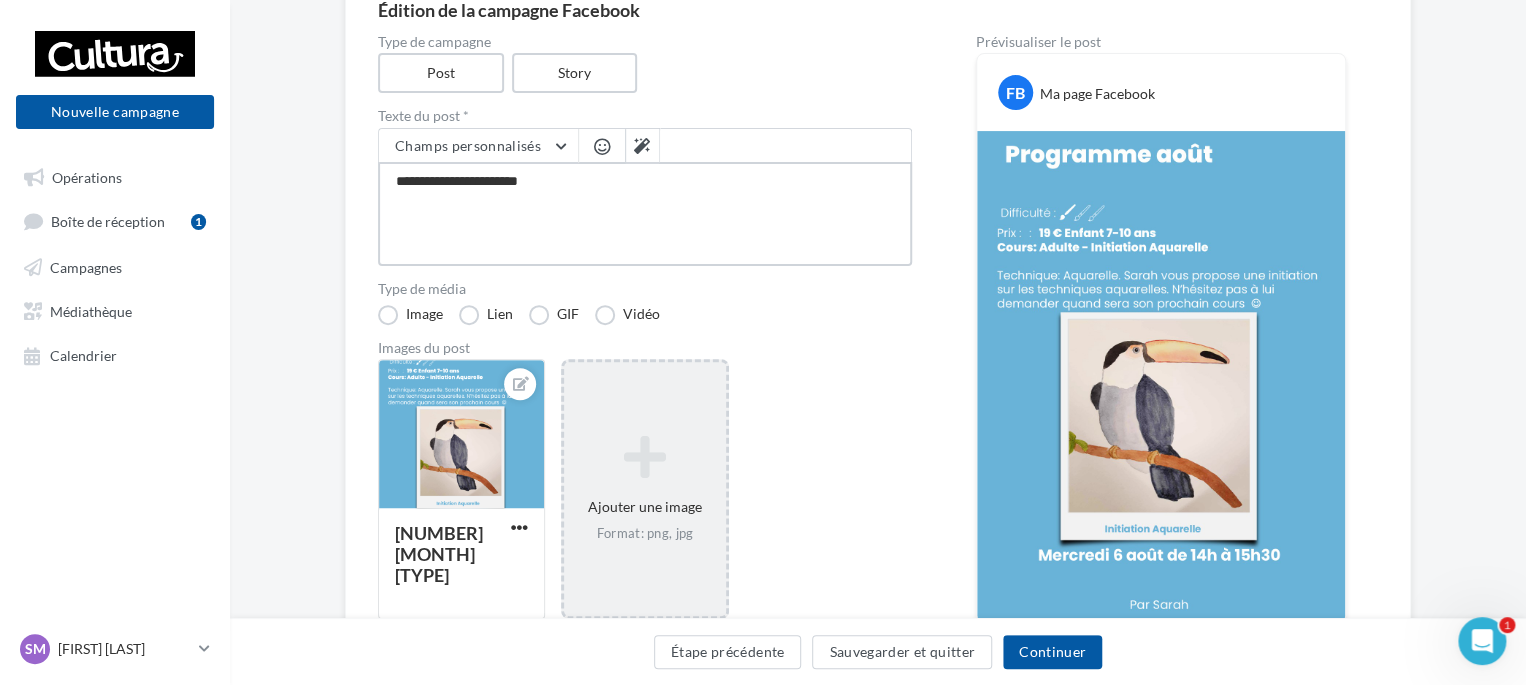 type on "**********" 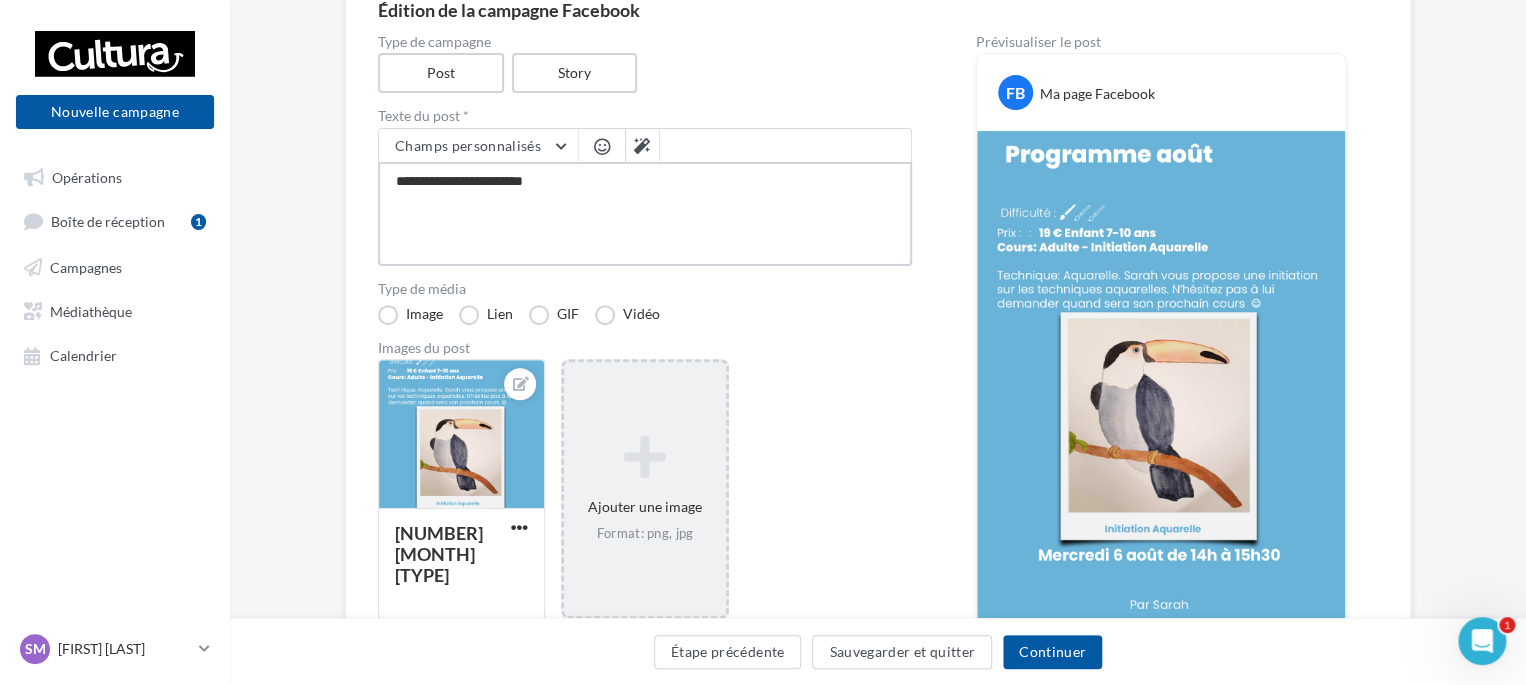 type on "**********" 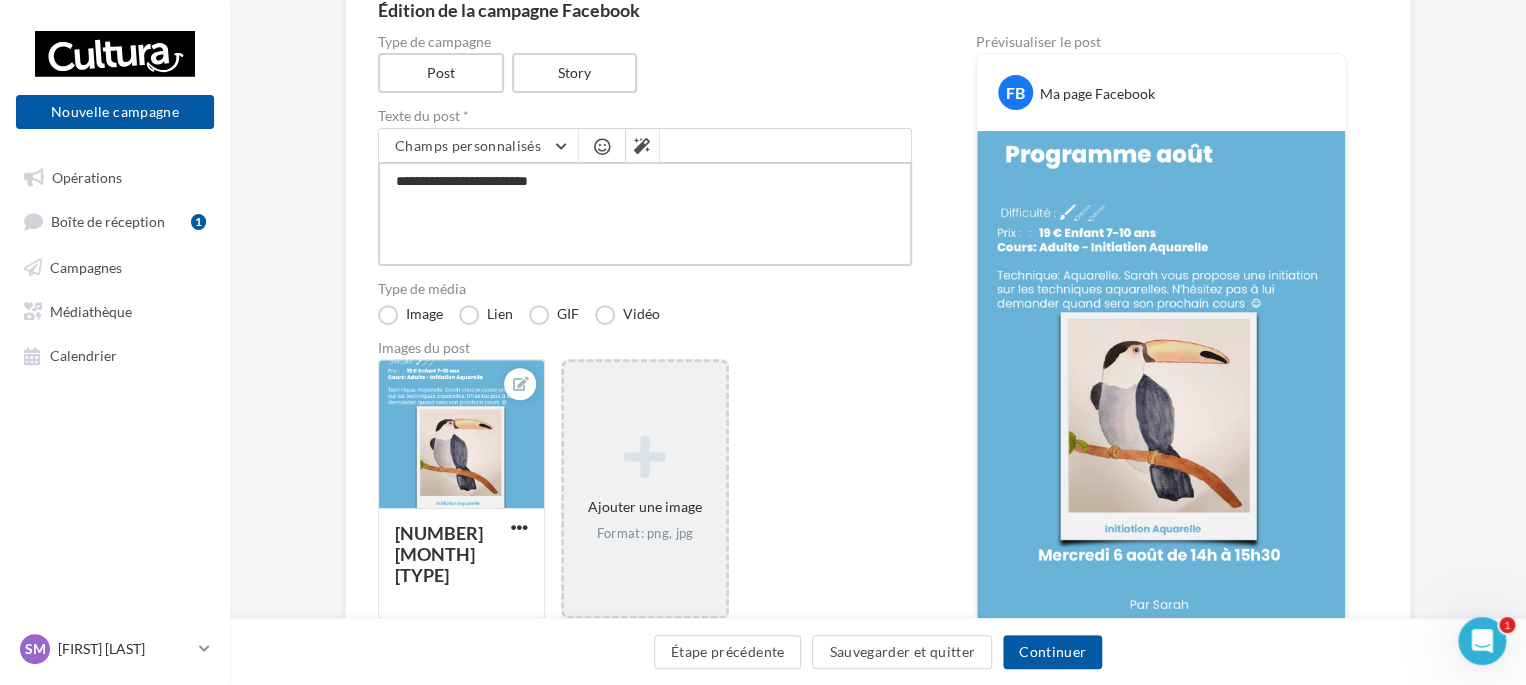 type on "**********" 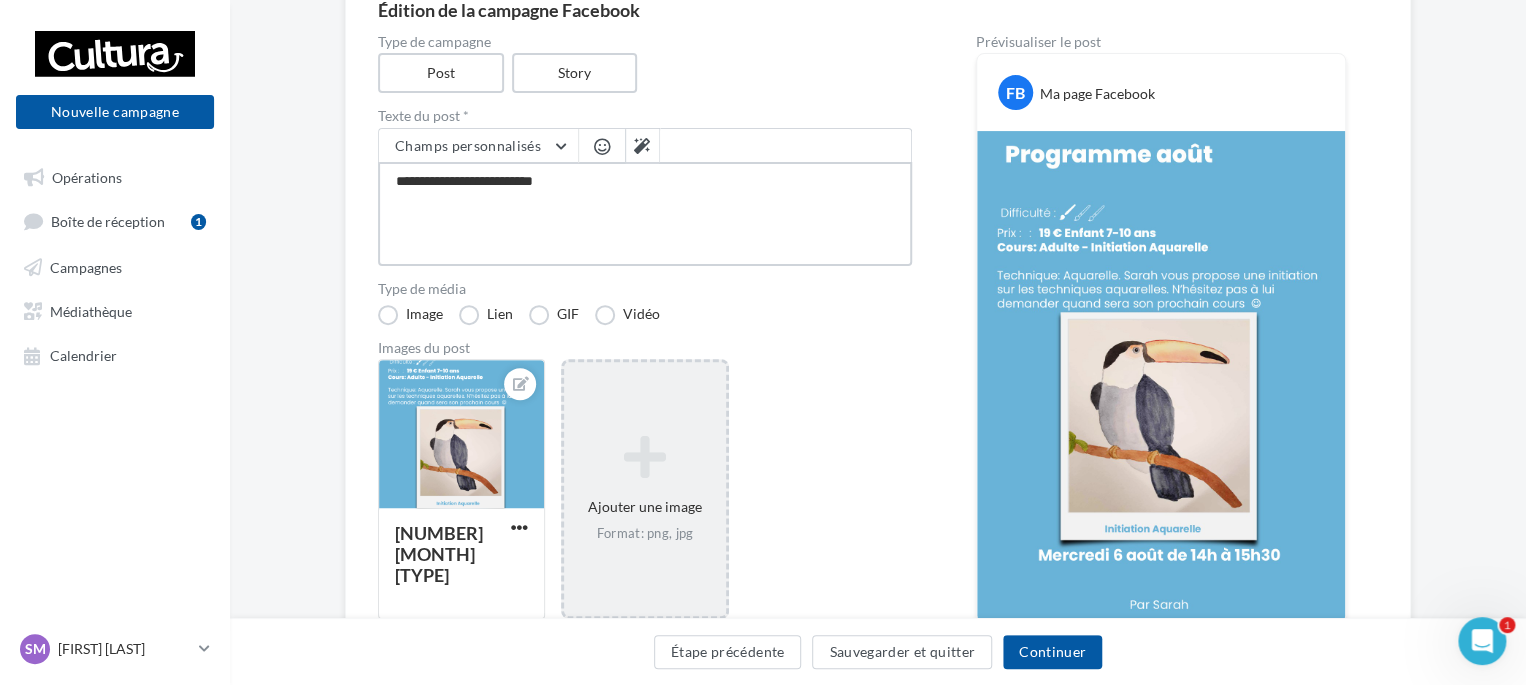 type on "**********" 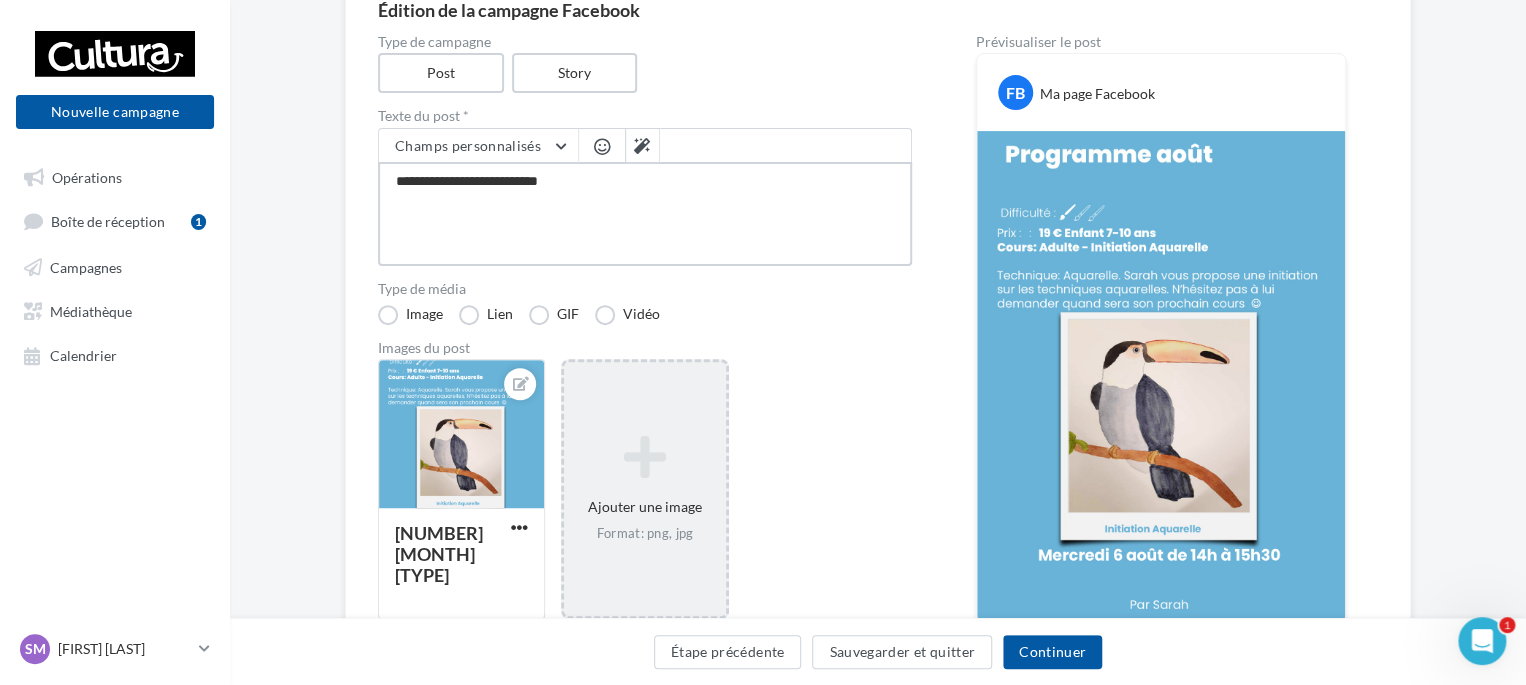 type on "**********" 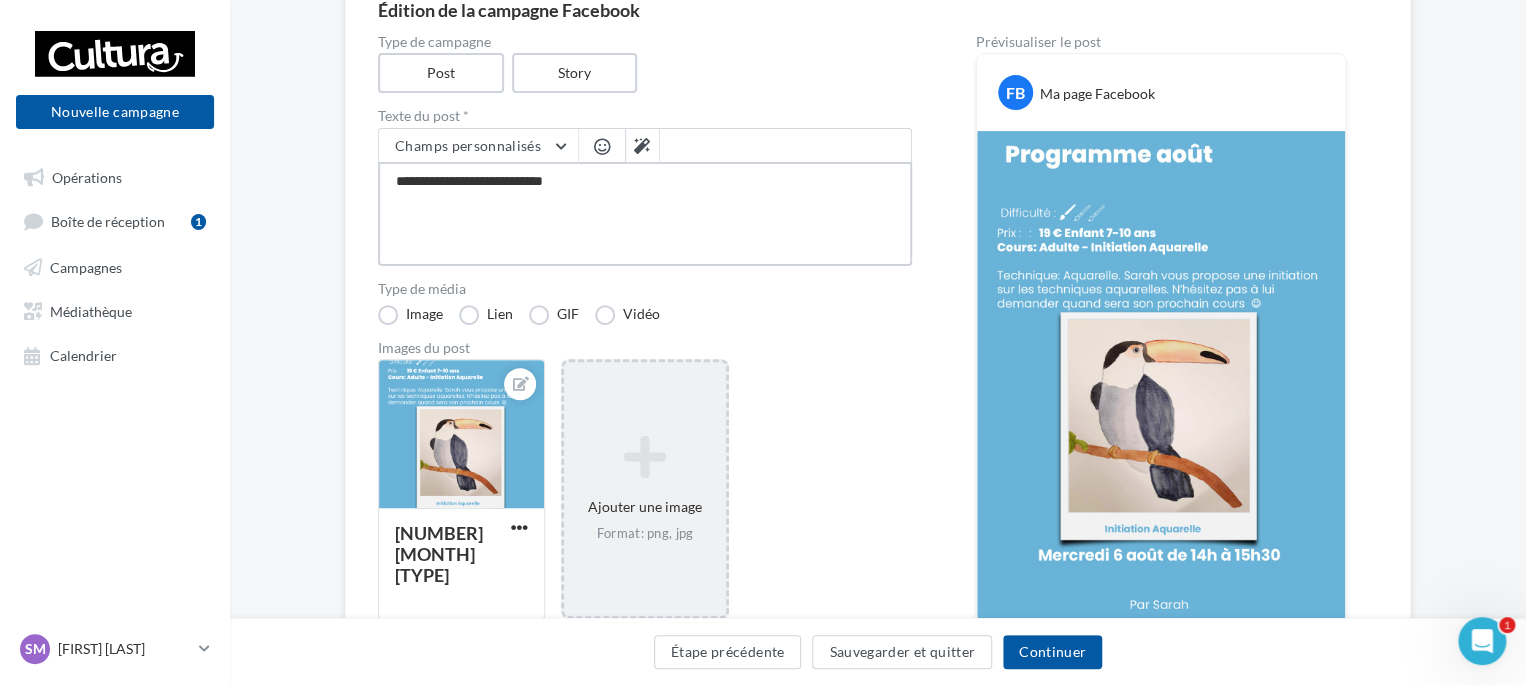 type on "**********" 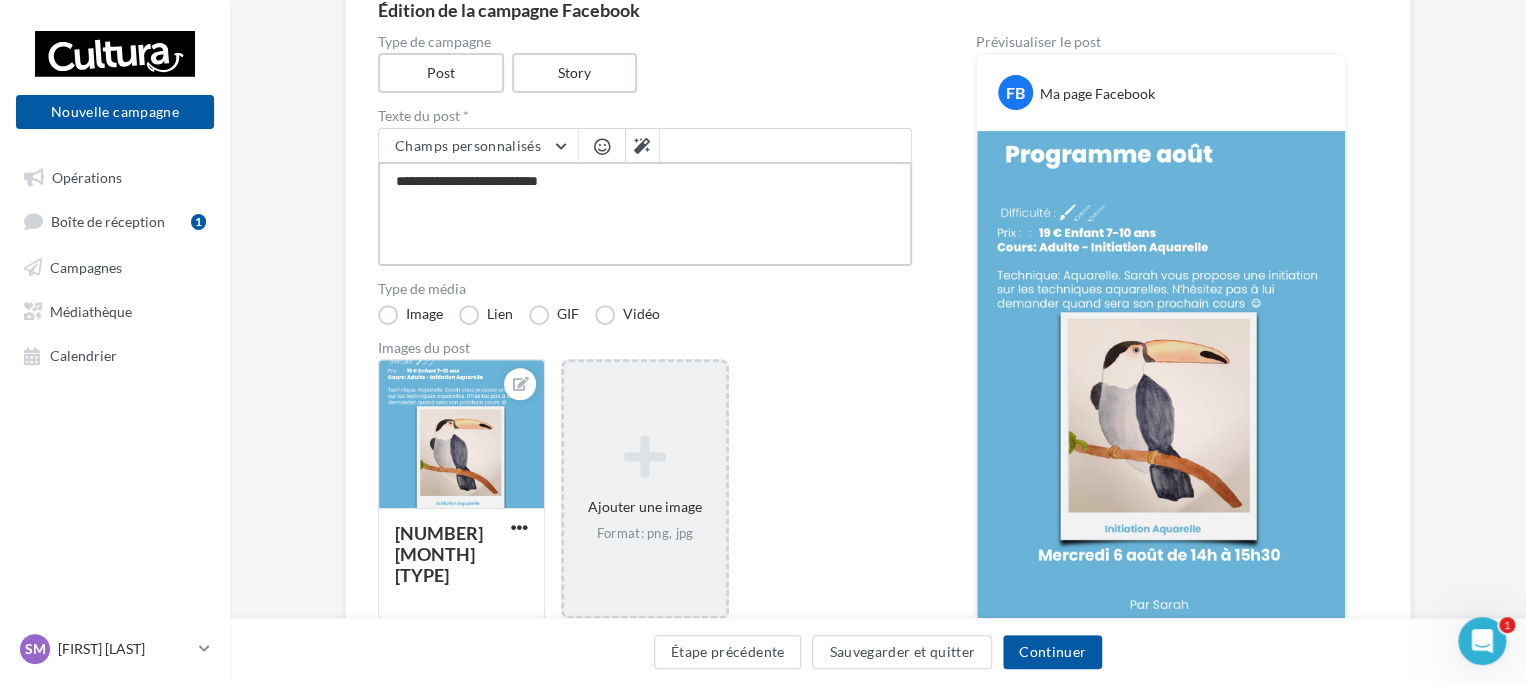type on "**********" 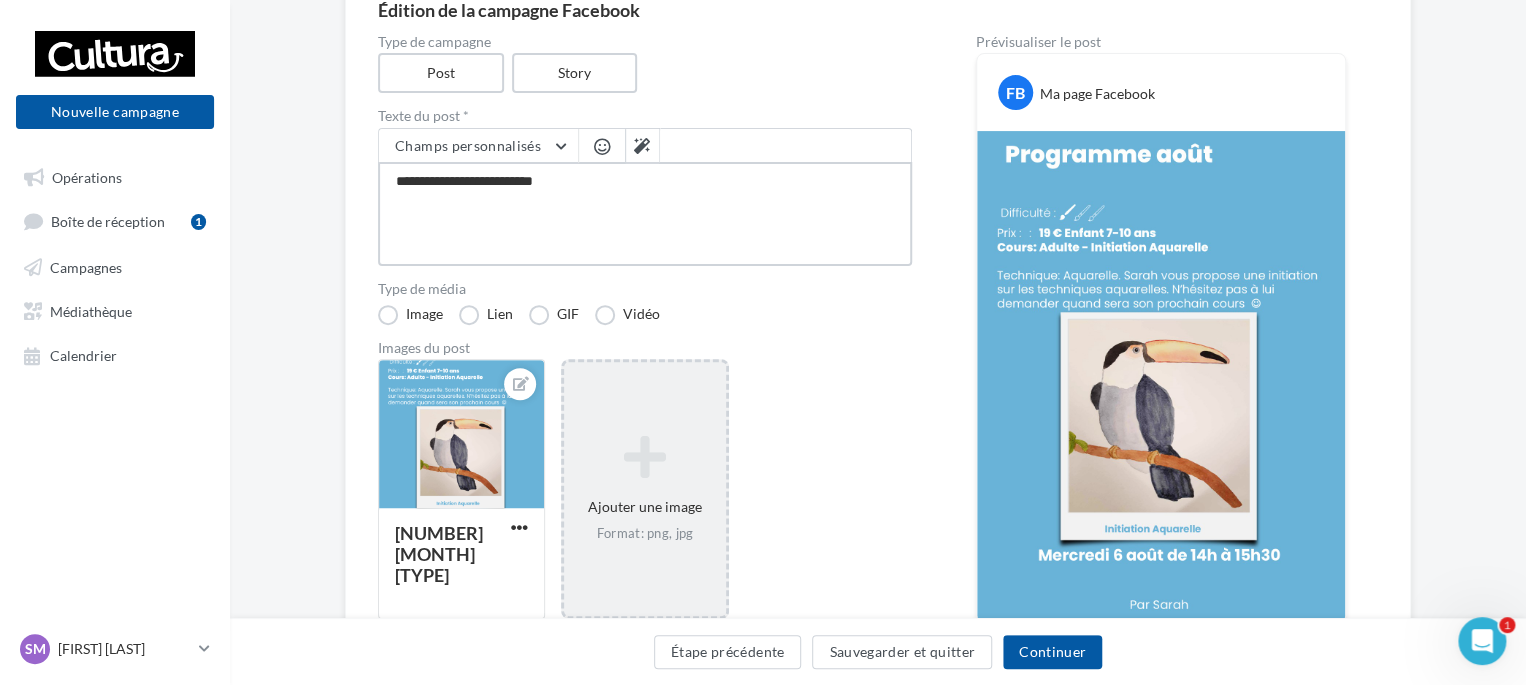 type on "**********" 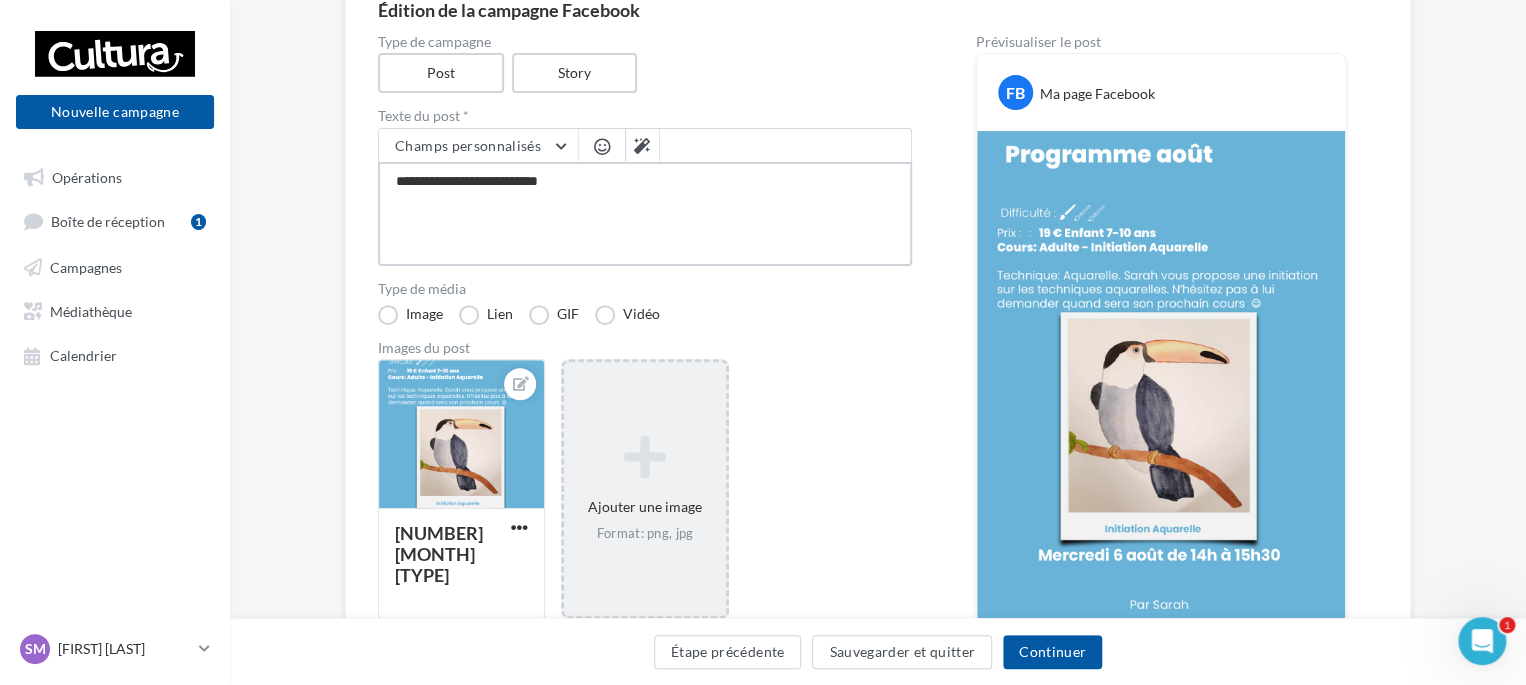 type on "**********" 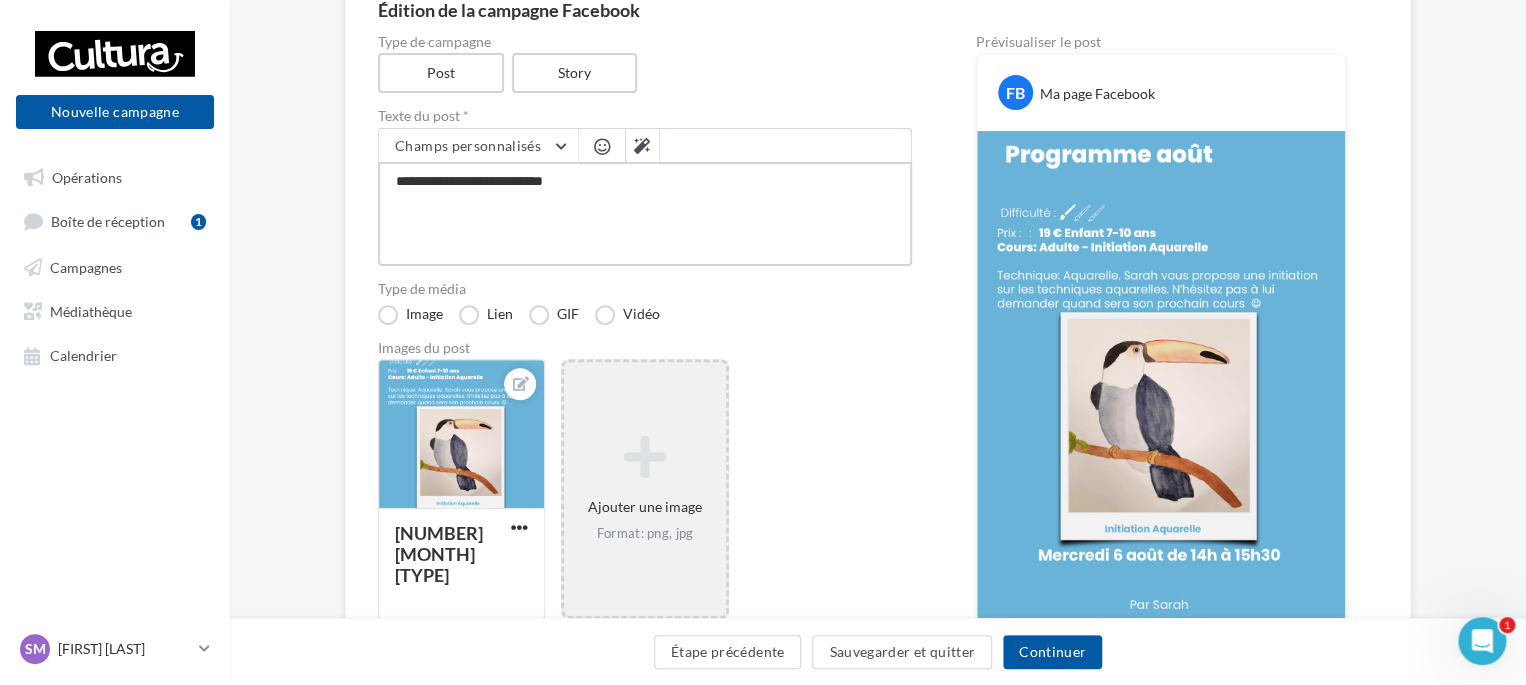 type on "**********" 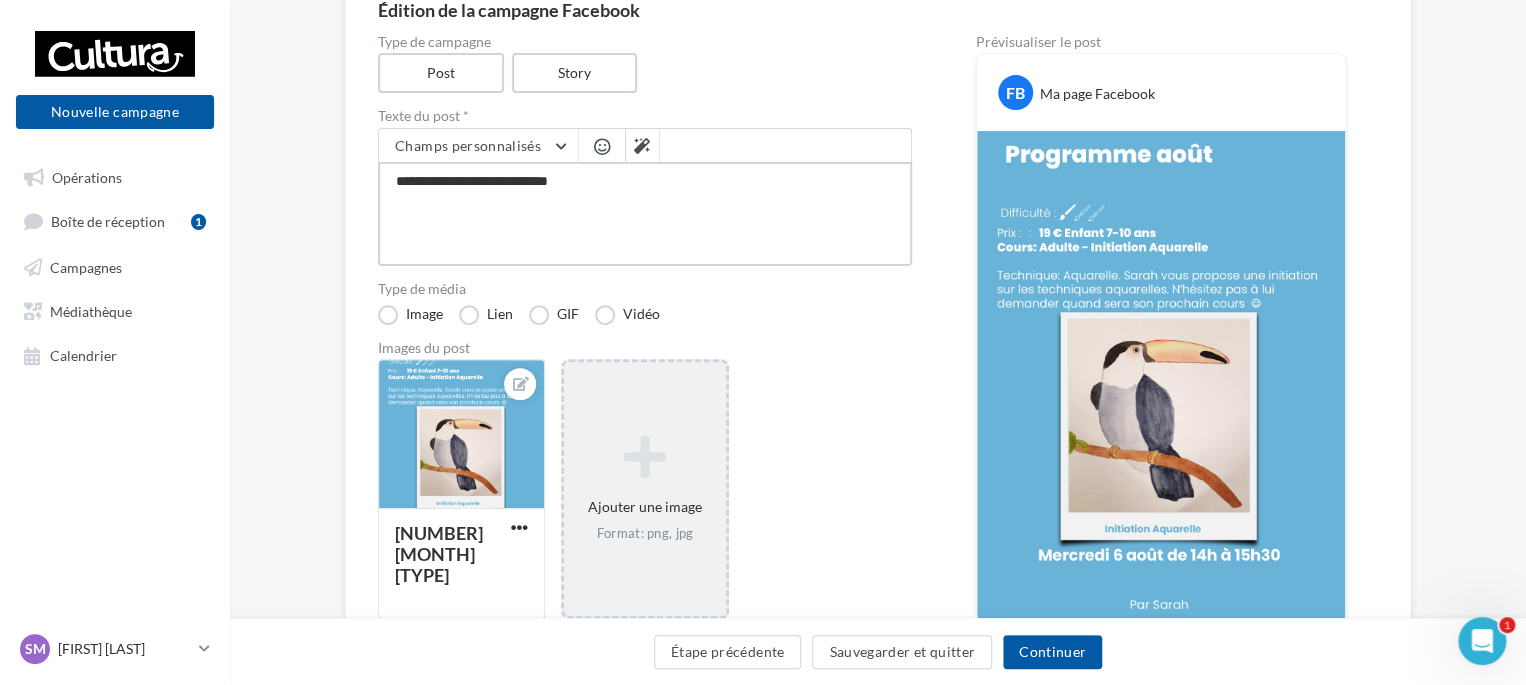 type on "**********" 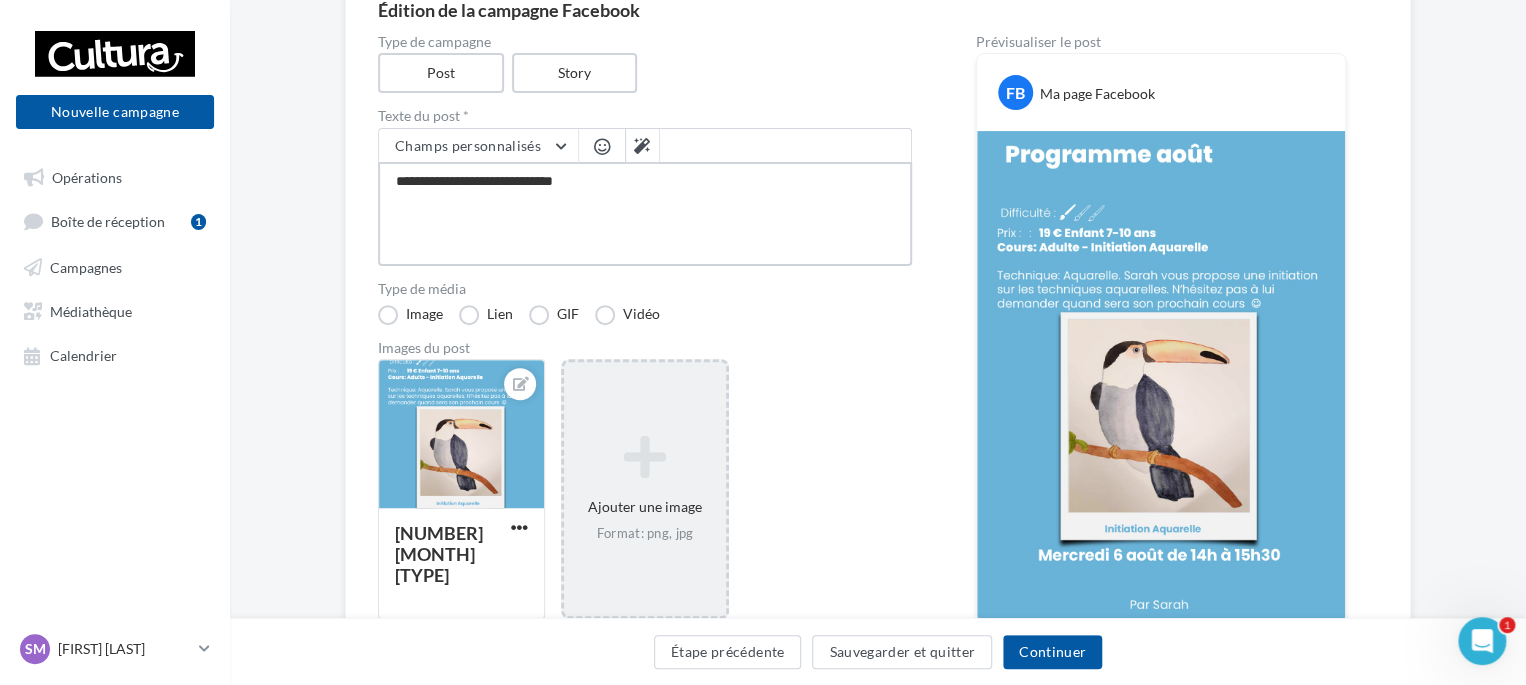 type on "**********" 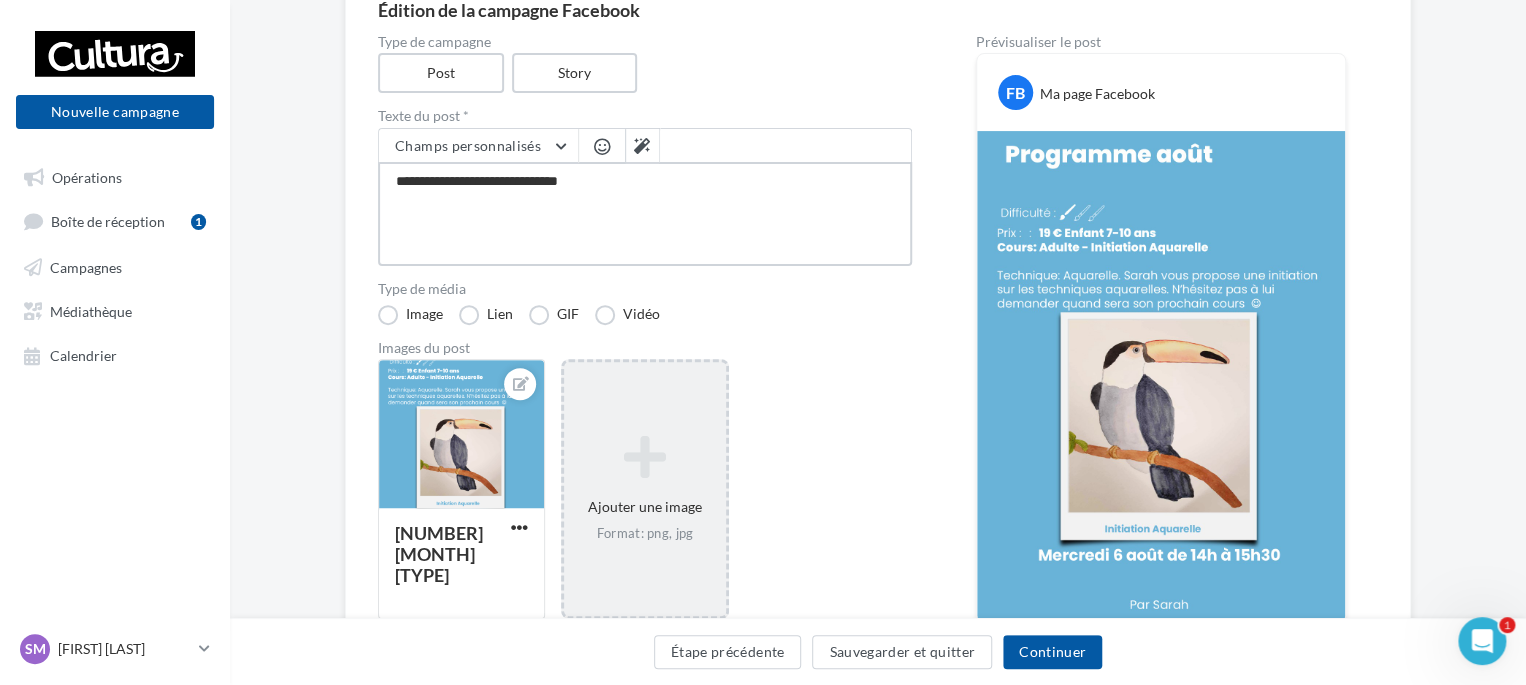 type on "**********" 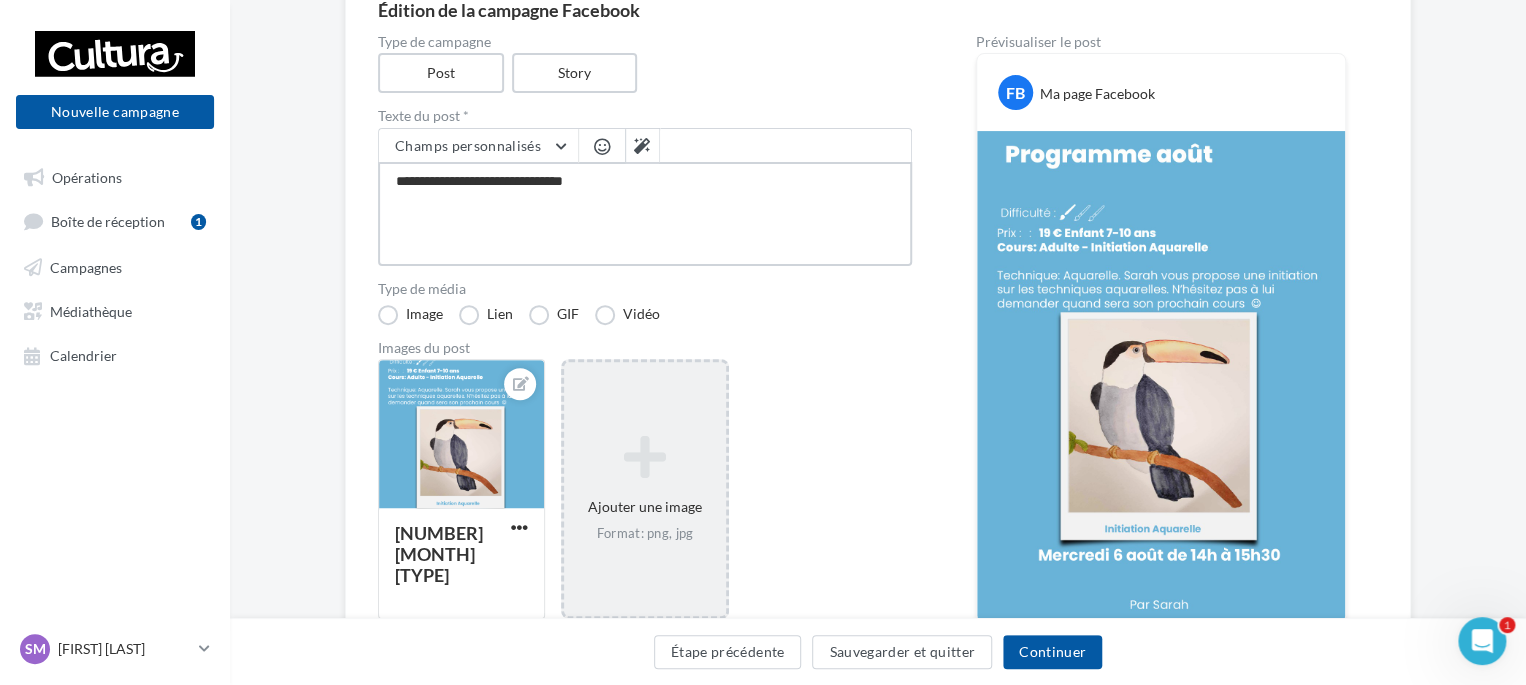 type on "**********" 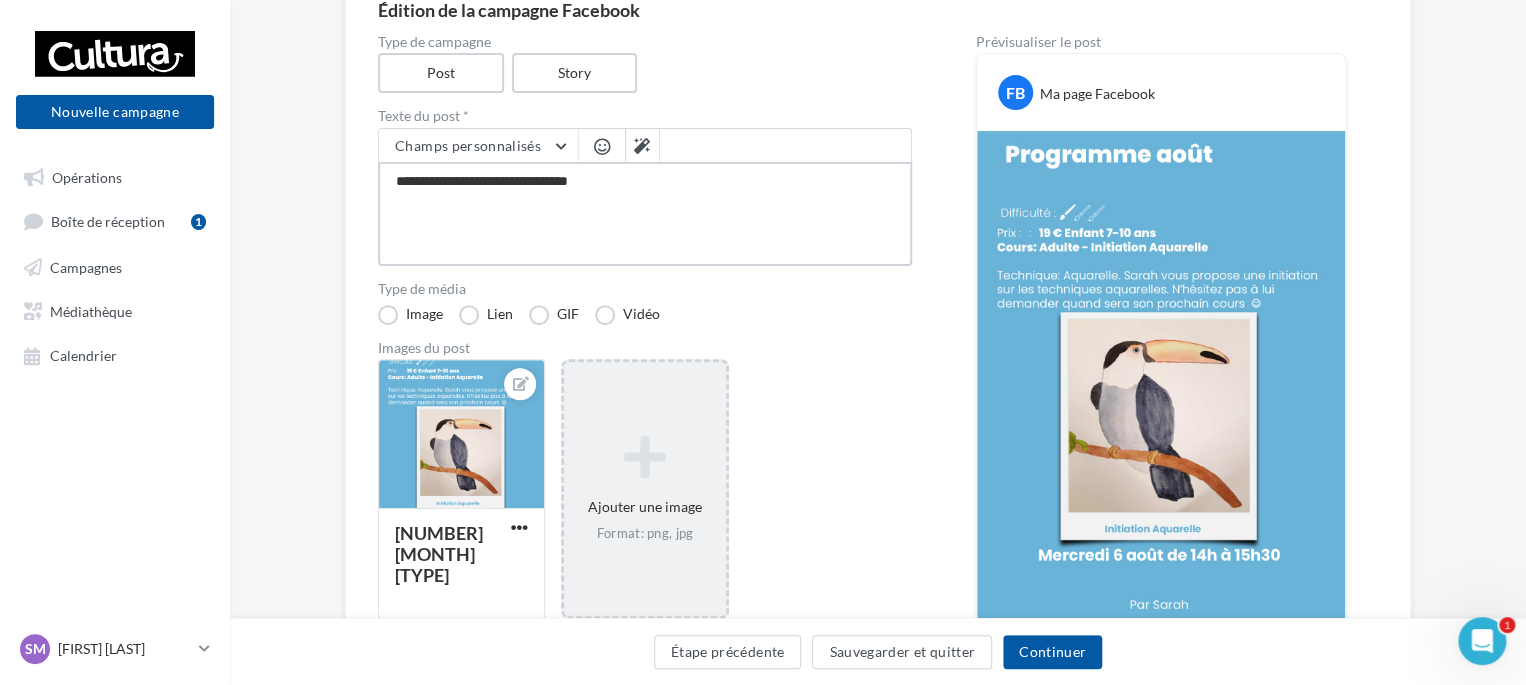 type on "**********" 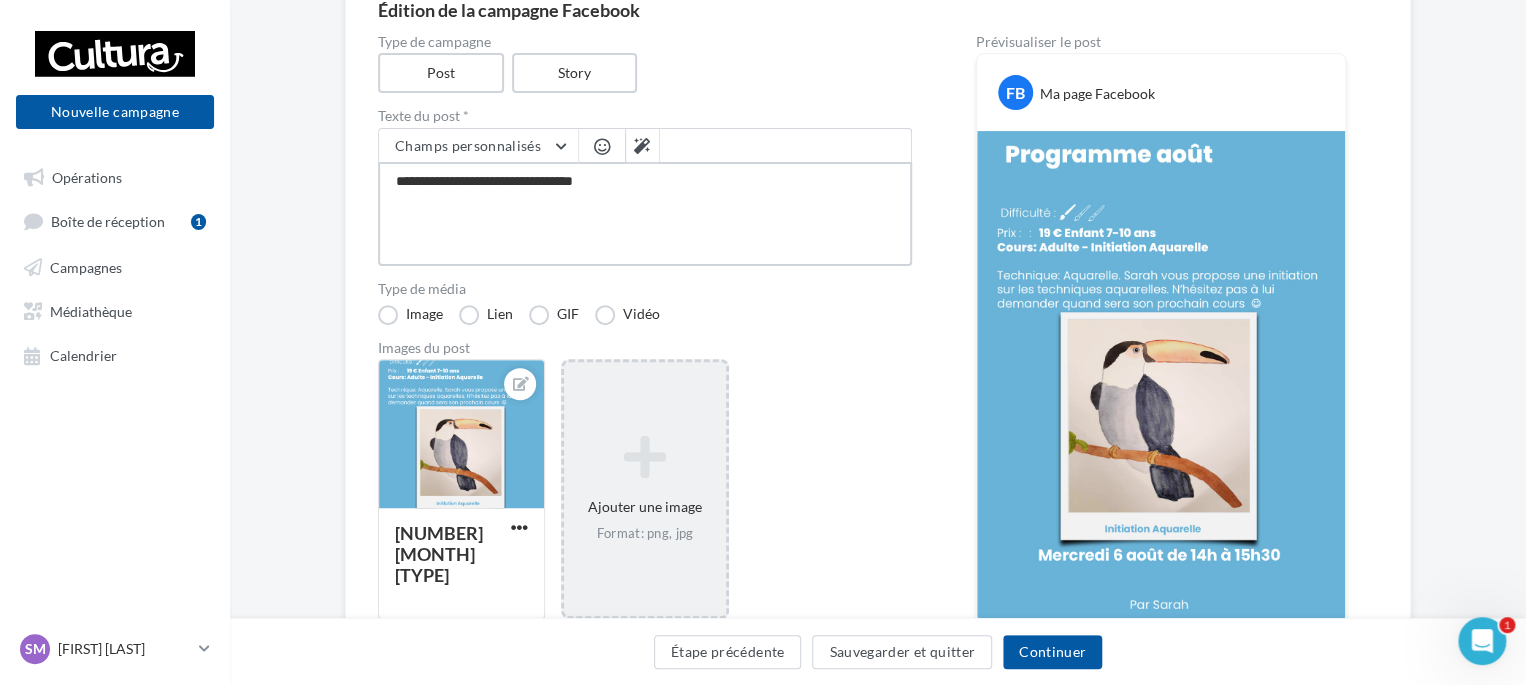 type on "**********" 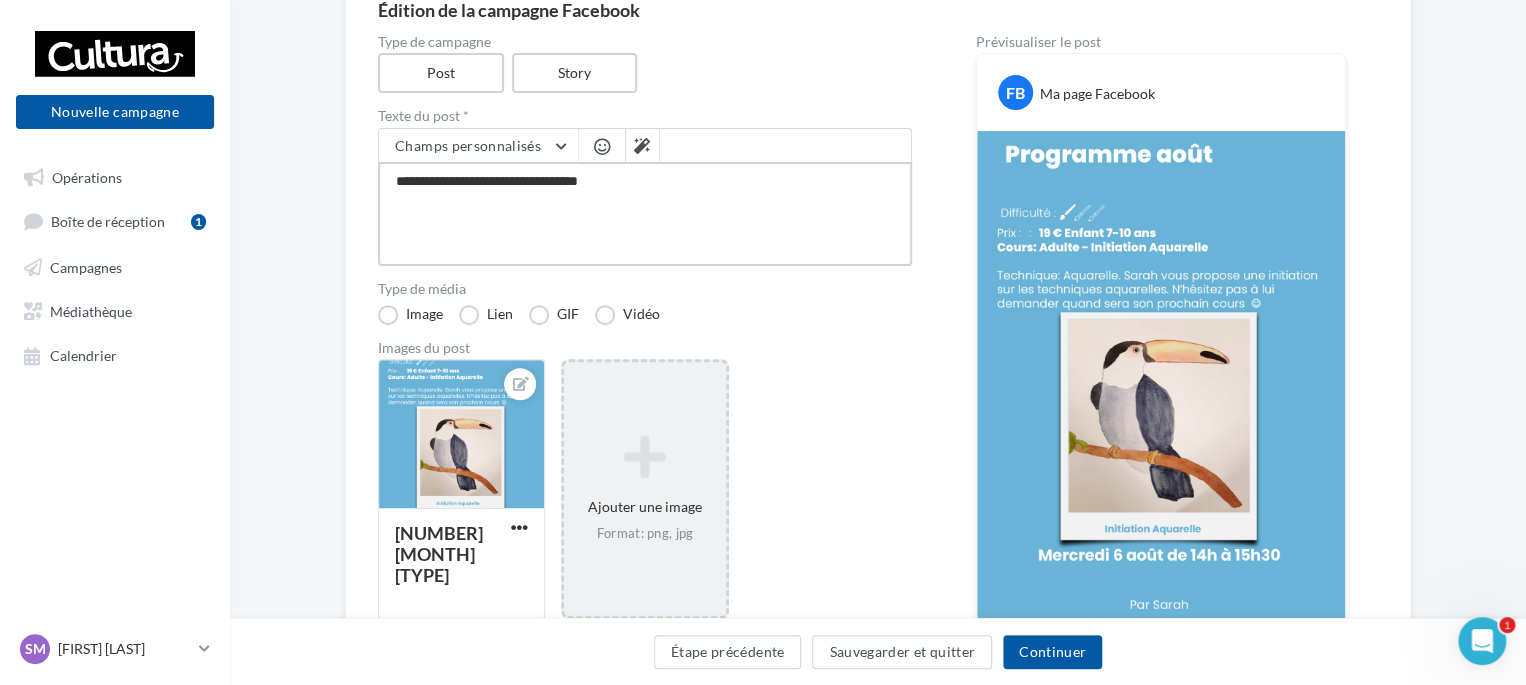 type on "**********" 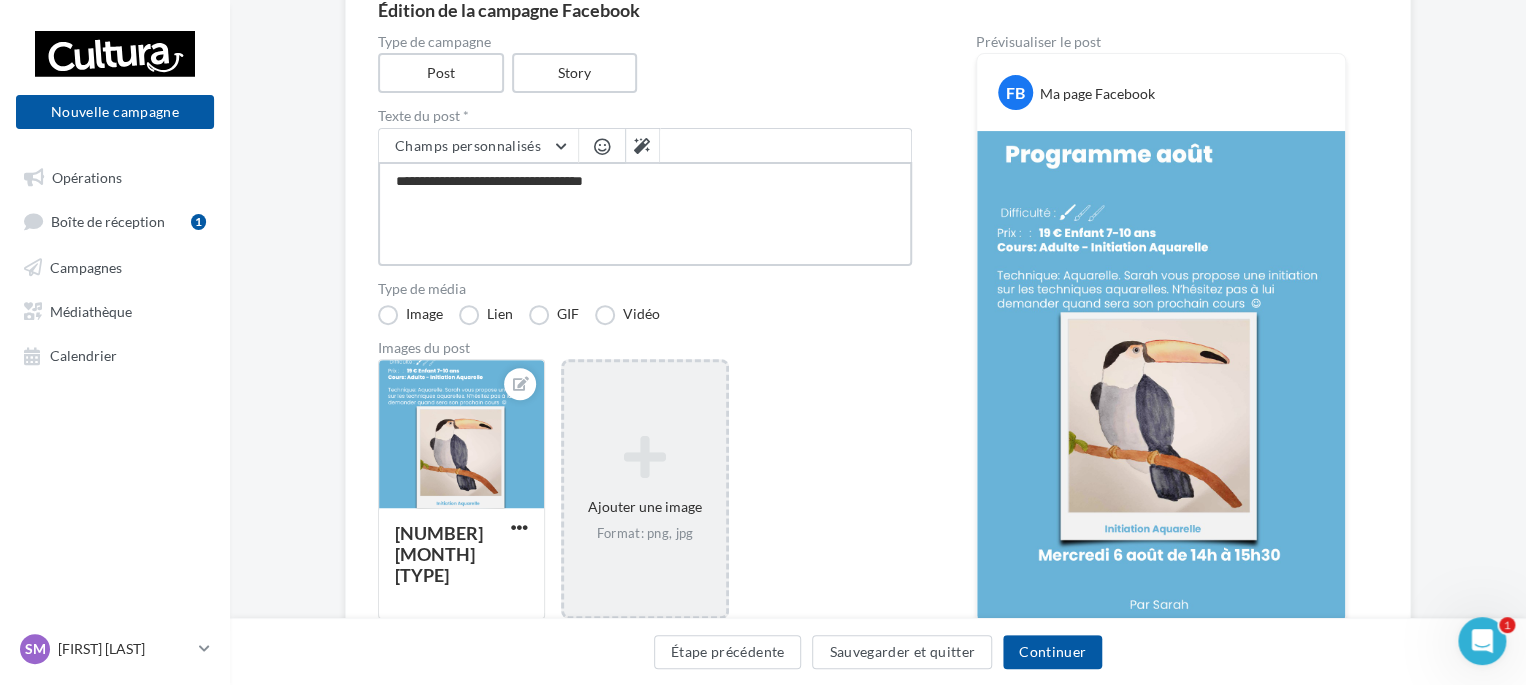 type on "**********" 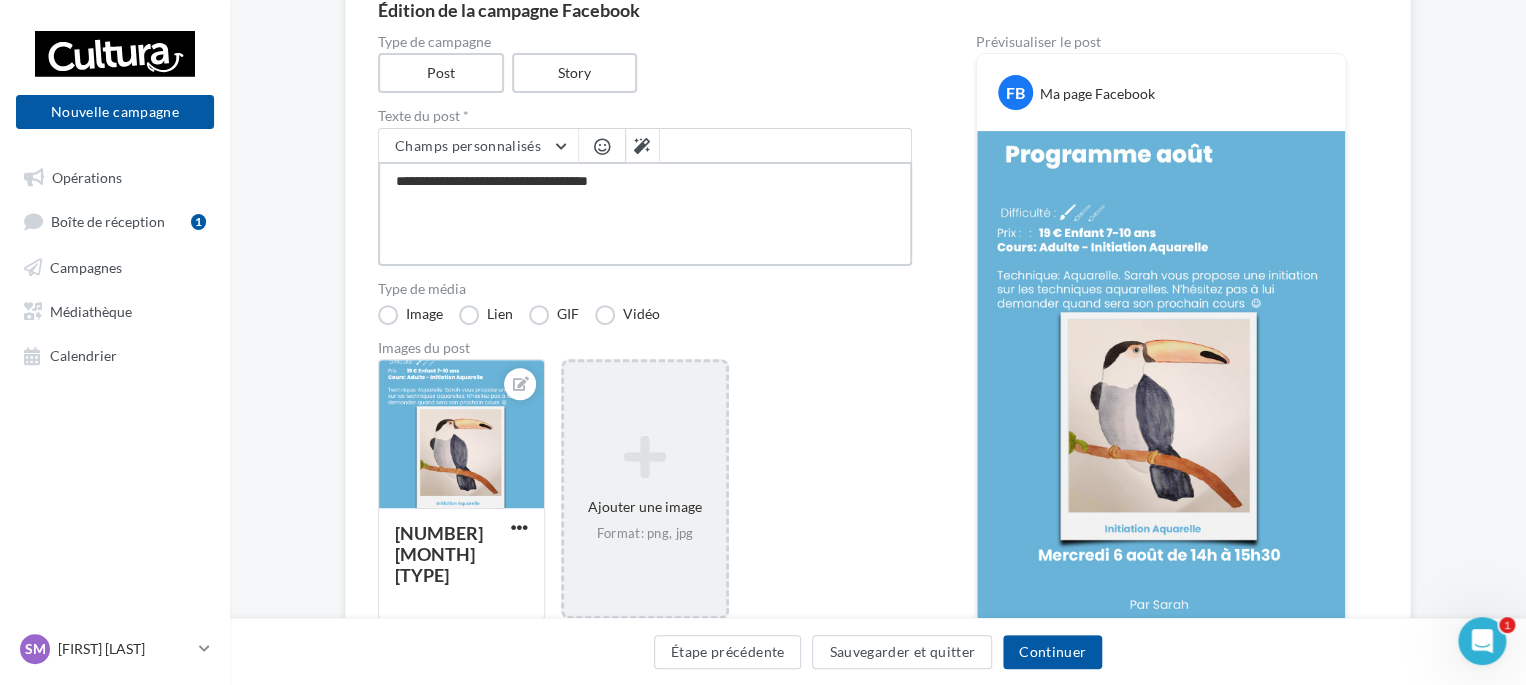 type on "**********" 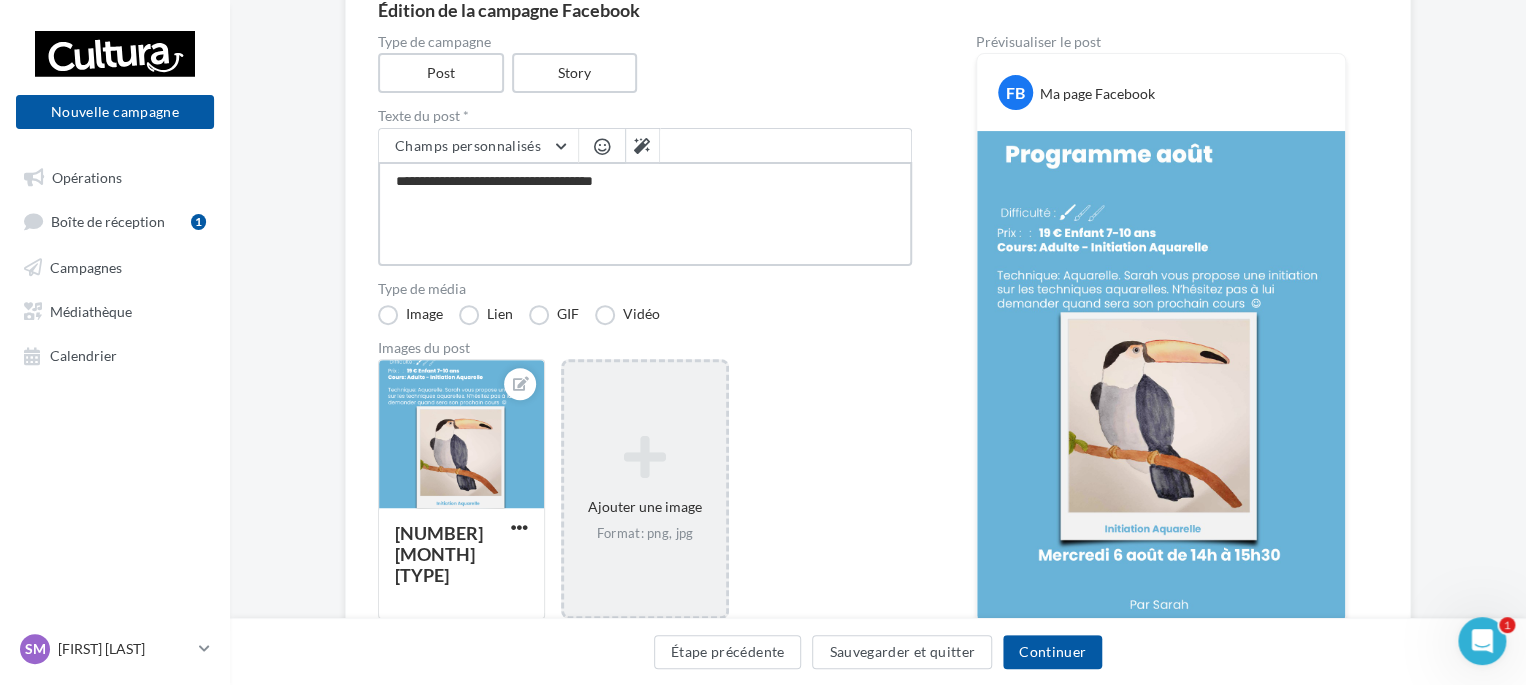 type on "**********" 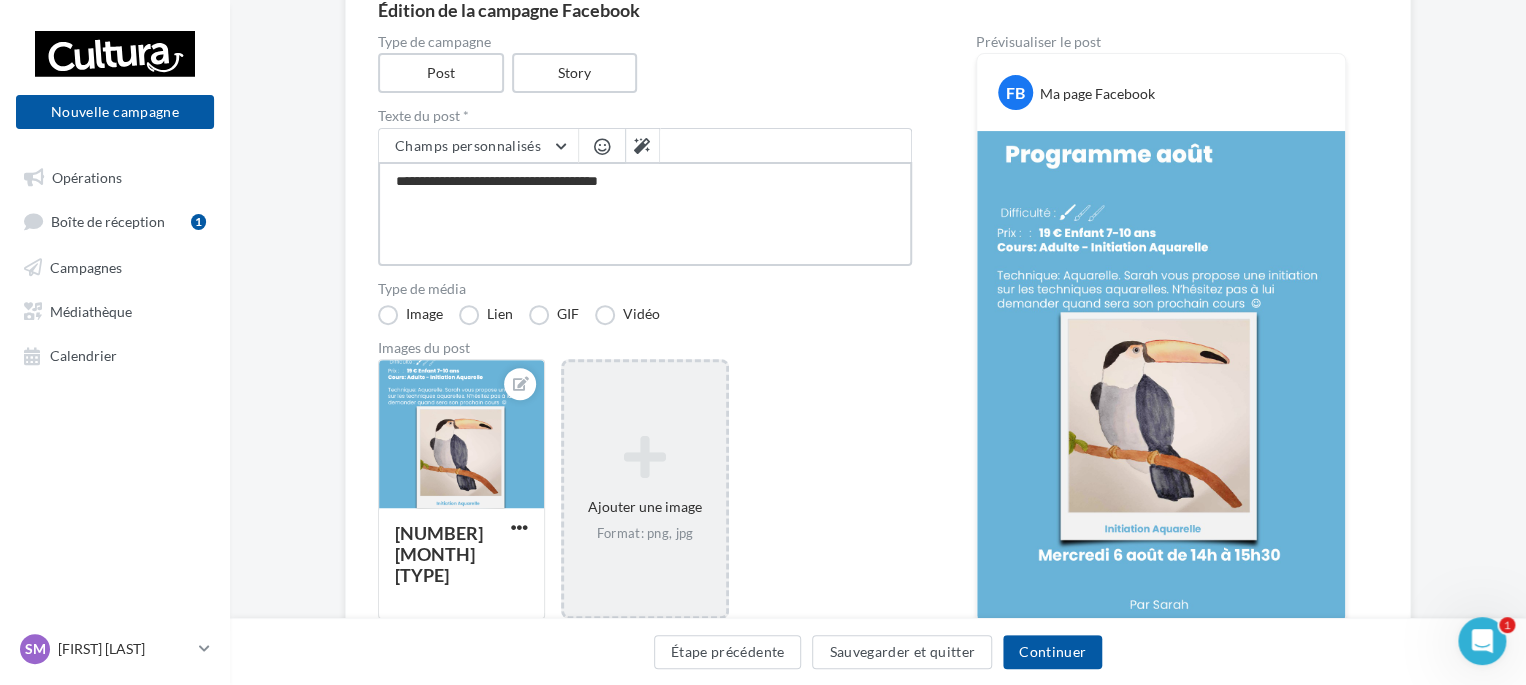 type on "**********" 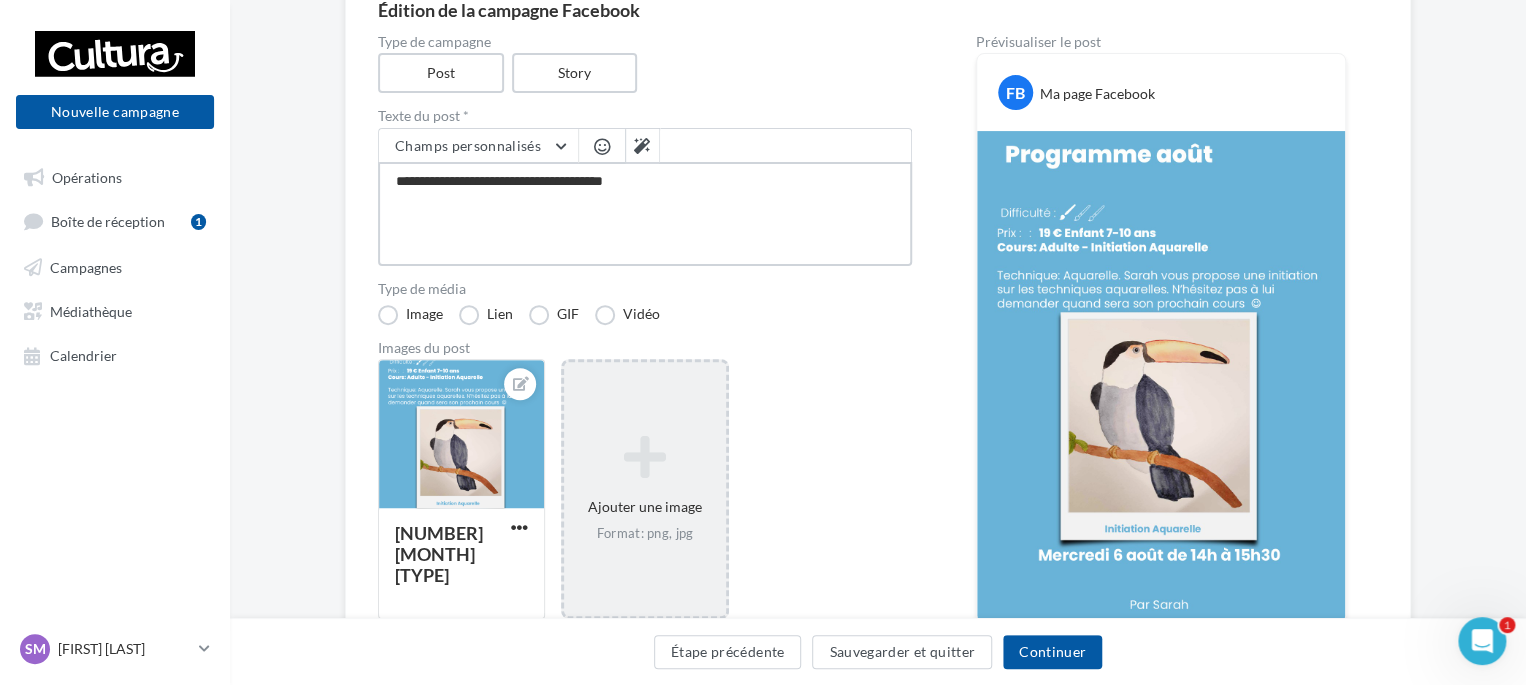 type on "**********" 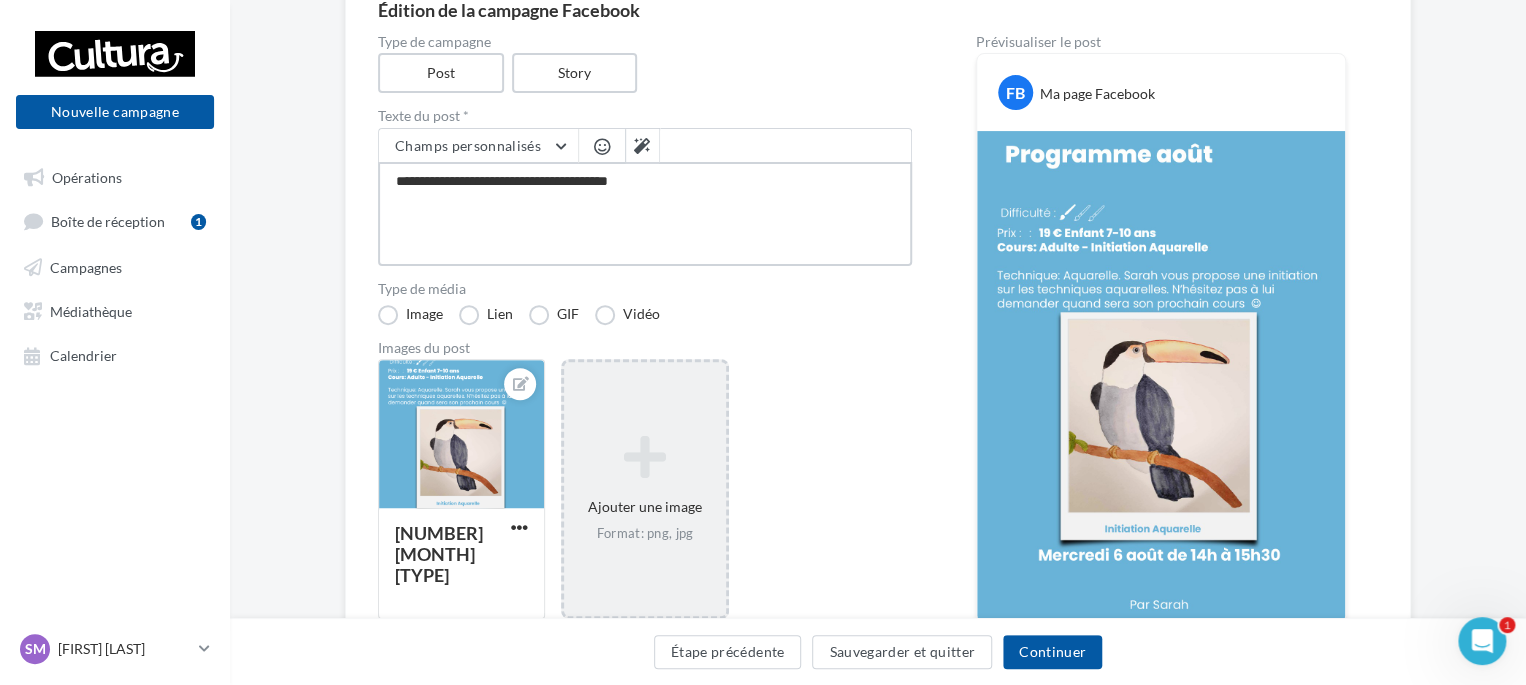 type on "**********" 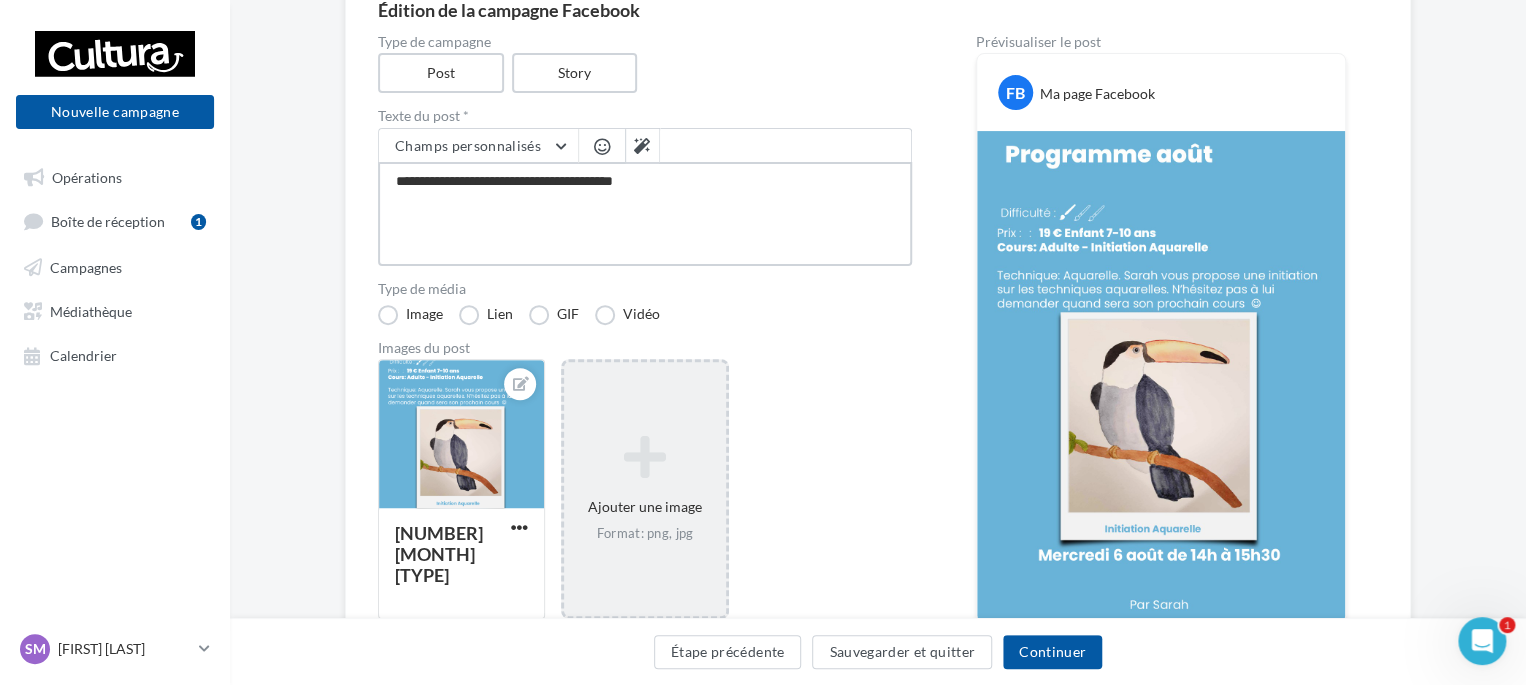 type on "**********" 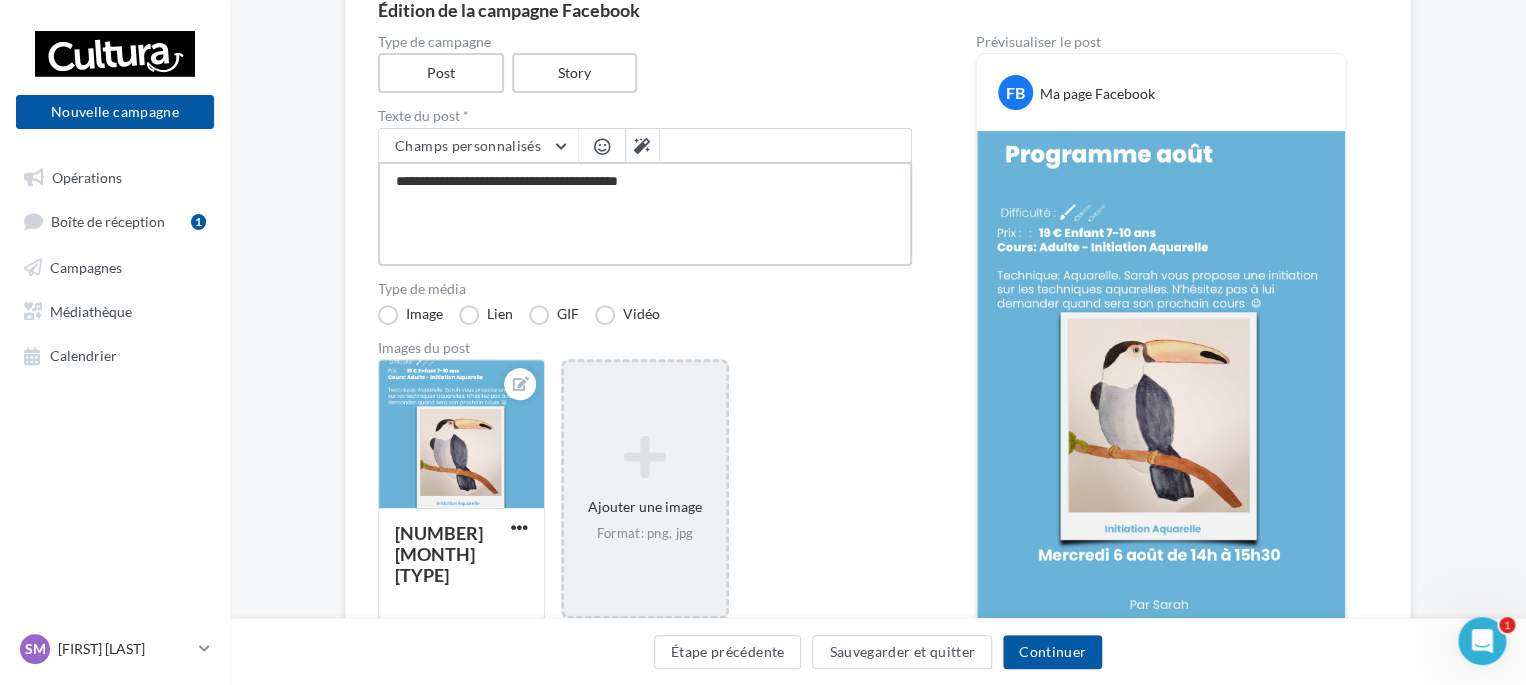 type on "**********" 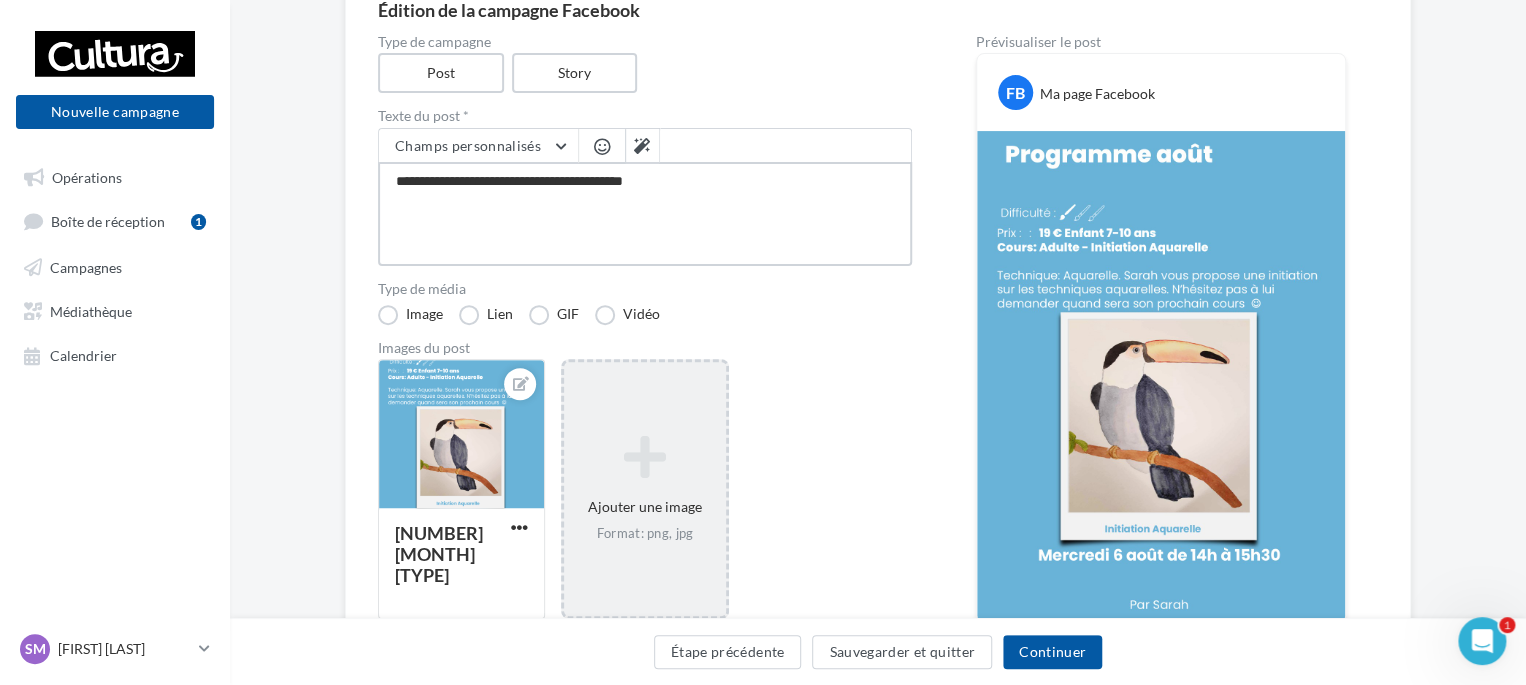 type on "**********" 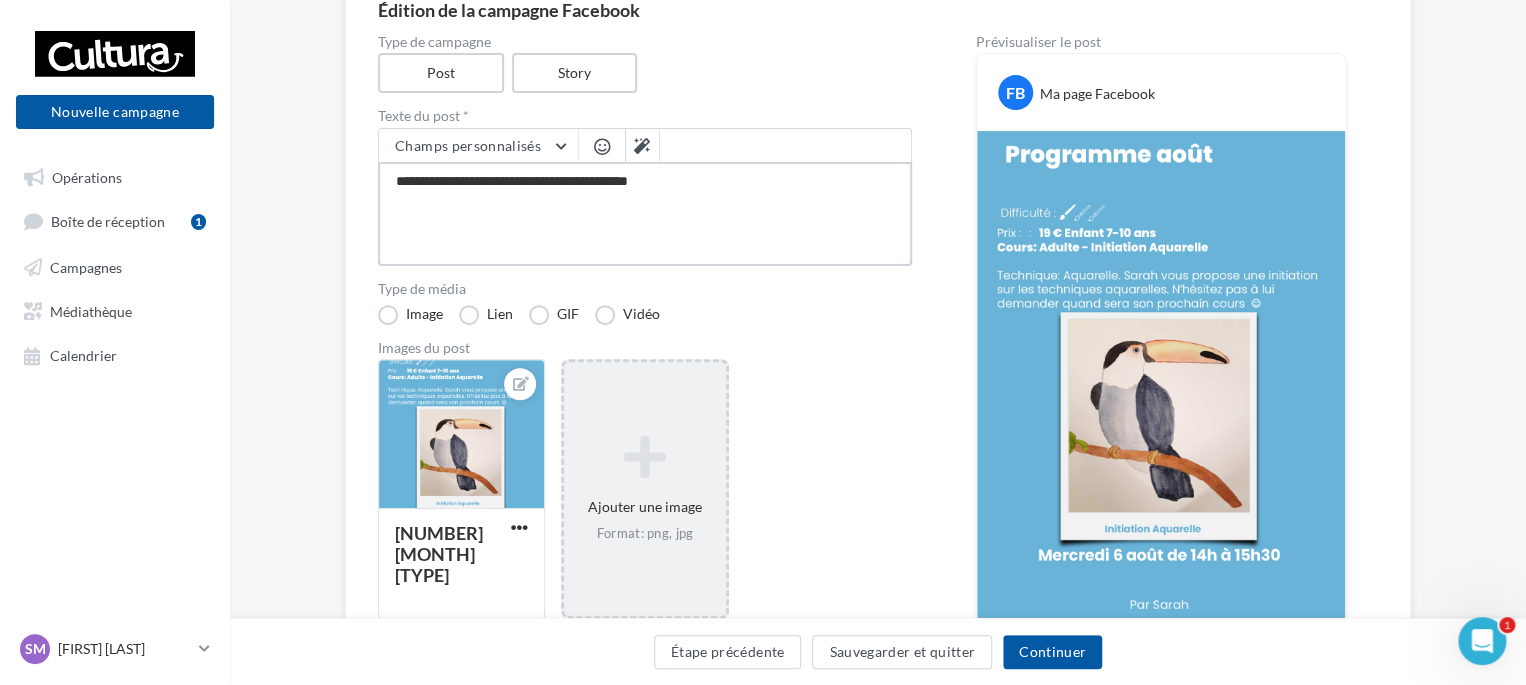 type on "**********" 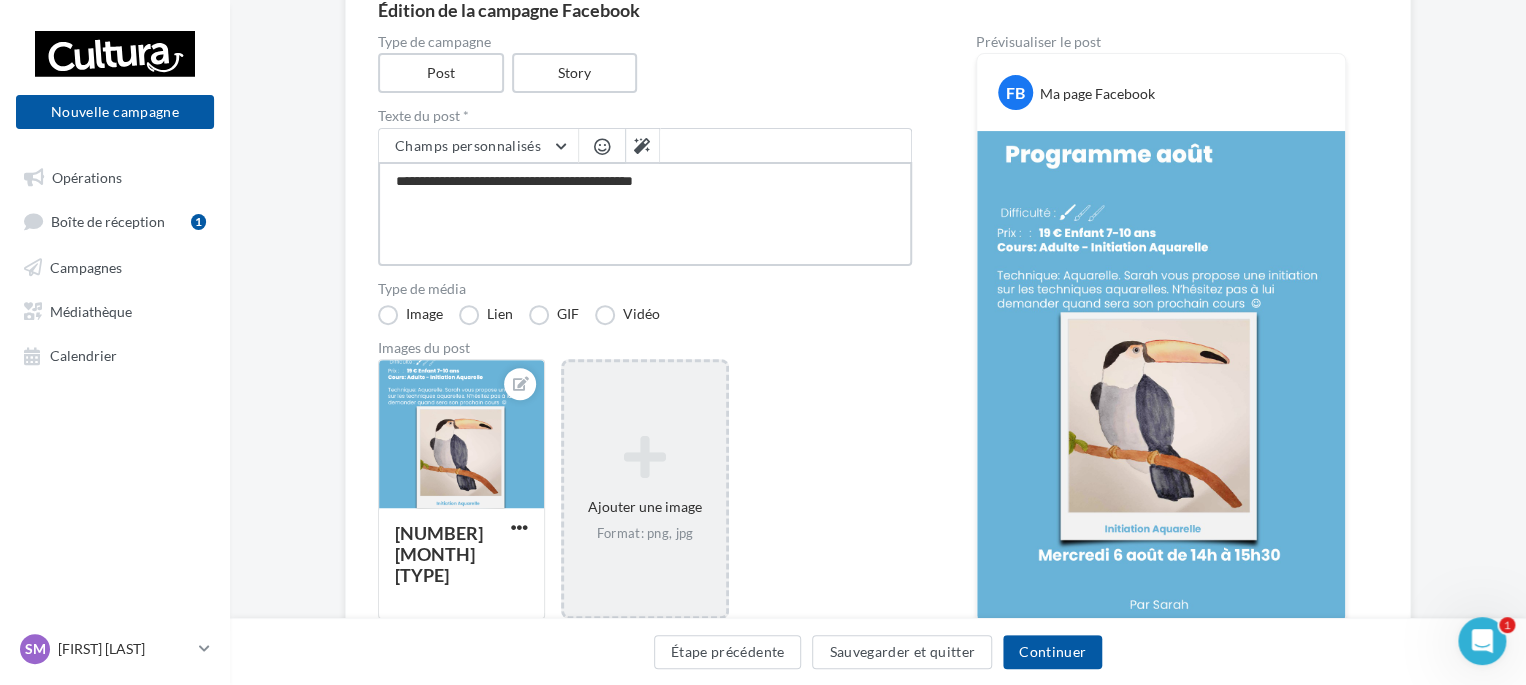 type on "**********" 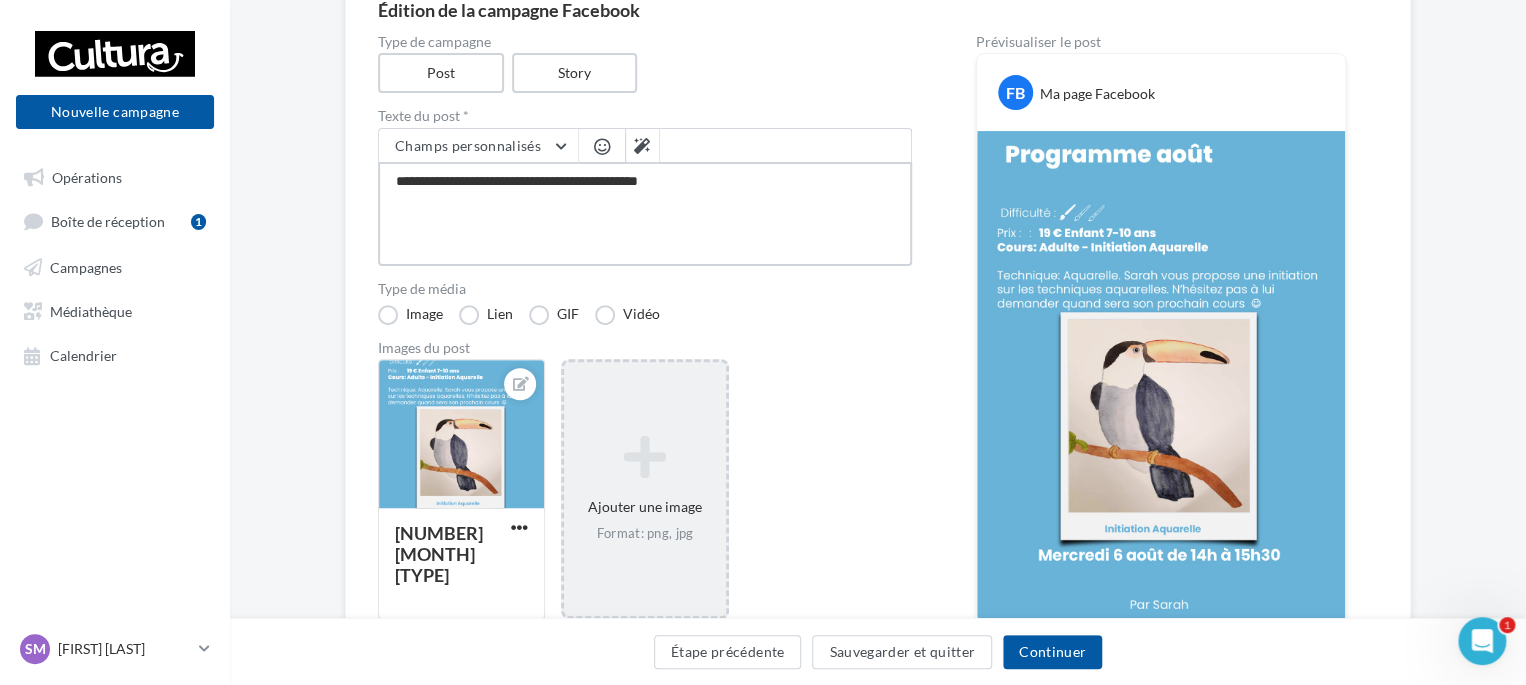 type on "**********" 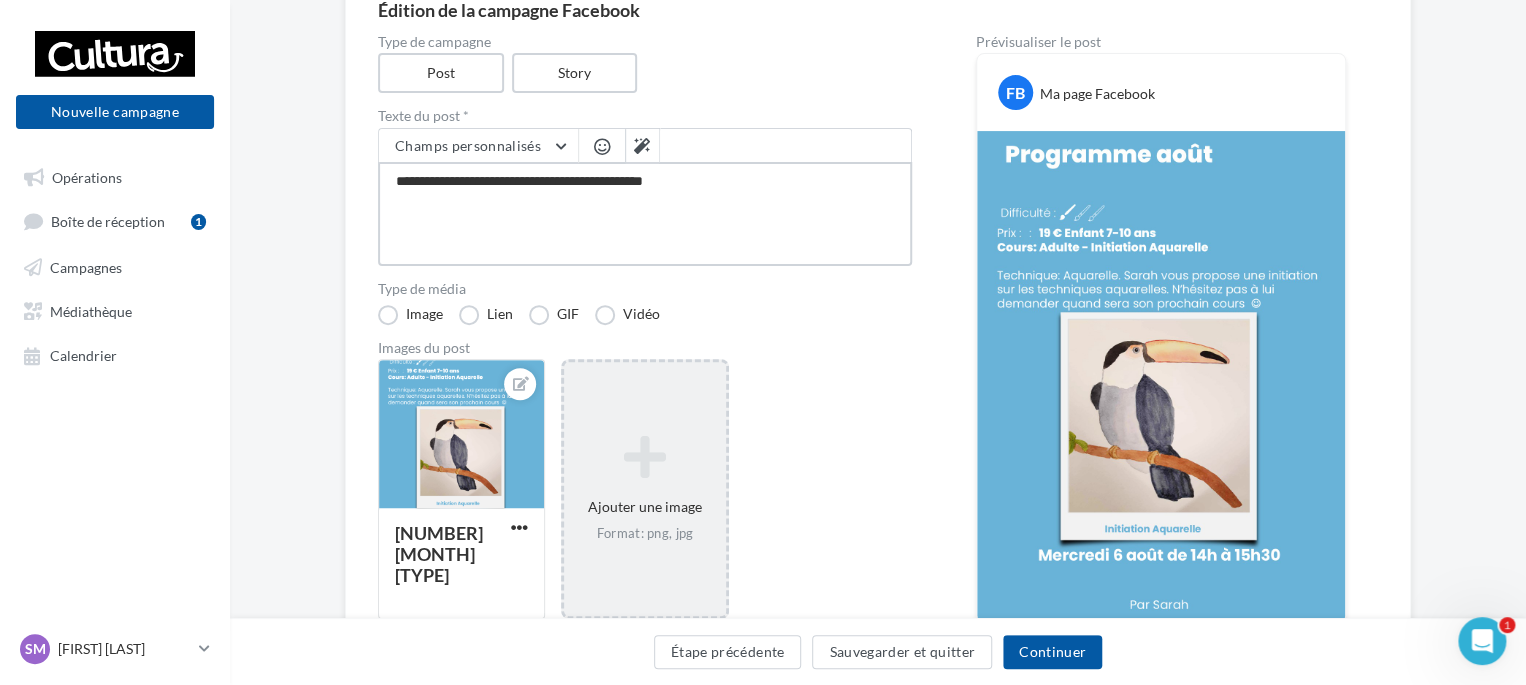 type on "**********" 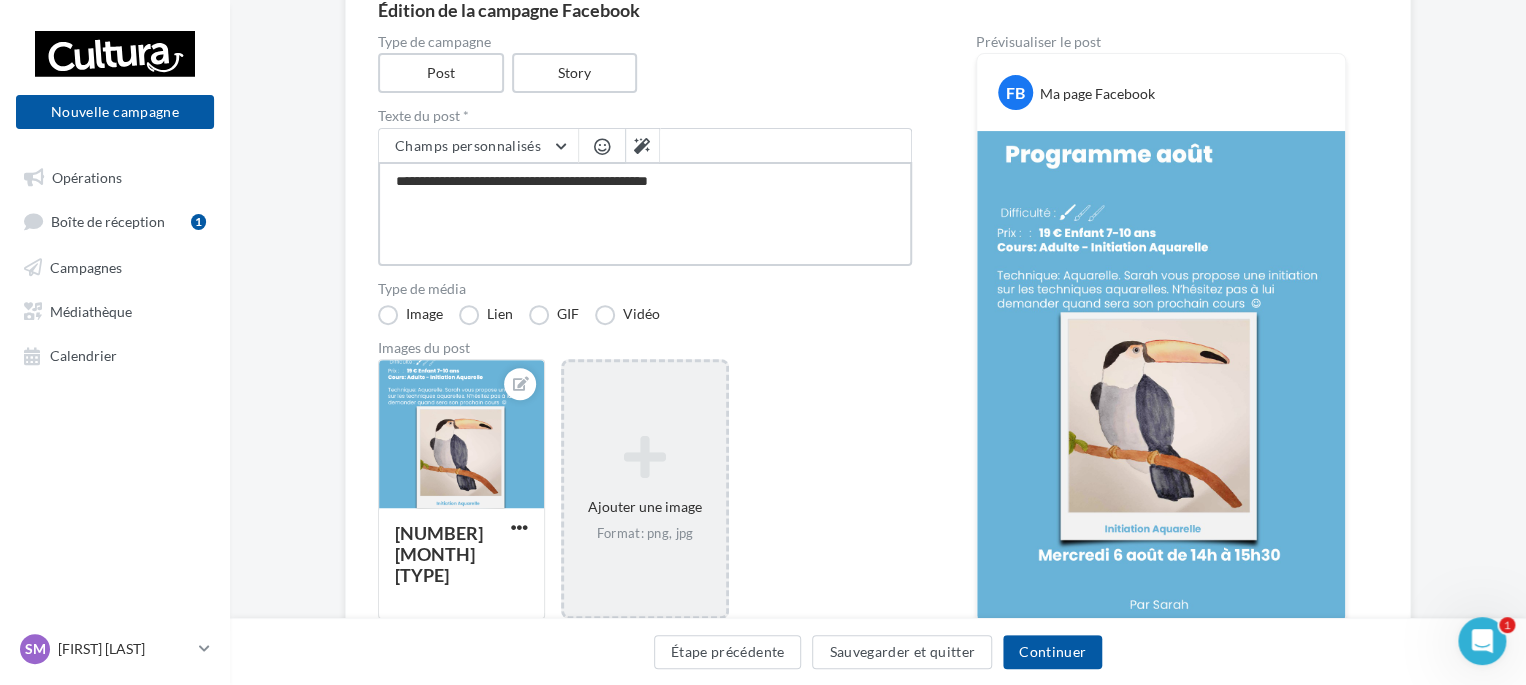 type on "**********" 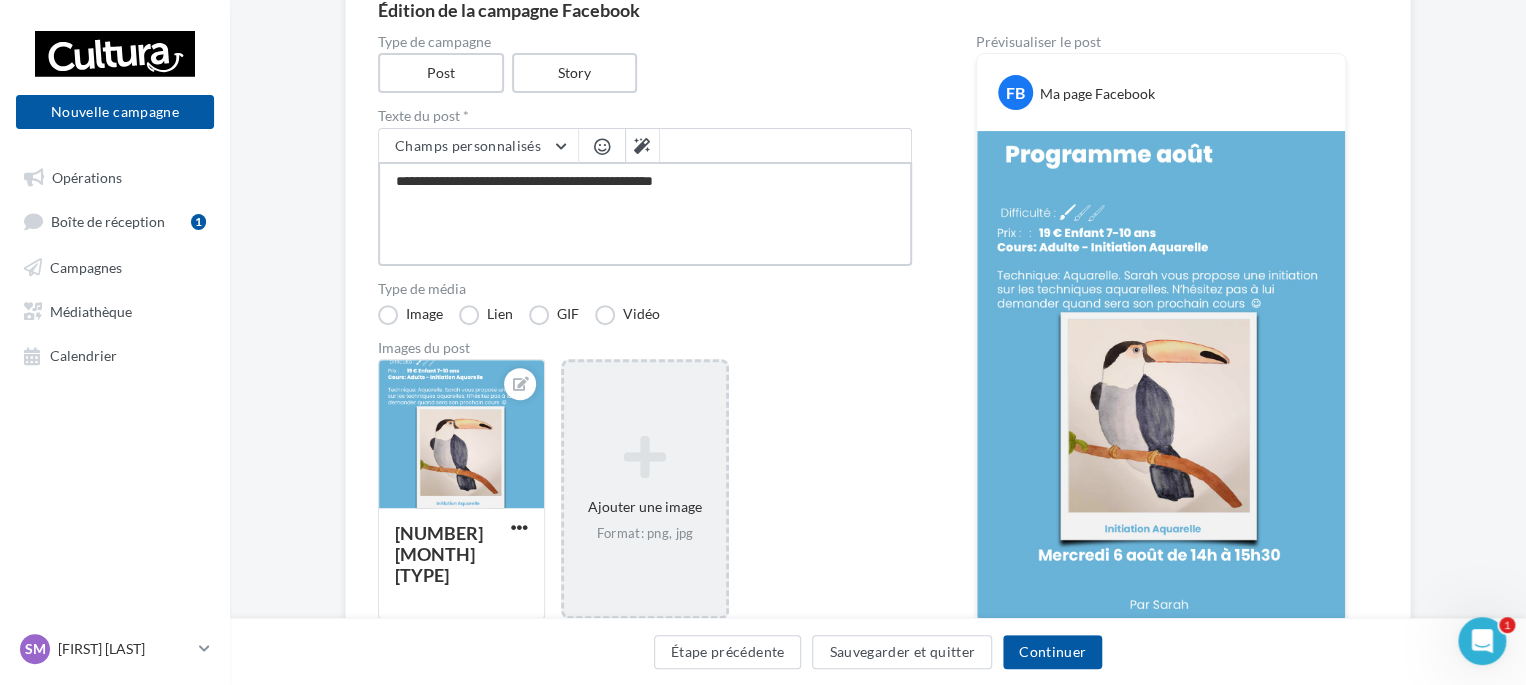 type on "**********" 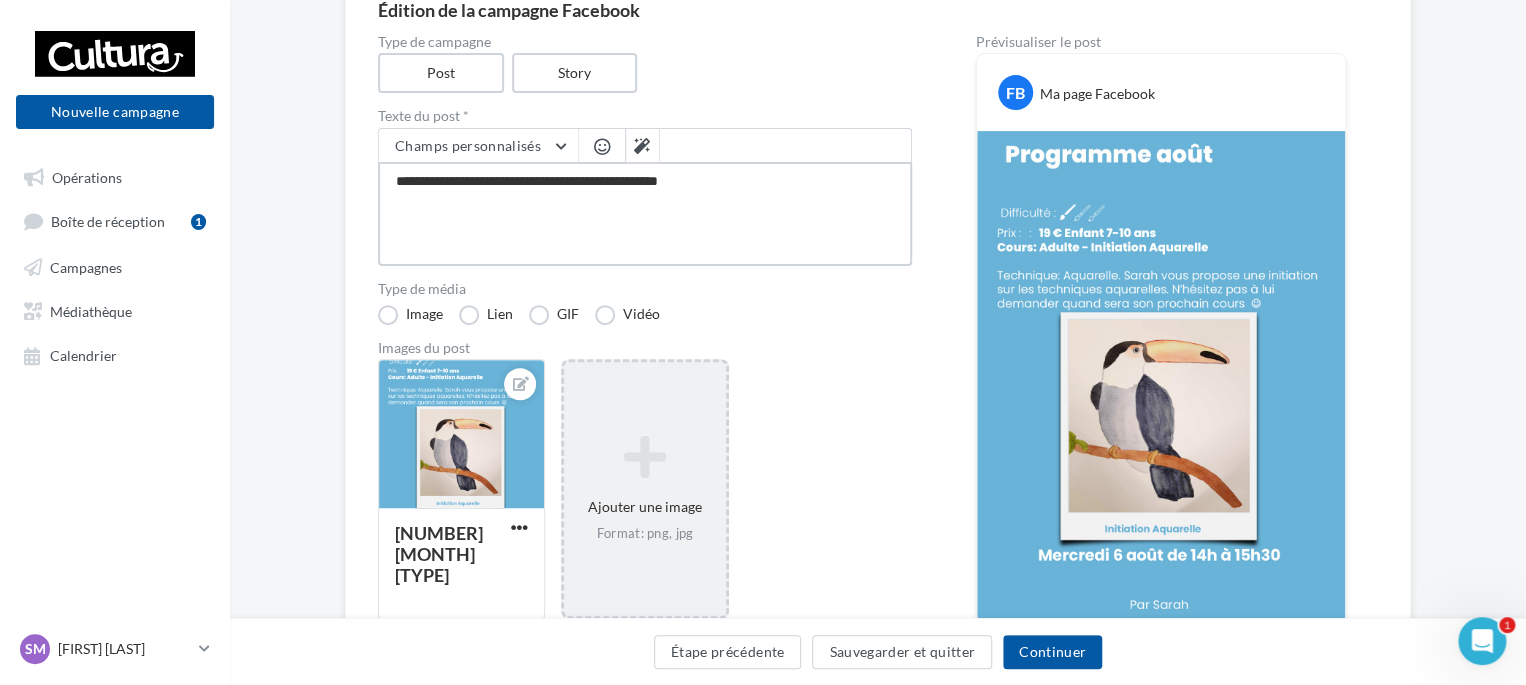 type on "**********" 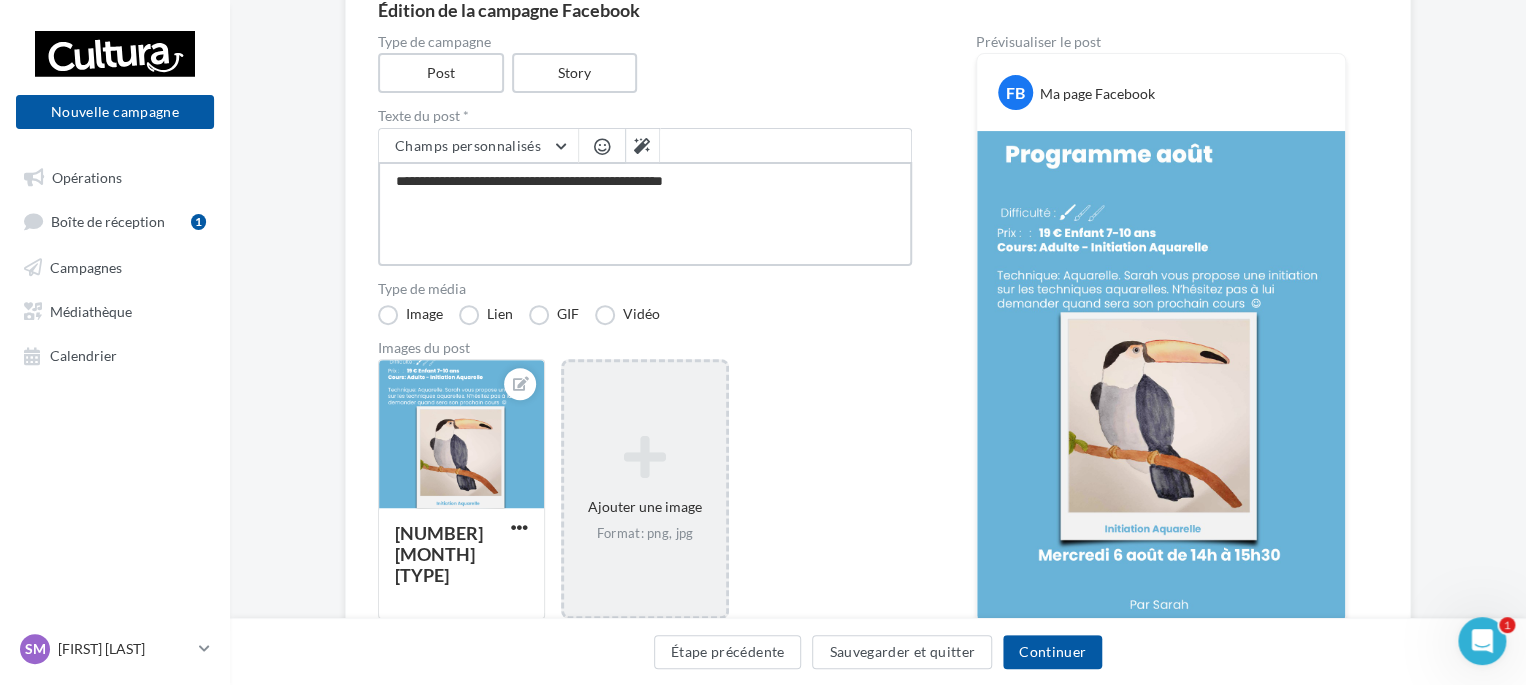 type on "**********" 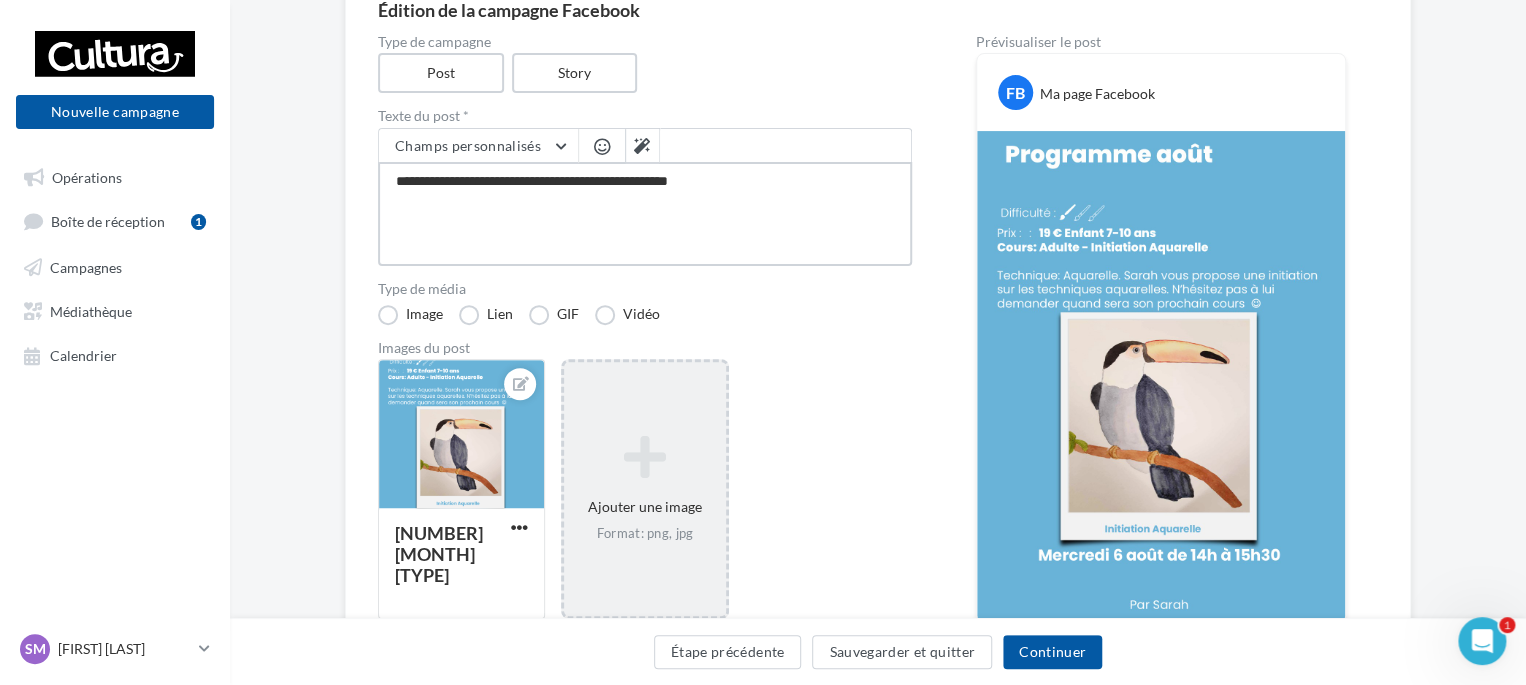 type on "**********" 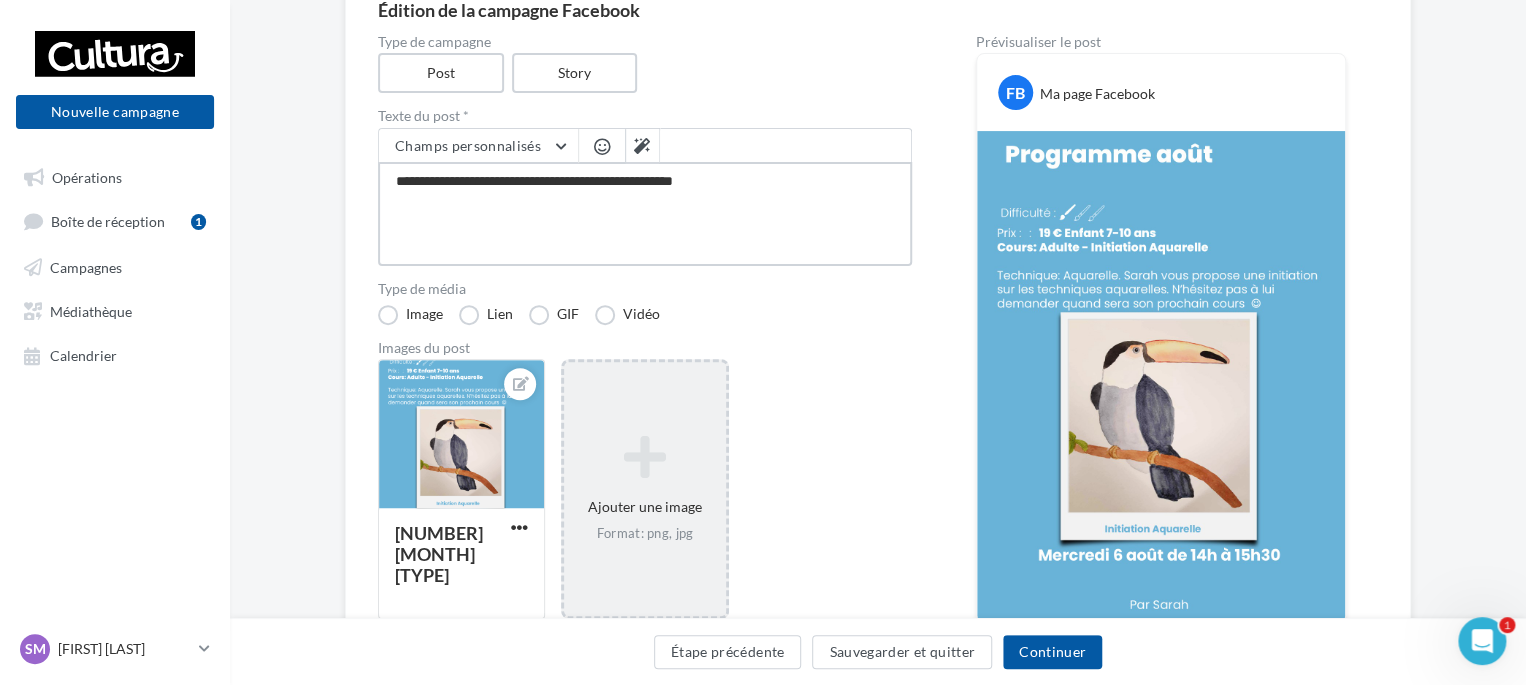 type on "**********" 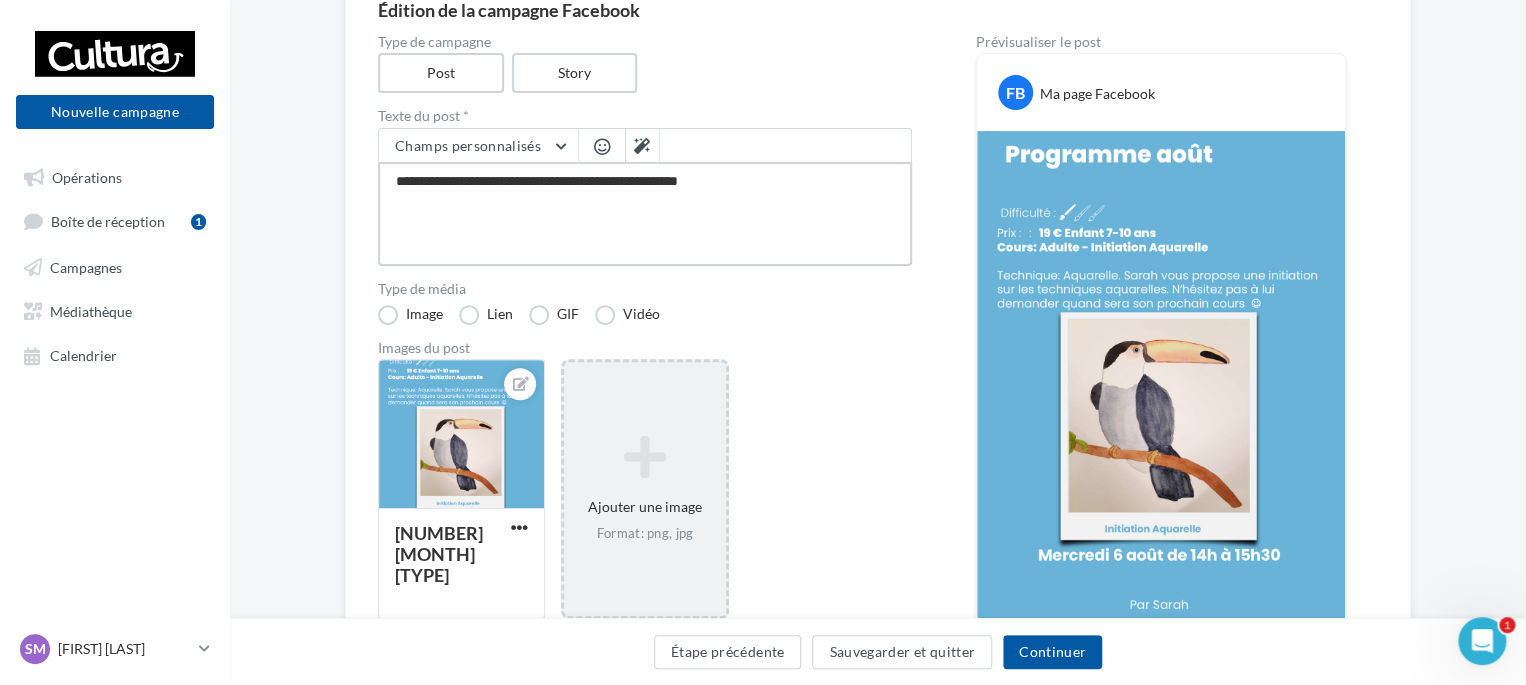 type on "**********" 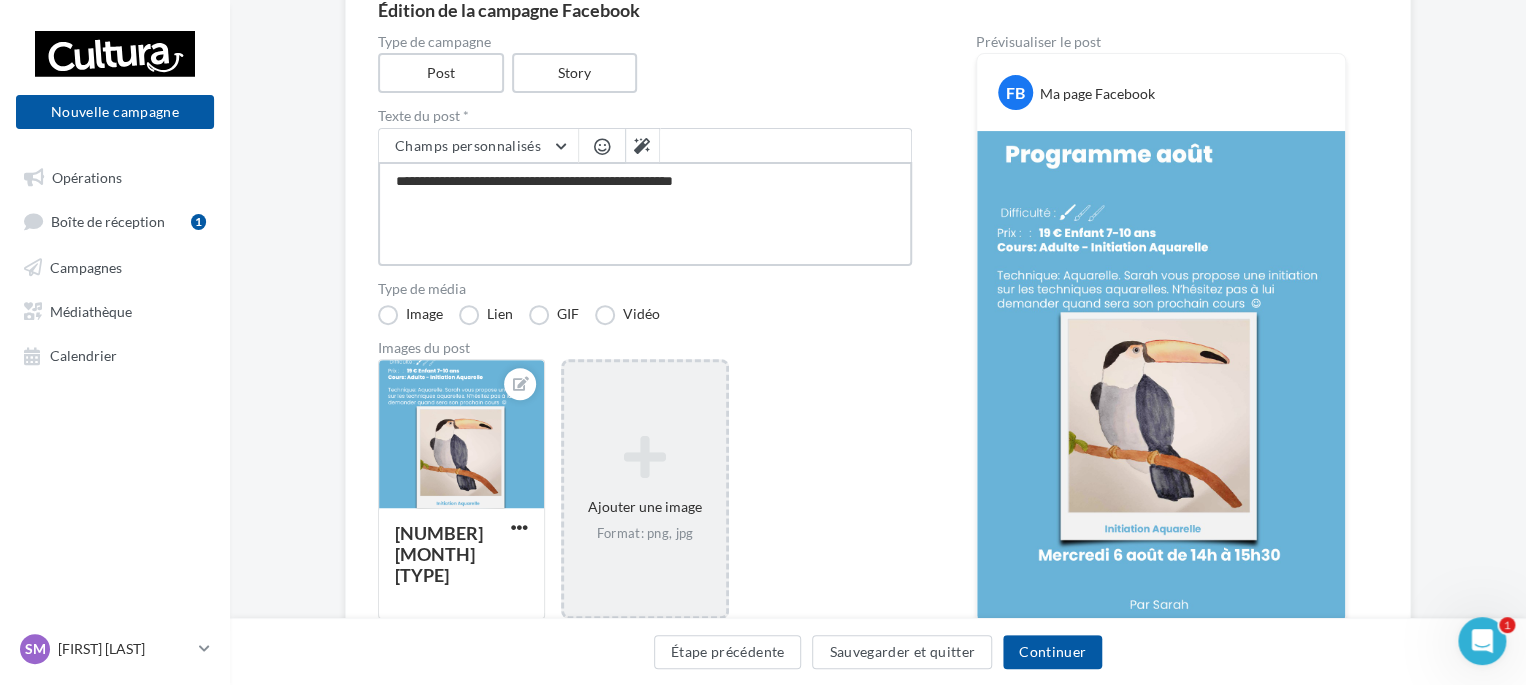 type on "**********" 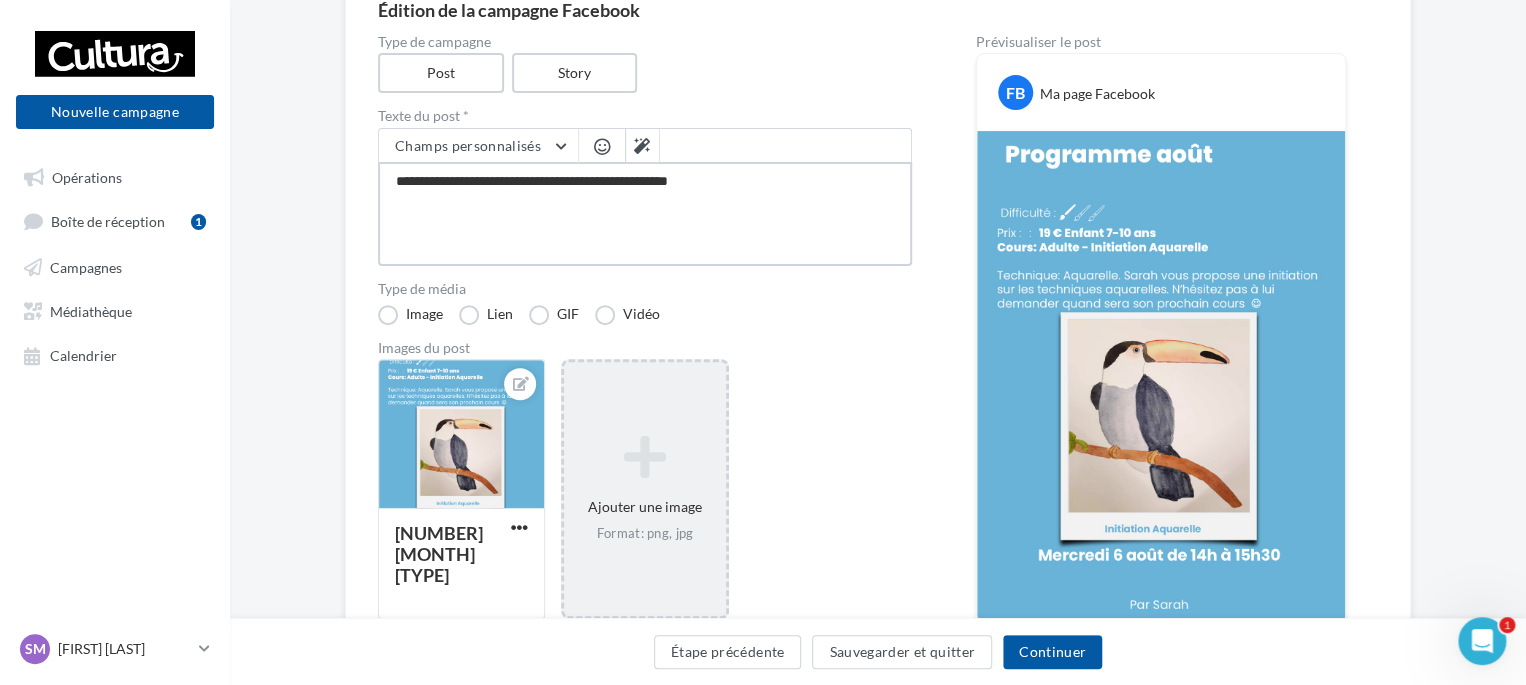 type on "**********" 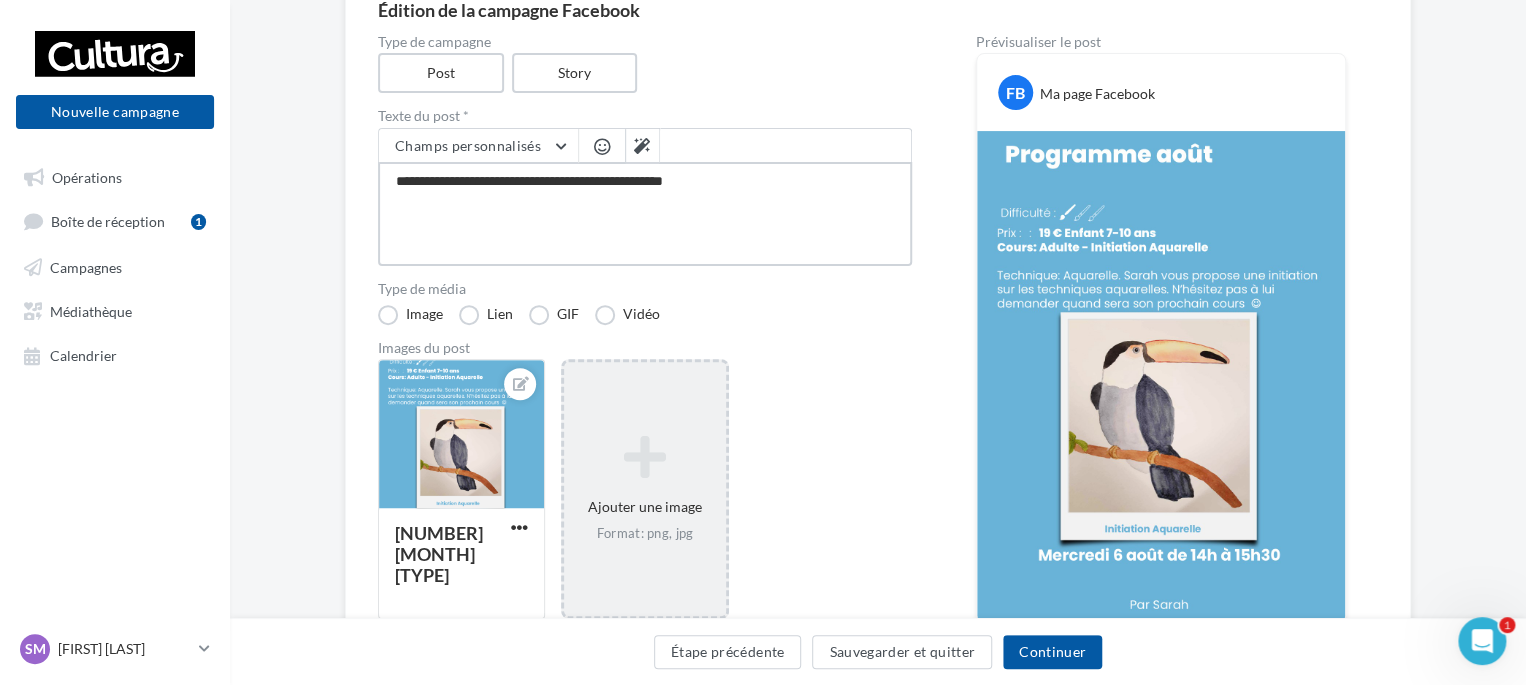 type on "**********" 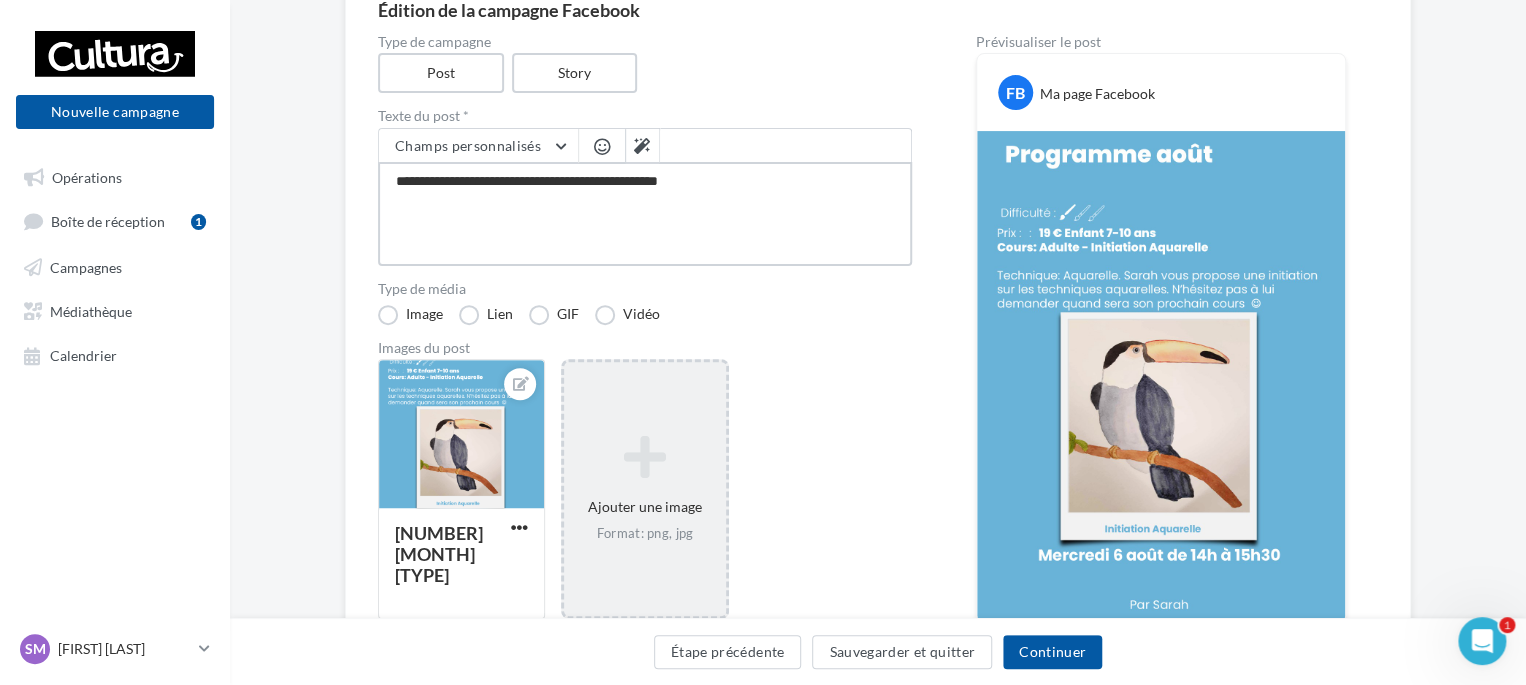 type on "**********" 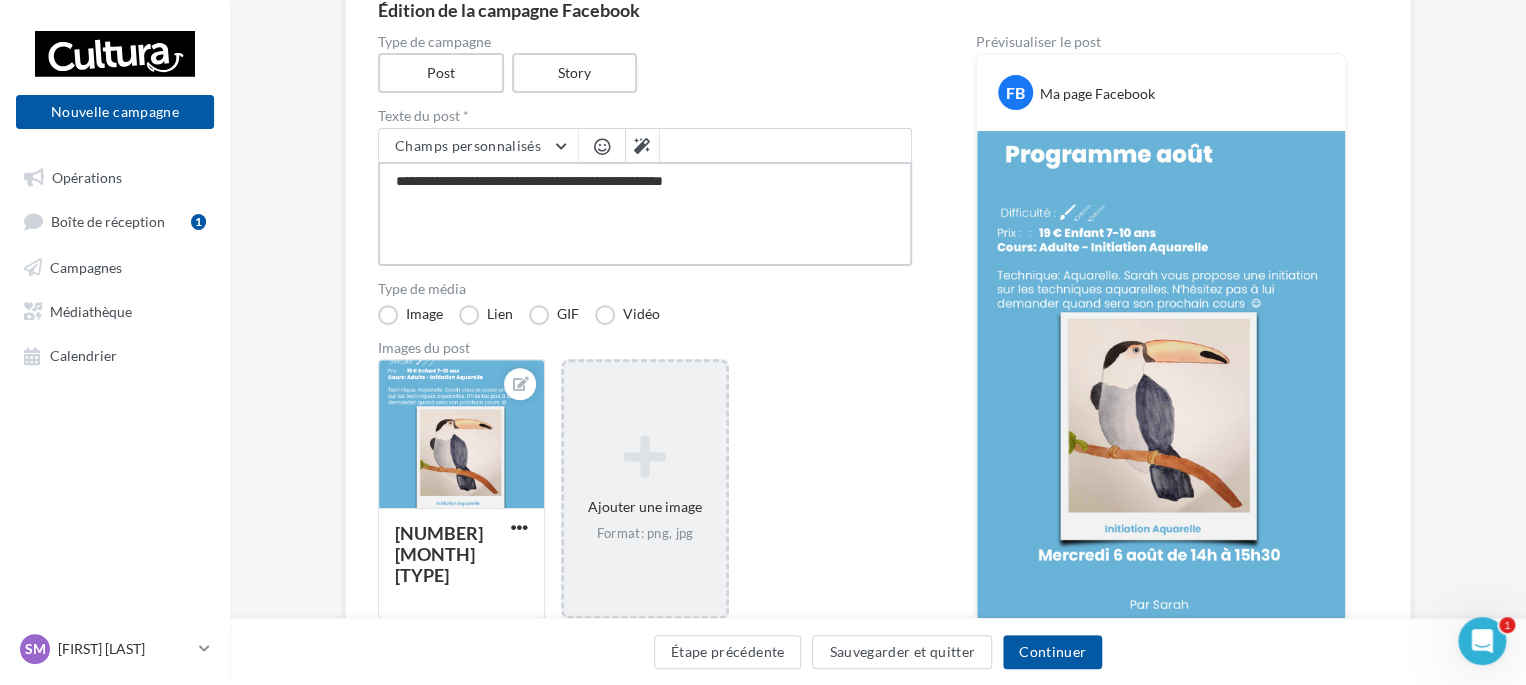 type on "**********" 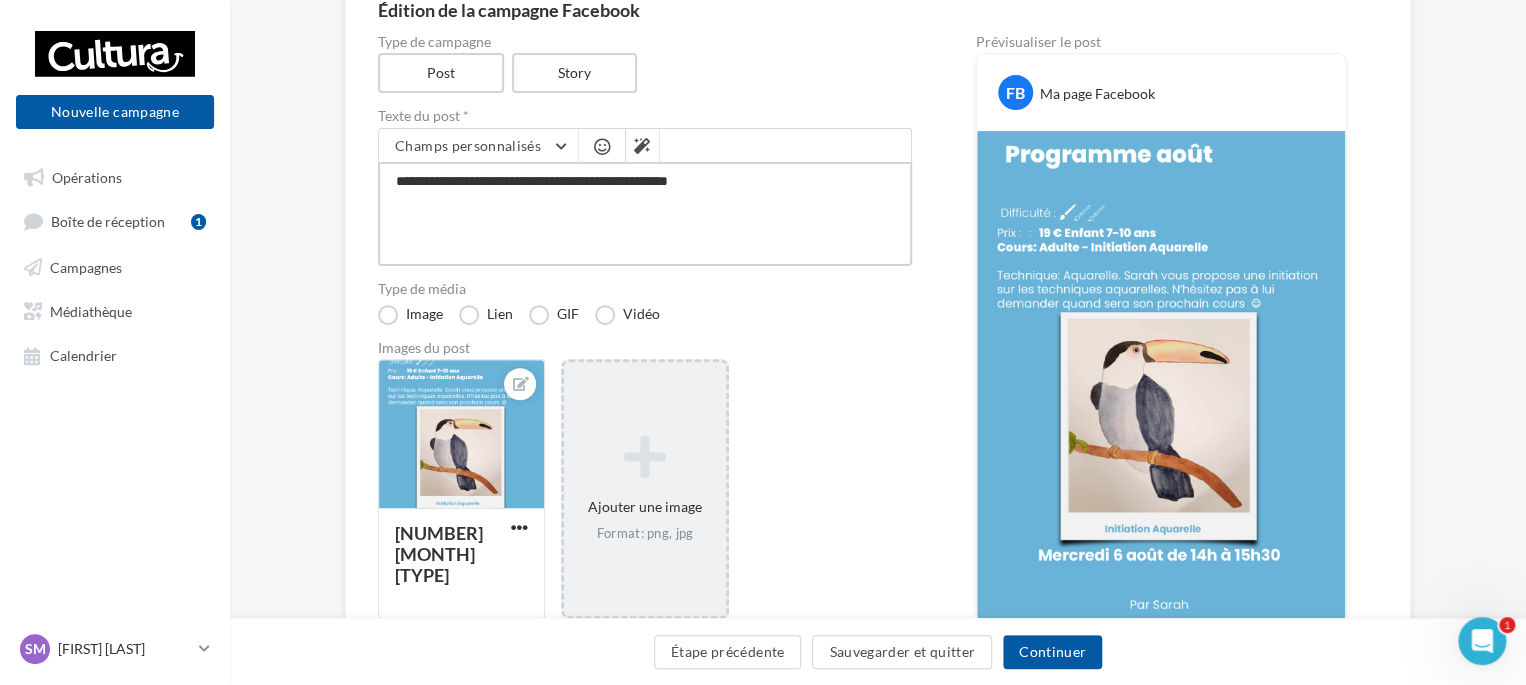 type on "**********" 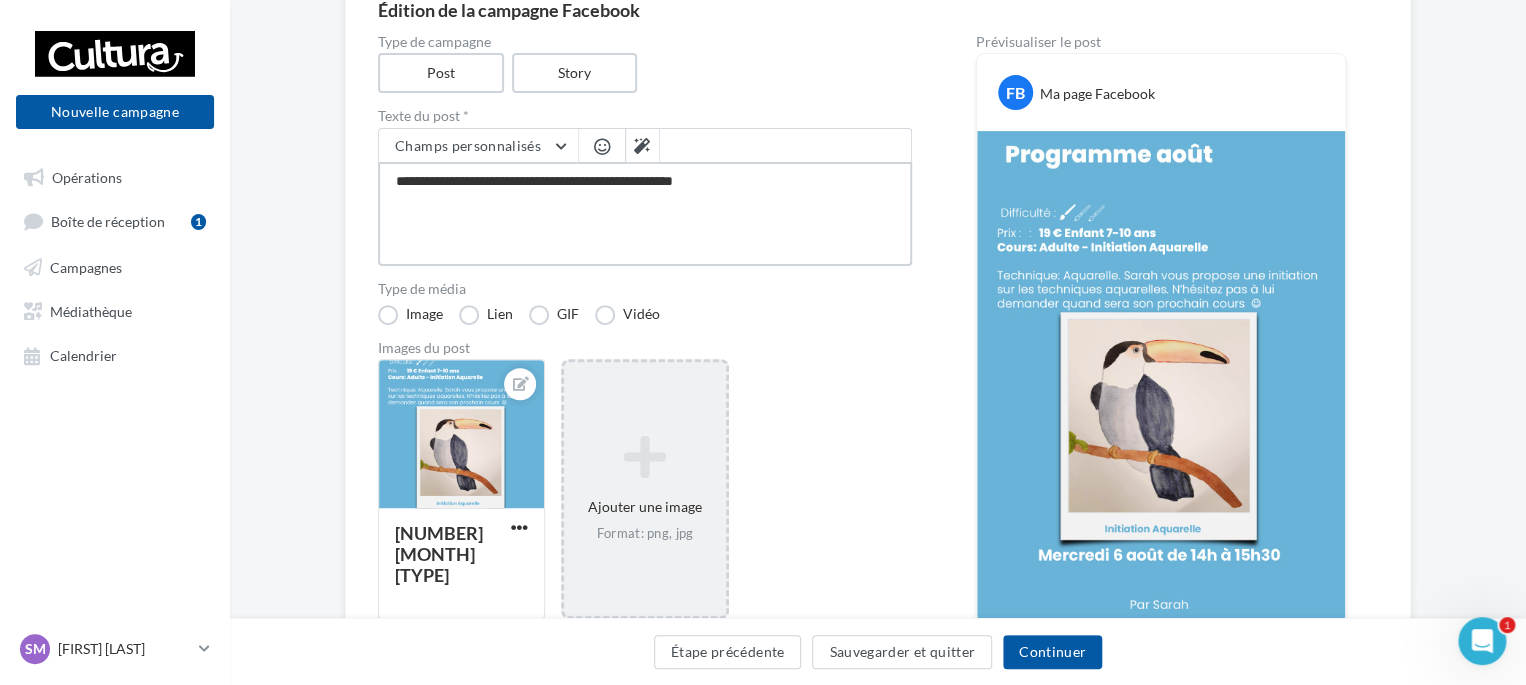 type on "**********" 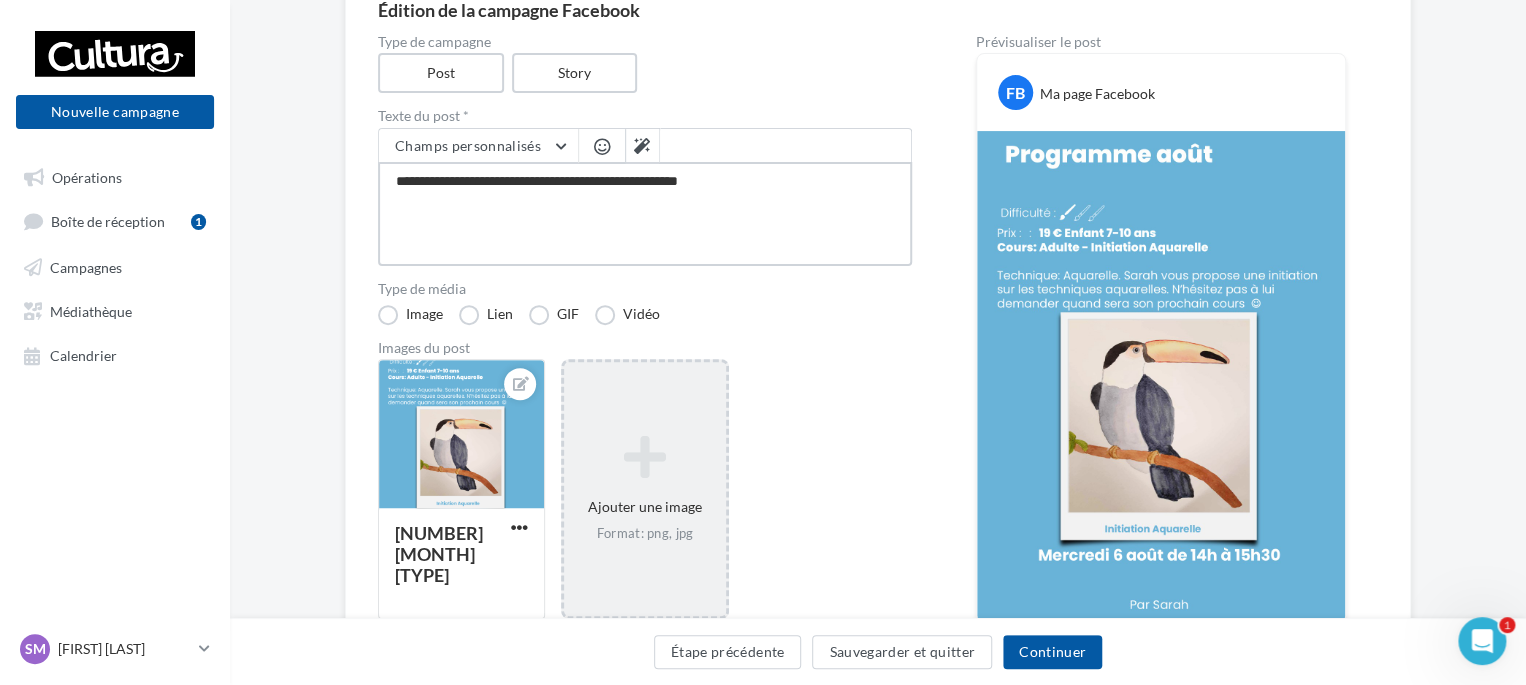 type on "**********" 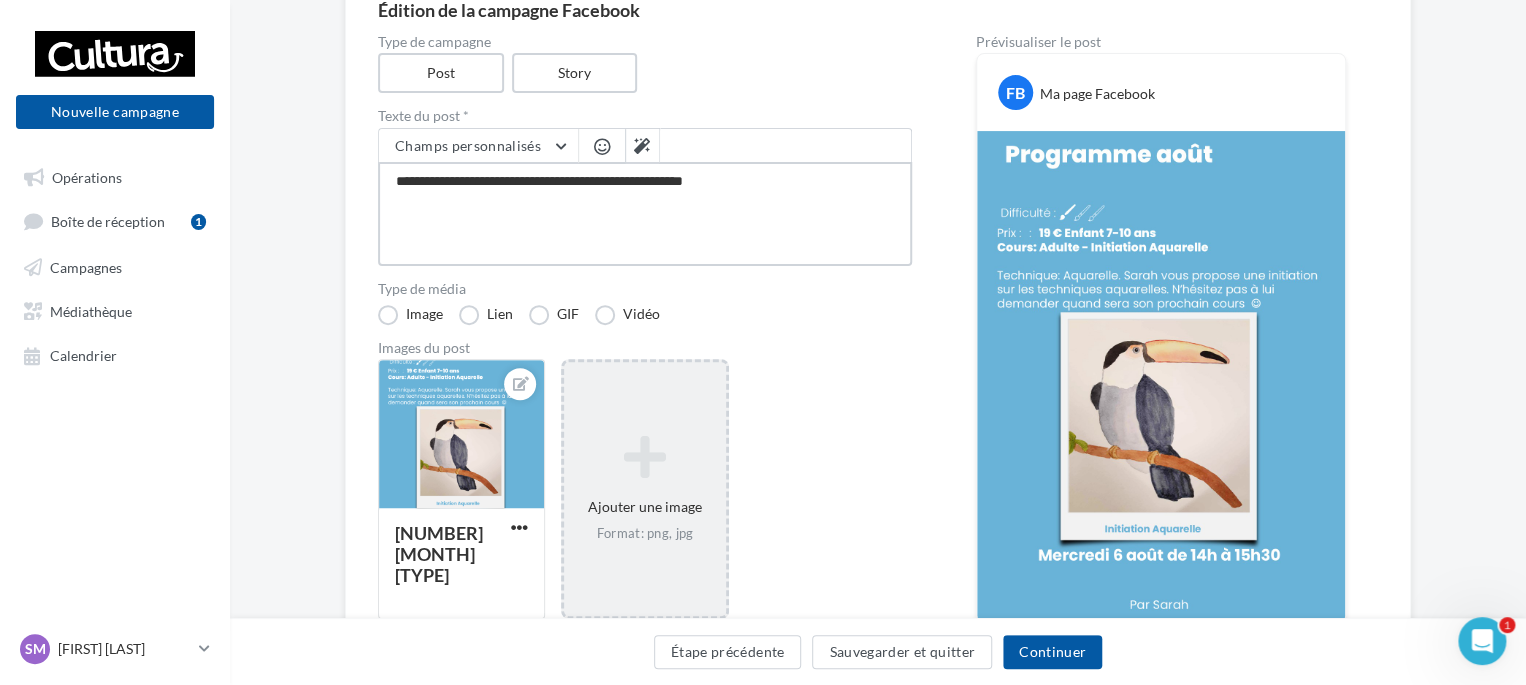 type on "**********" 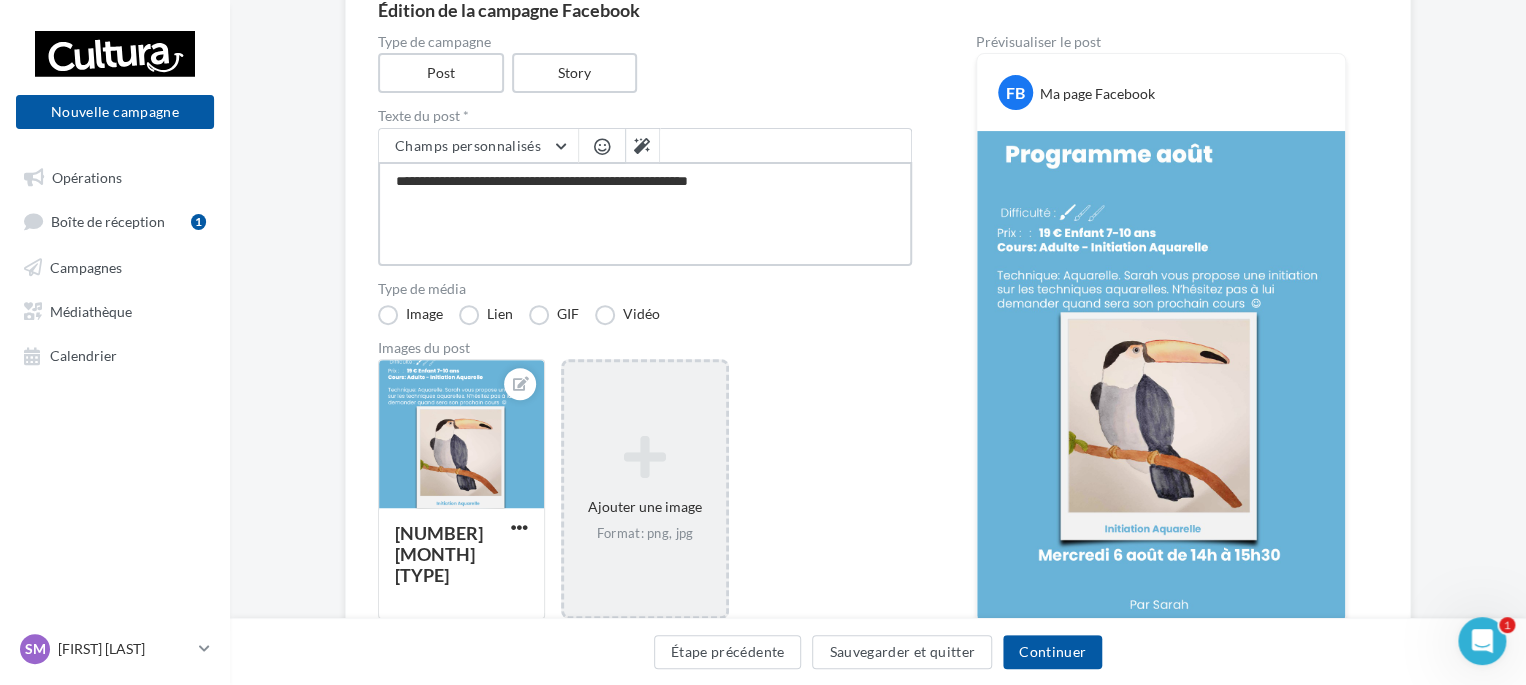 type on "**********" 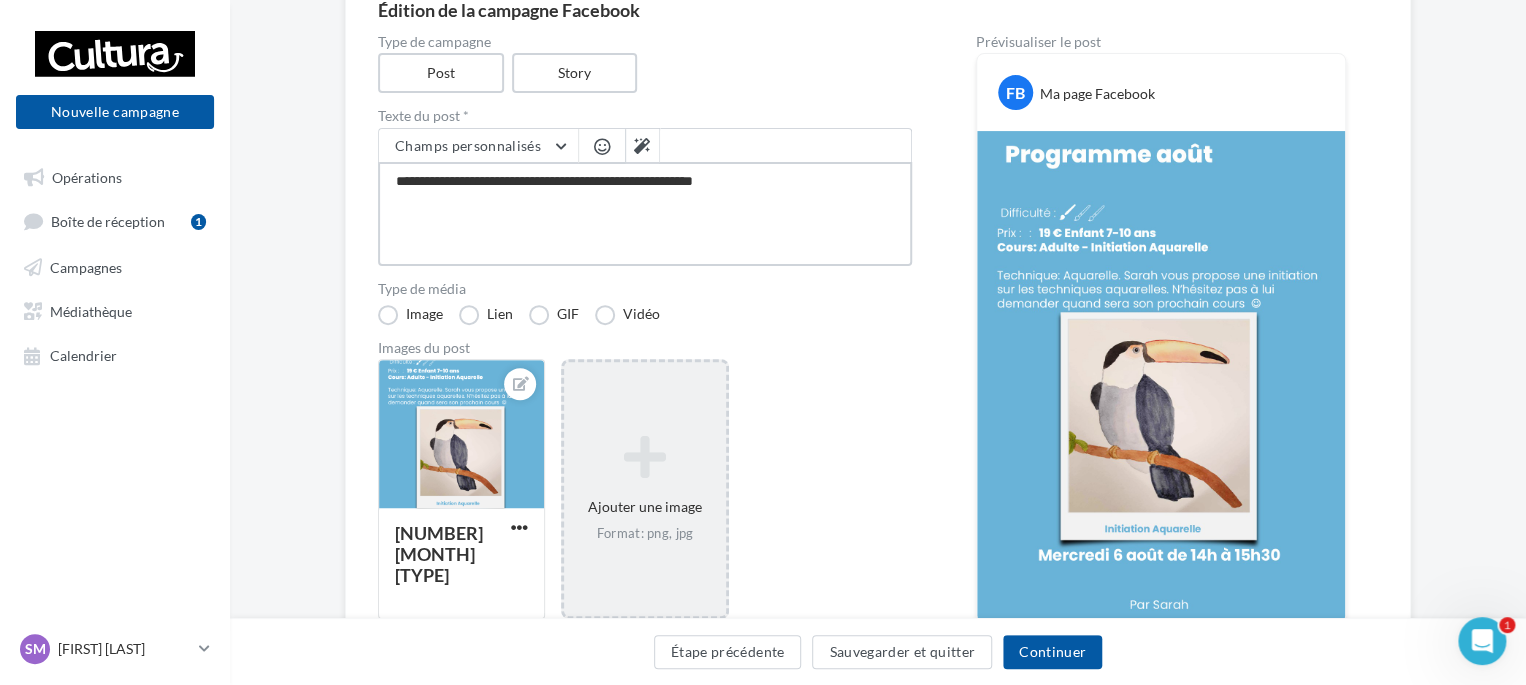 type on "**********" 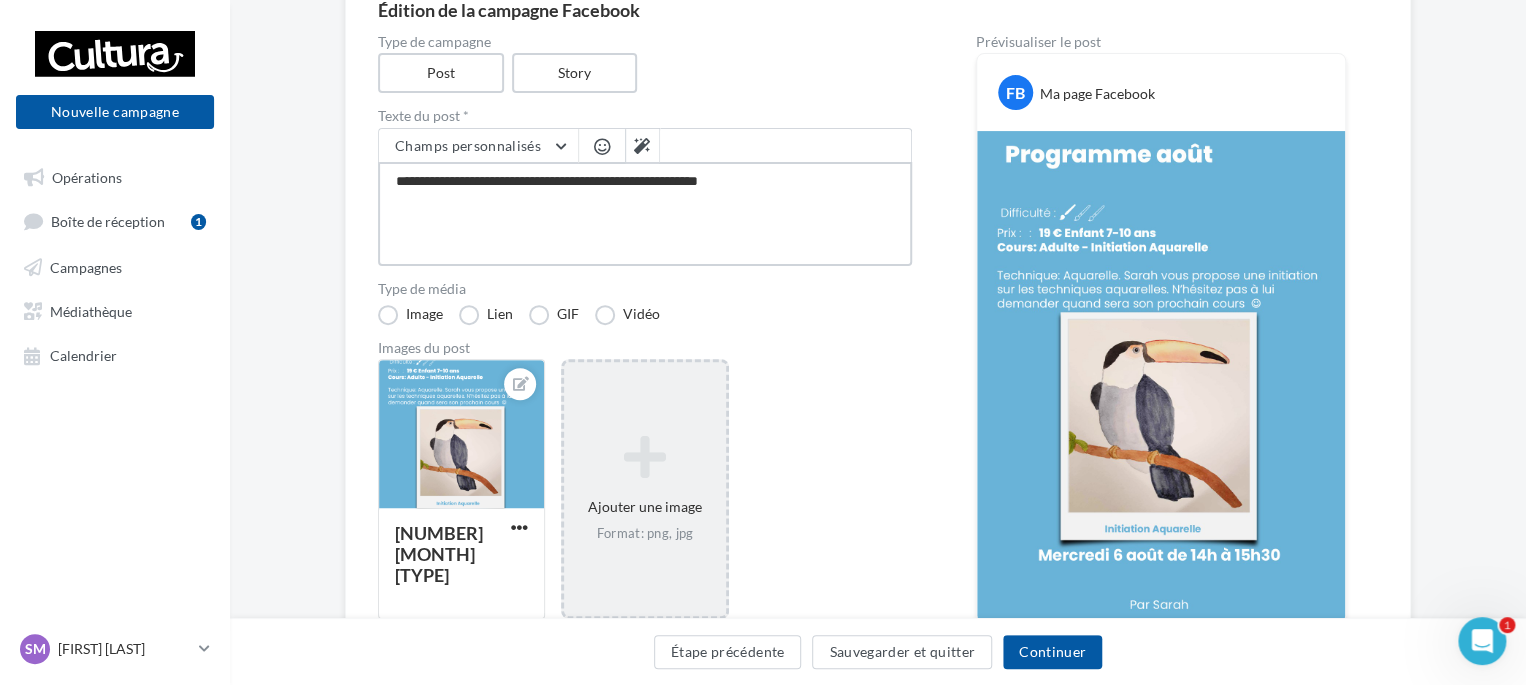 type on "**********" 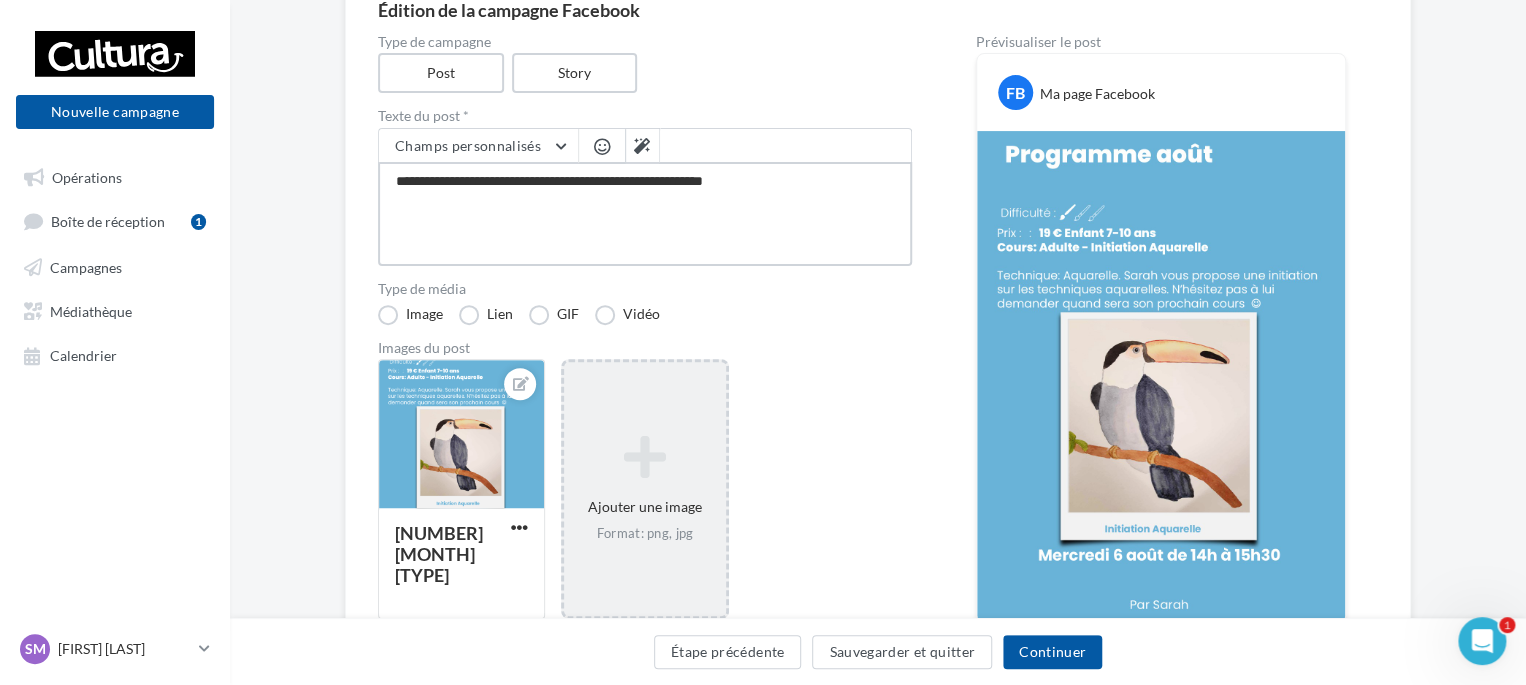 type on "**********" 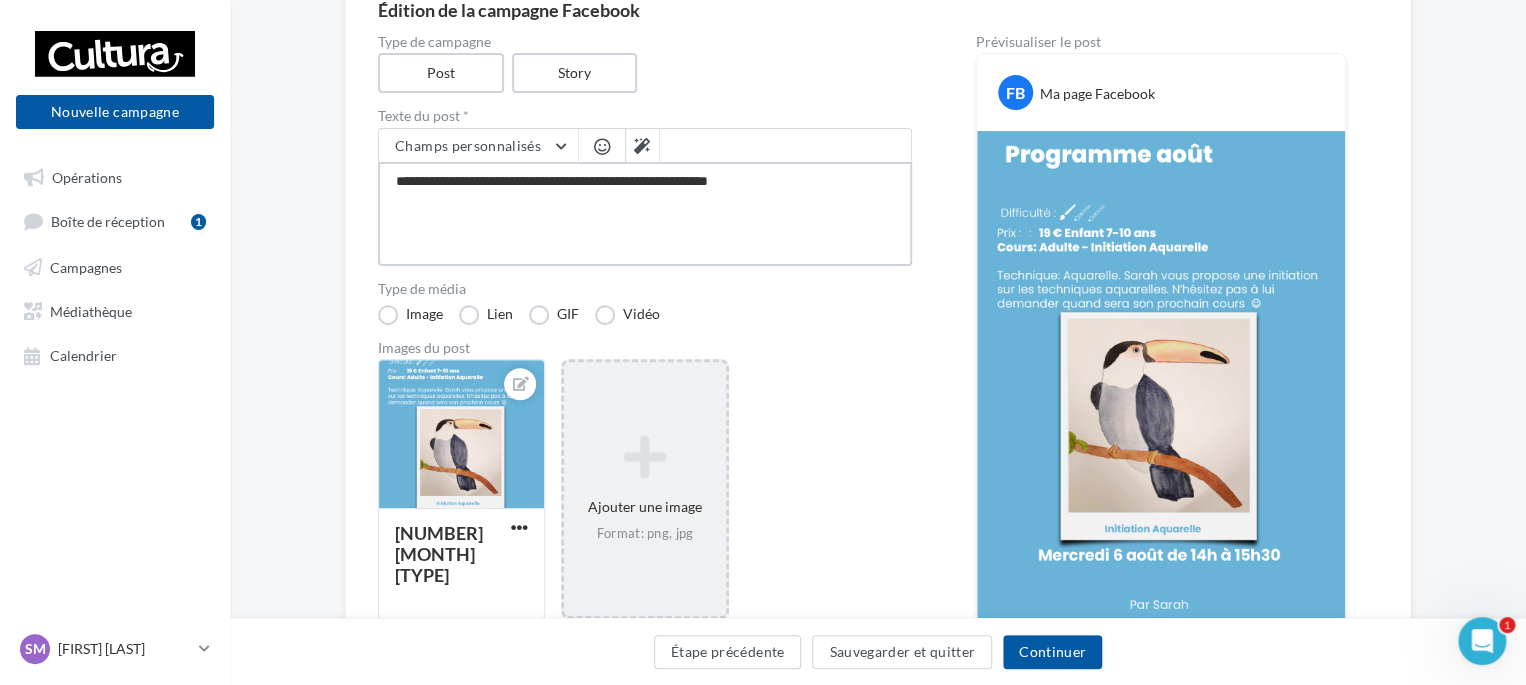 type on "**********" 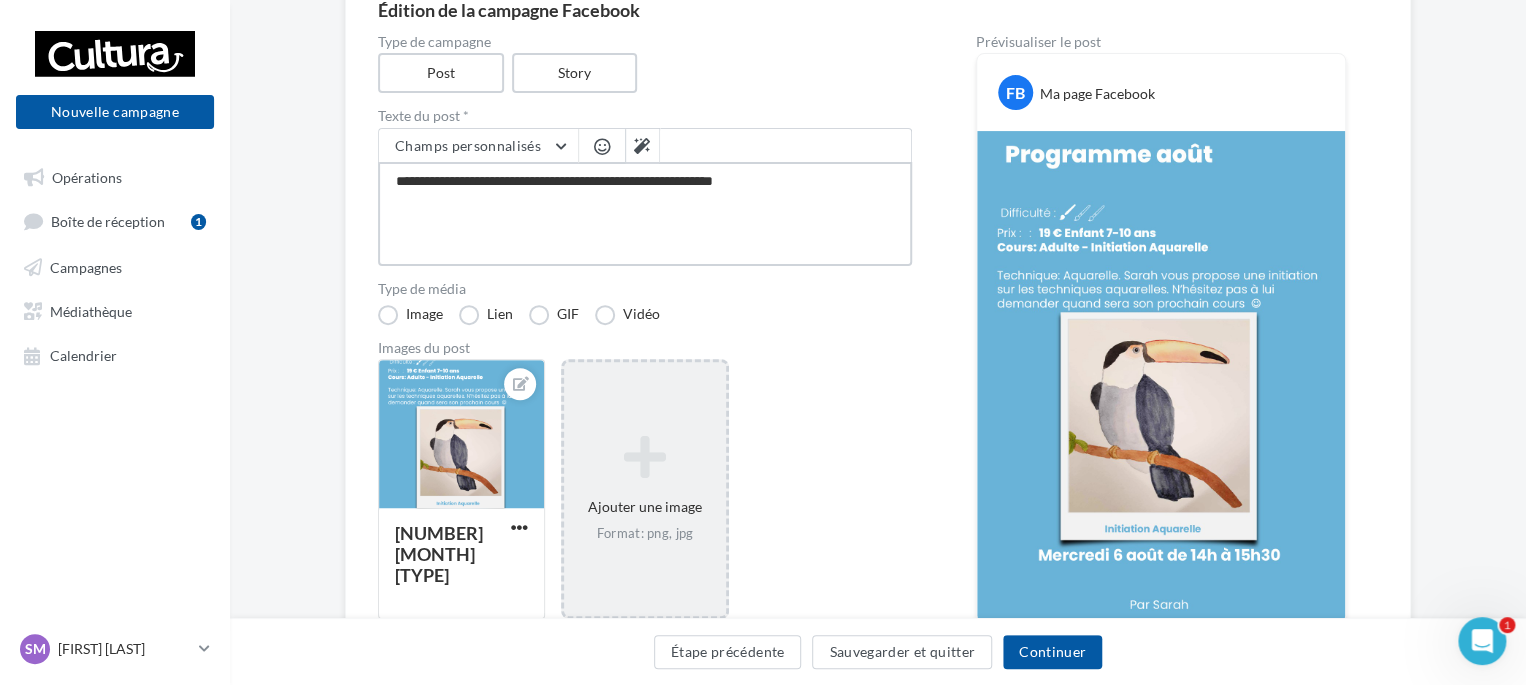 type on "**********" 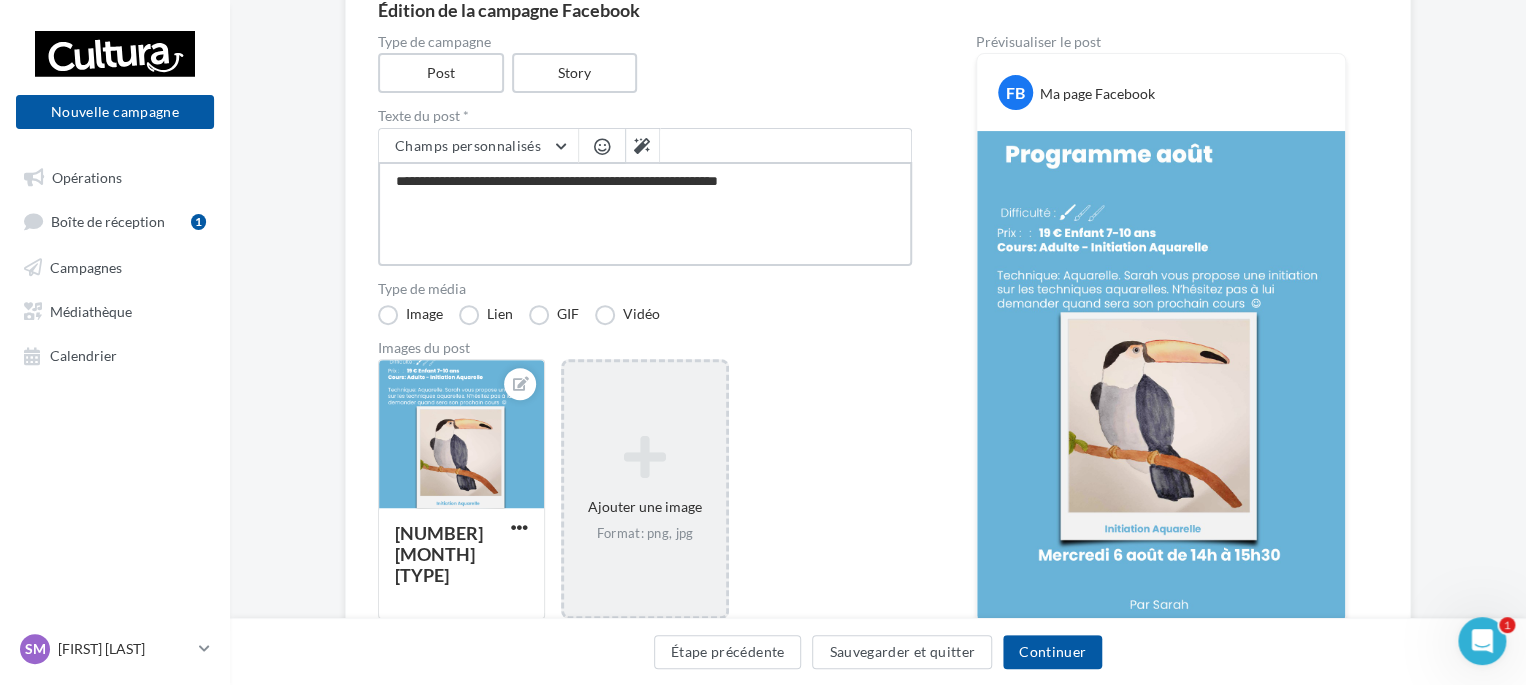 type on "**********" 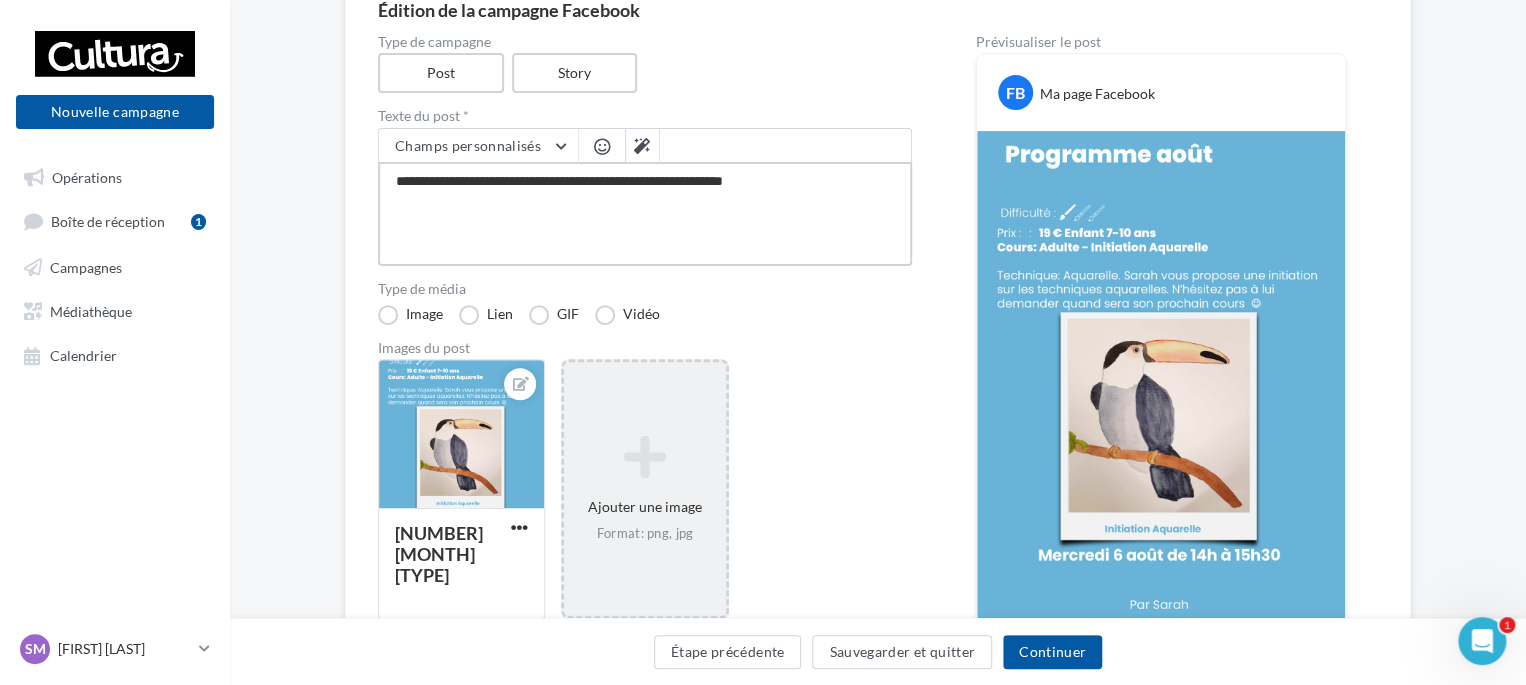 type on "**********" 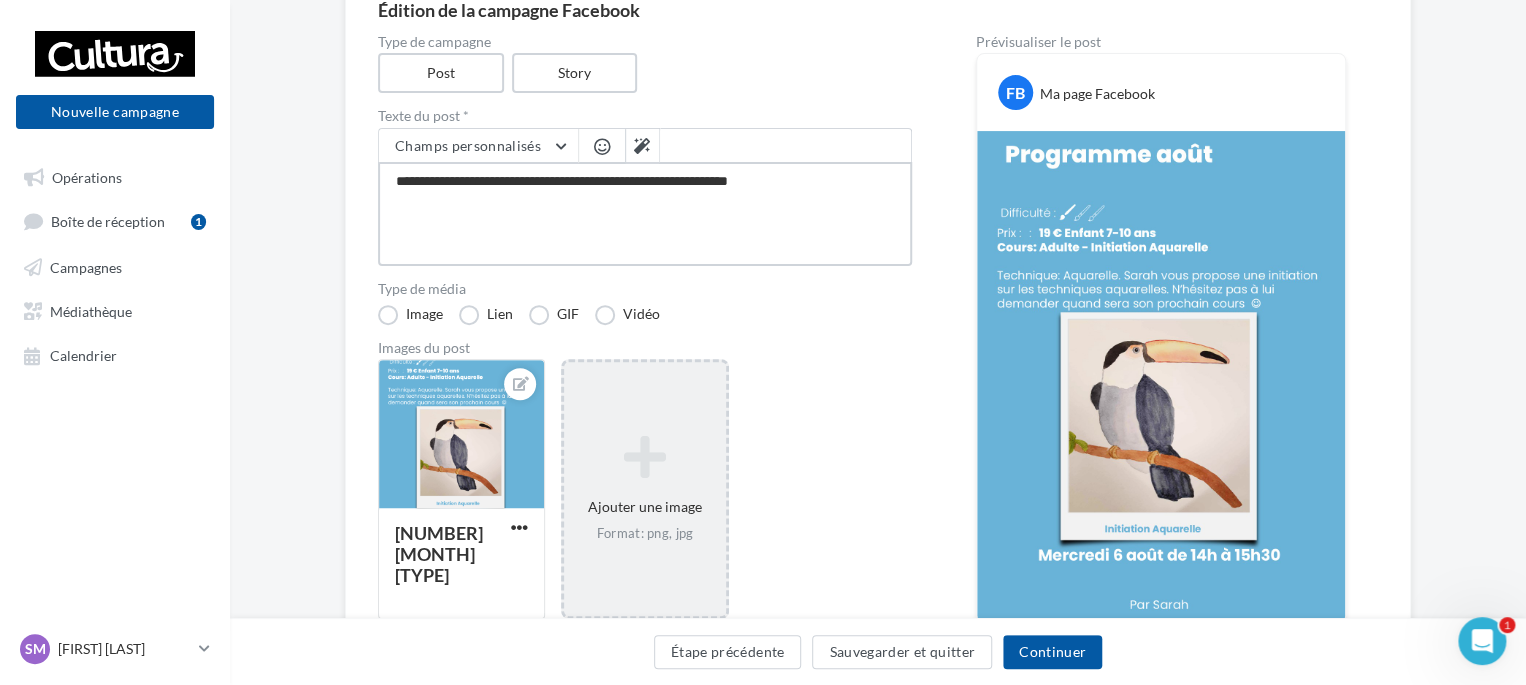 type on "**********" 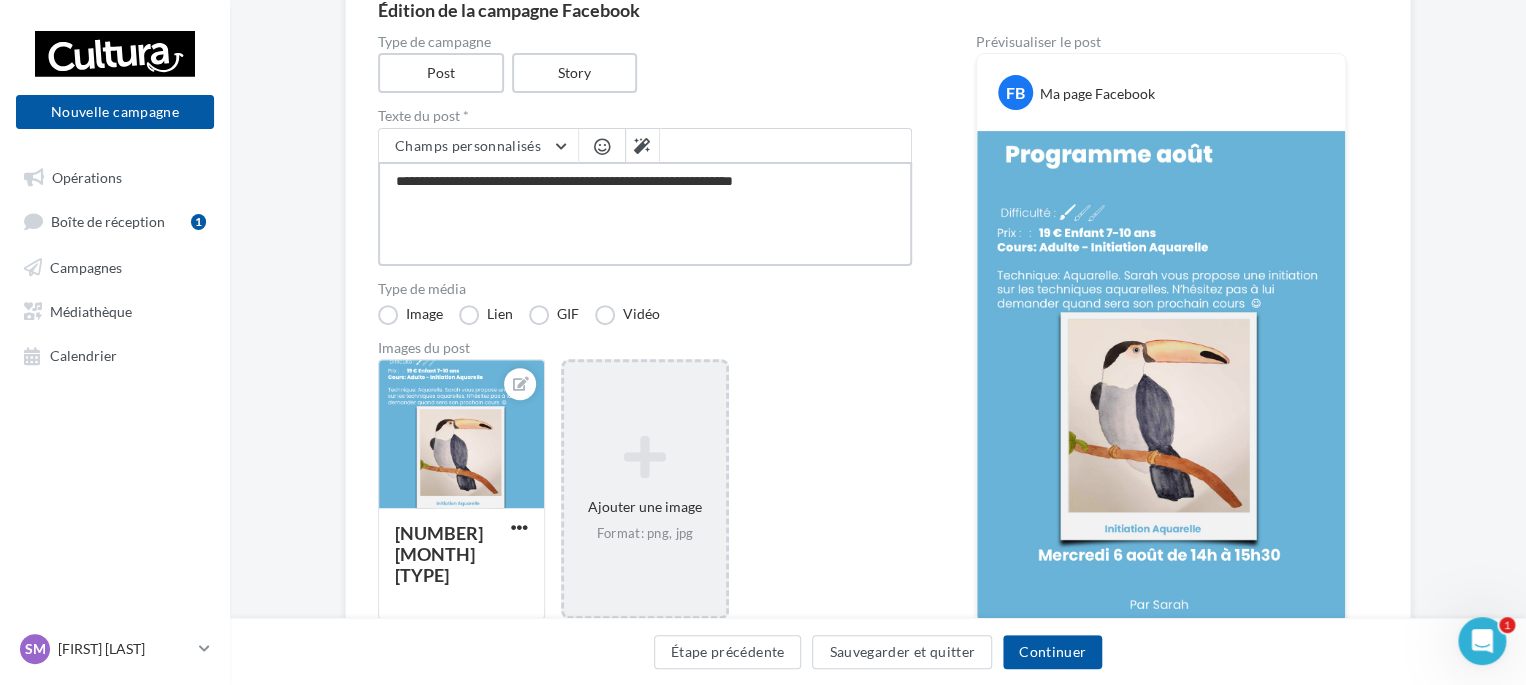 type on "**********" 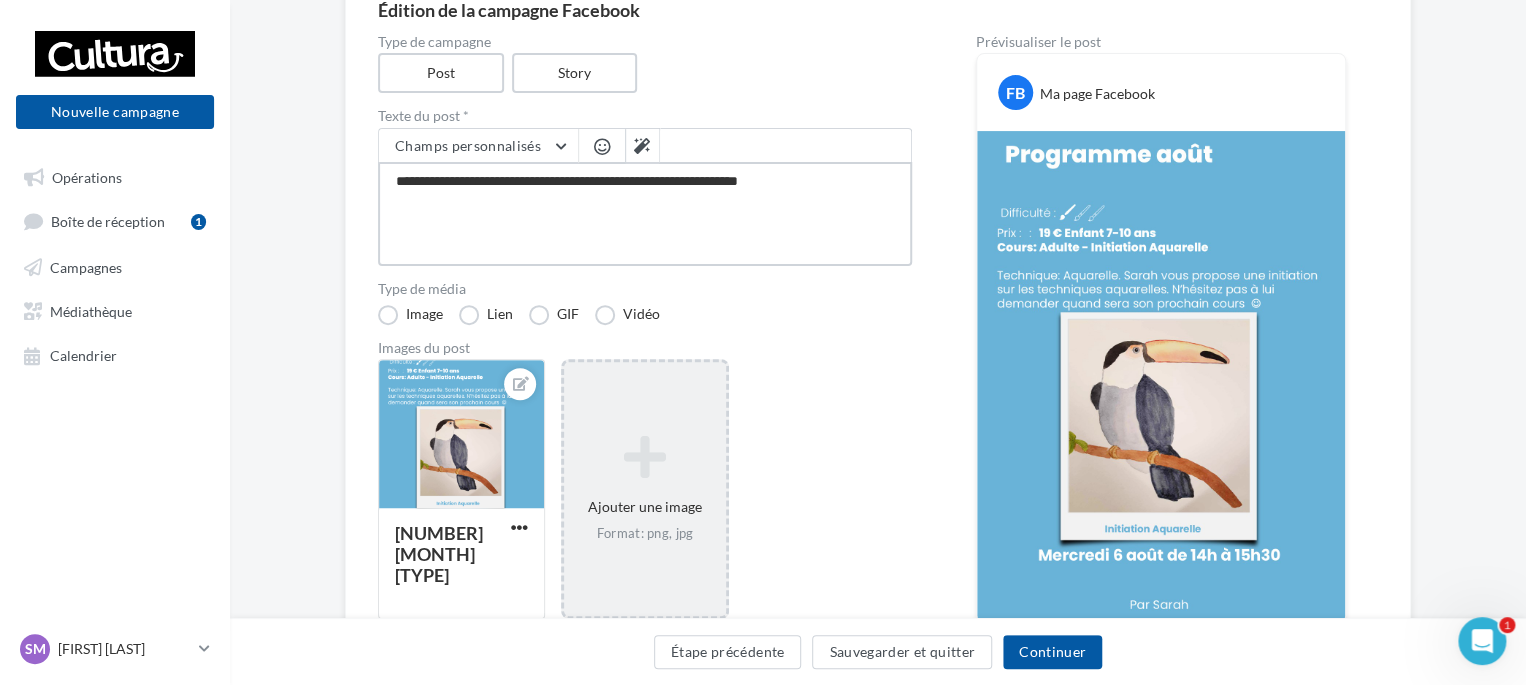 type on "**********" 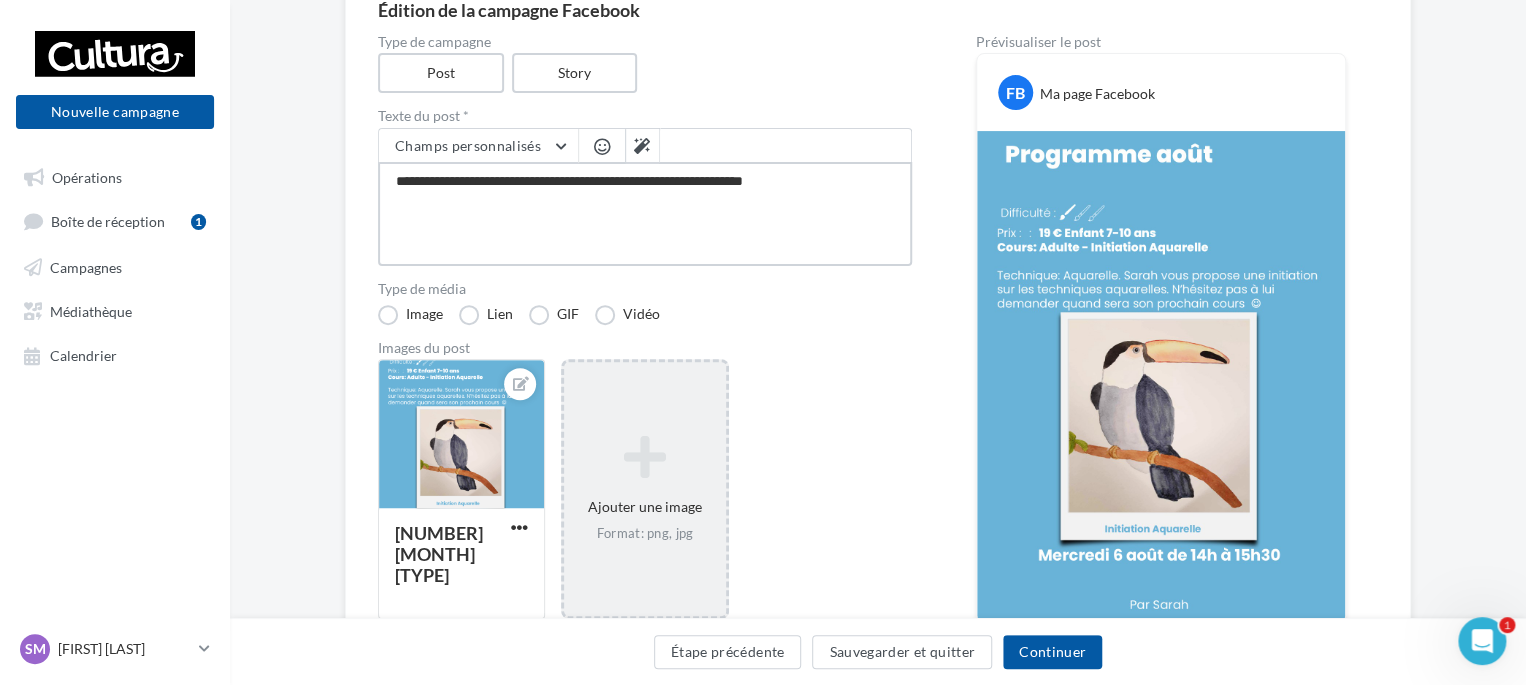 type on "**********" 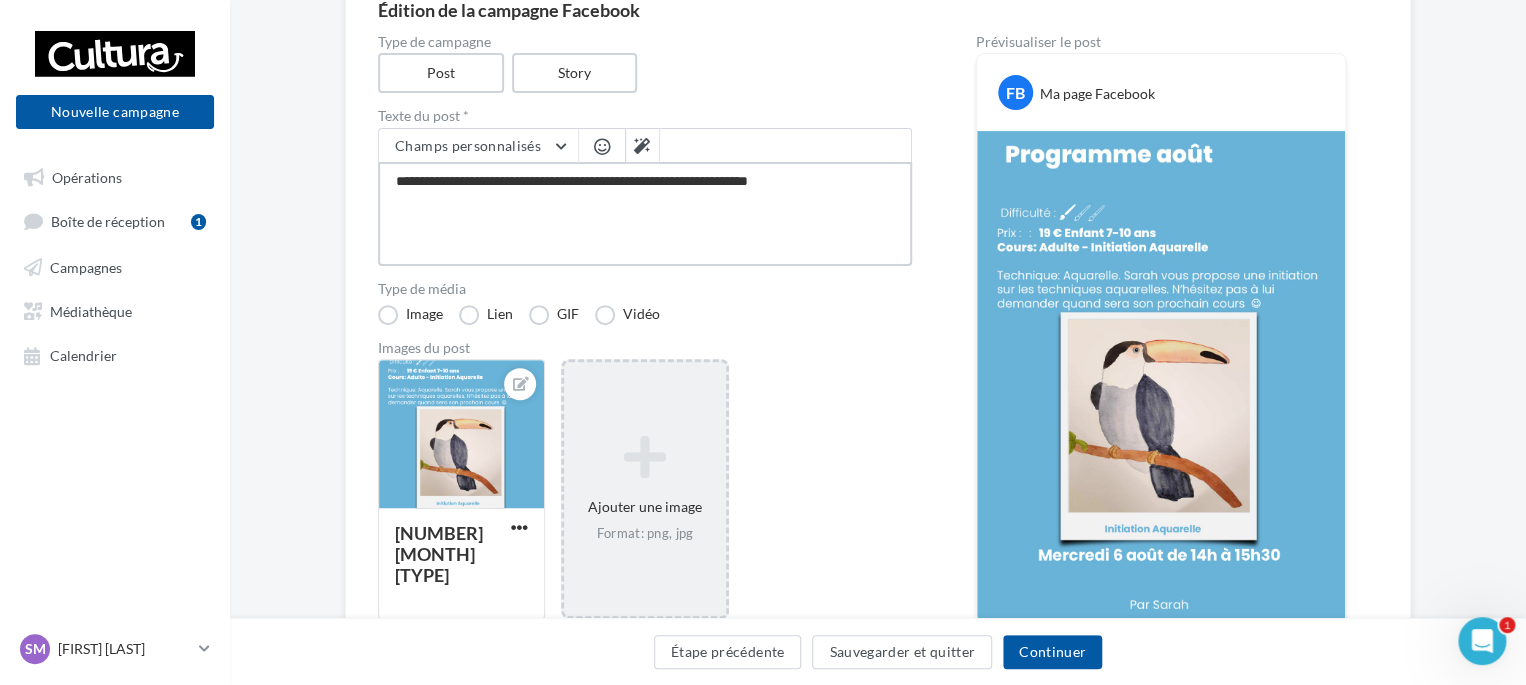 type on "**********" 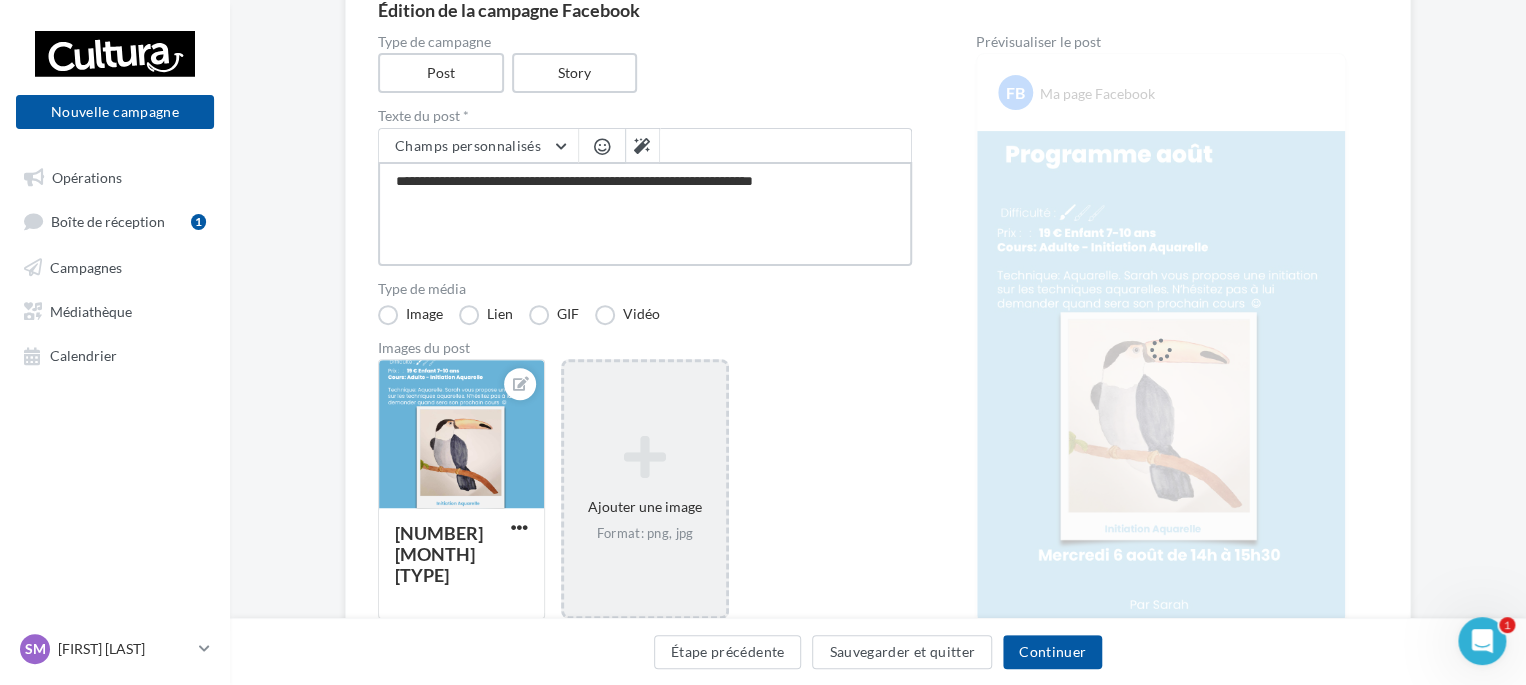 type on "**********" 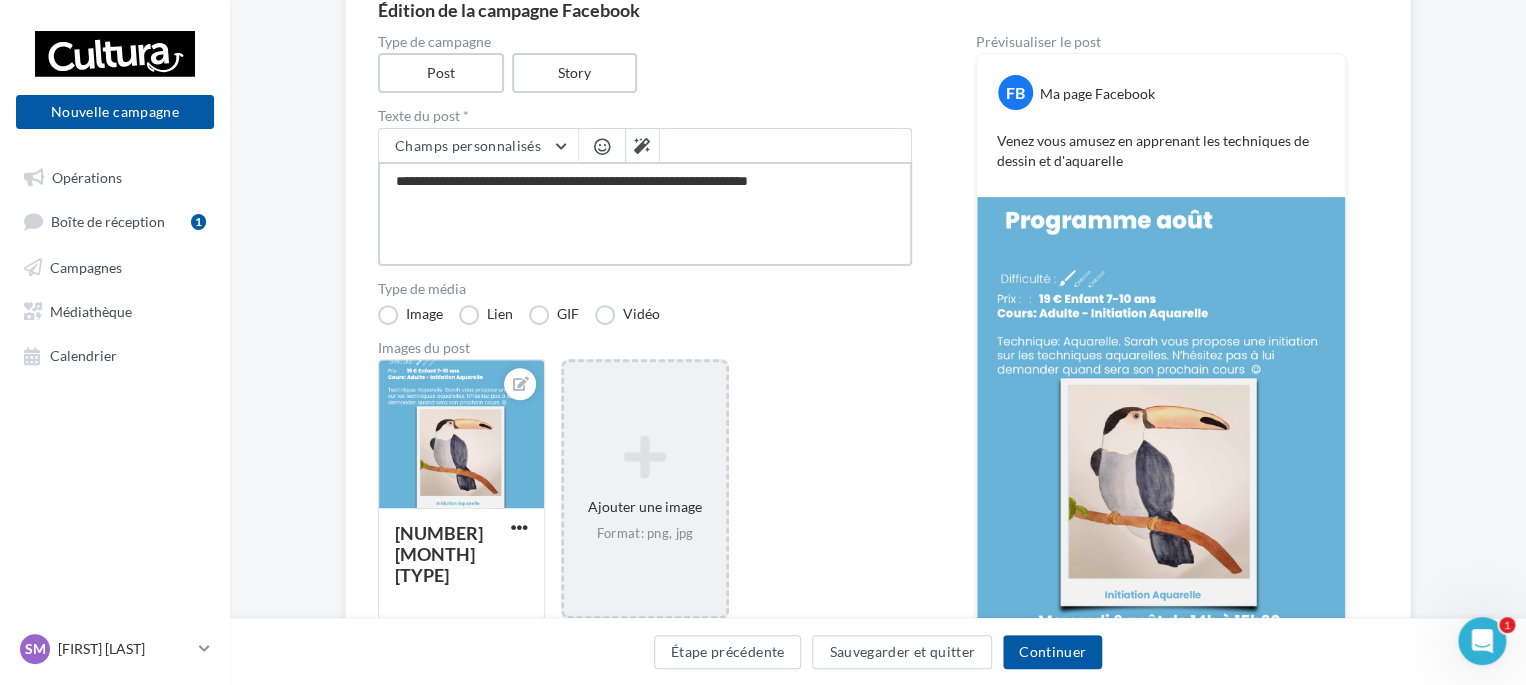 type on "**********" 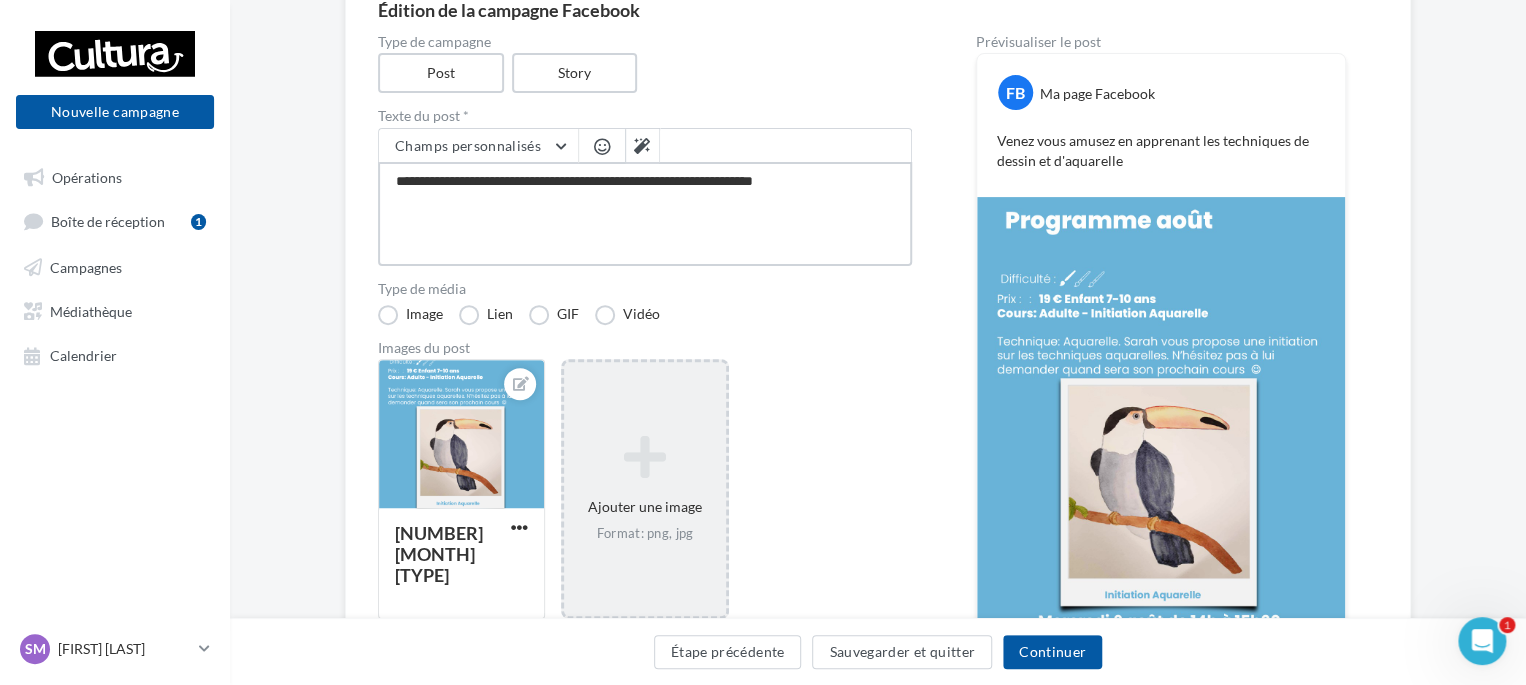 type on "**********" 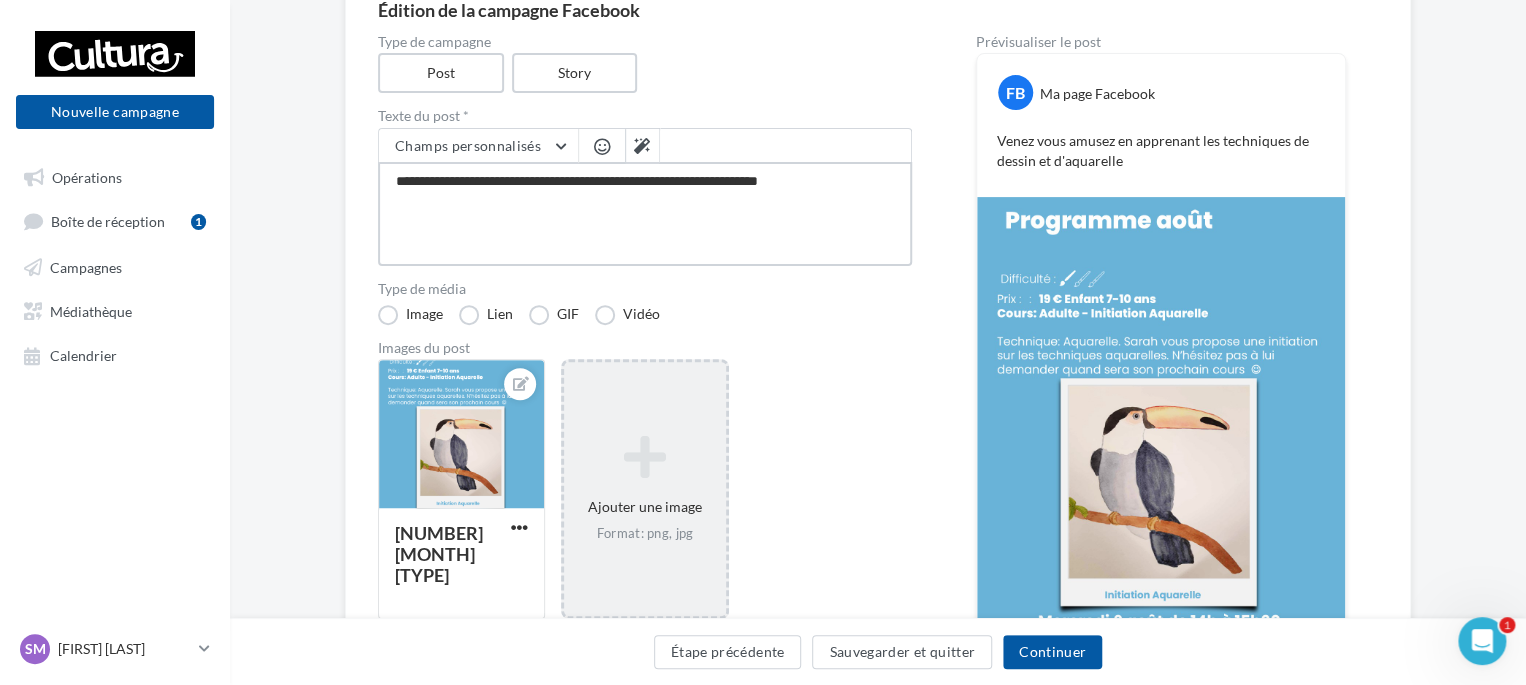 type on "**********" 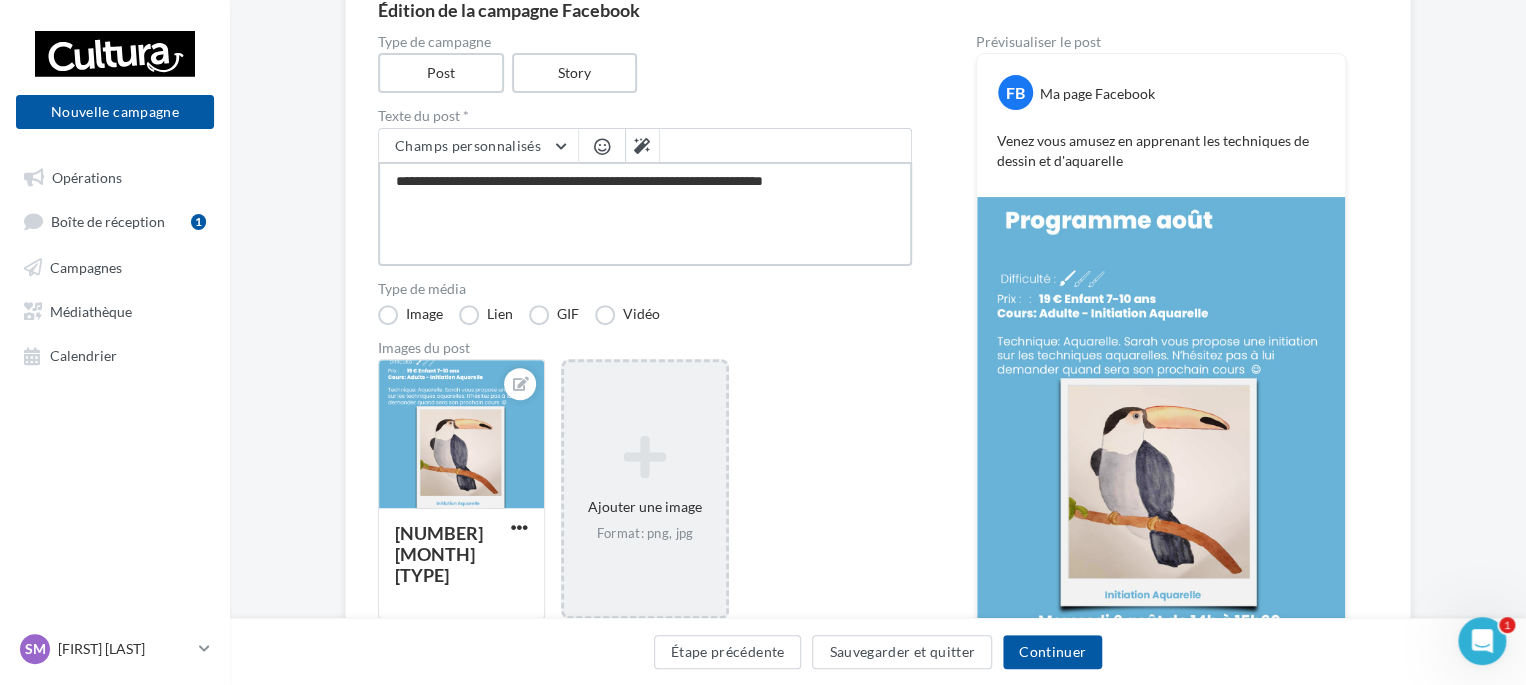 type on "**********" 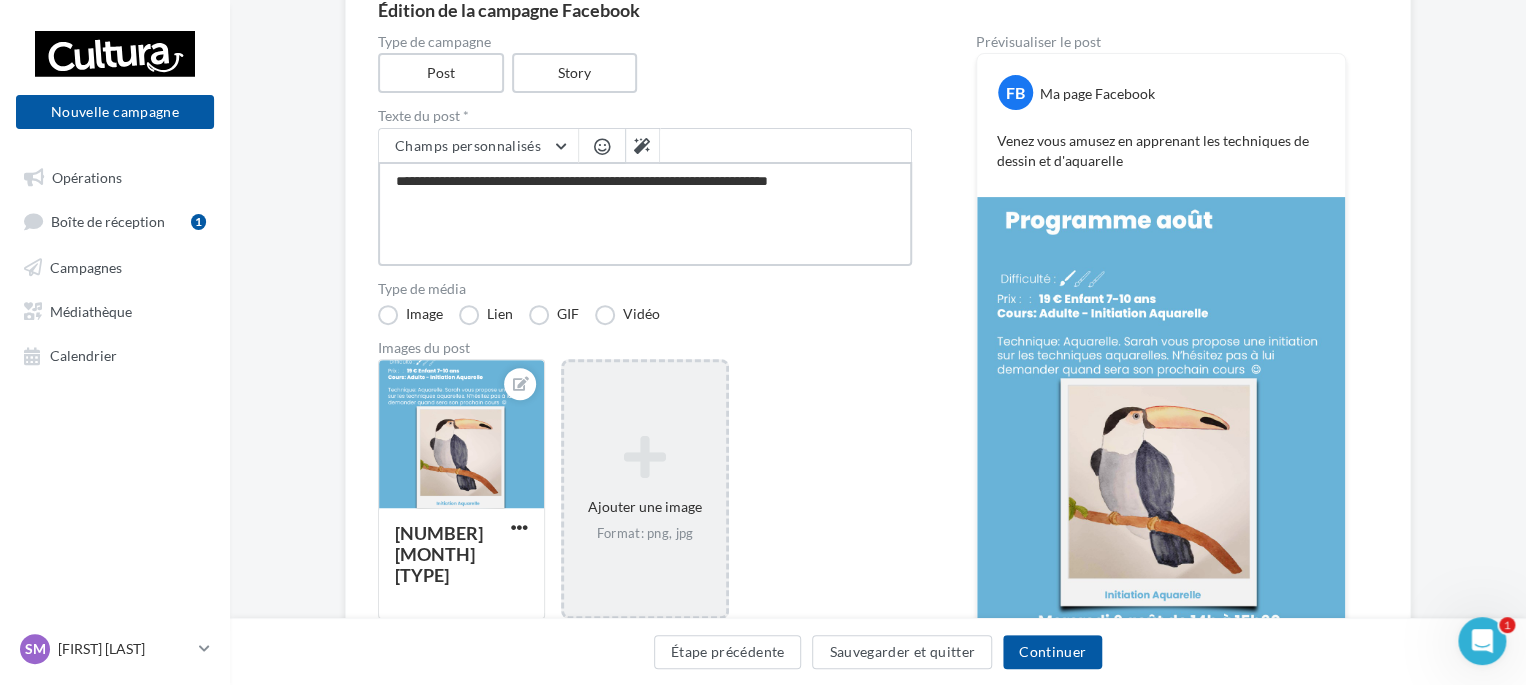 type on "**********" 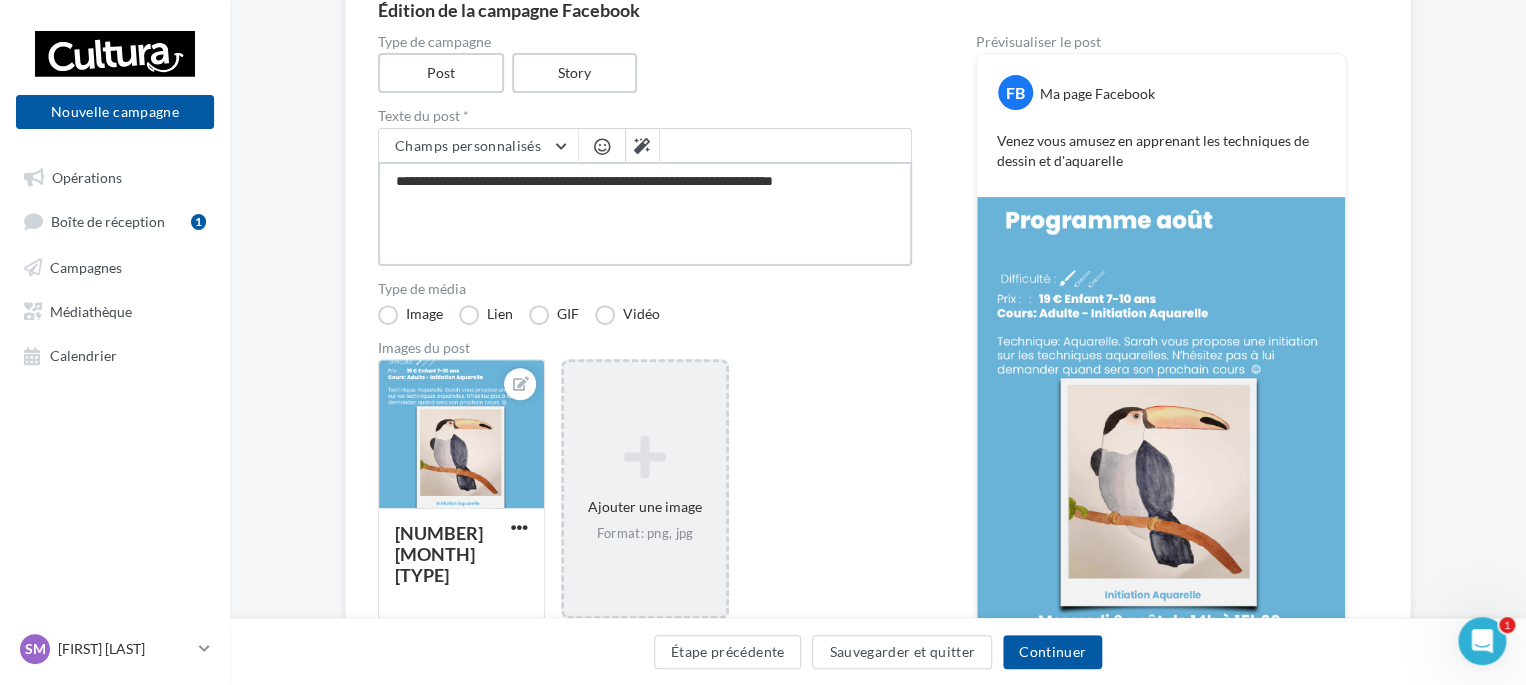 type on "**********" 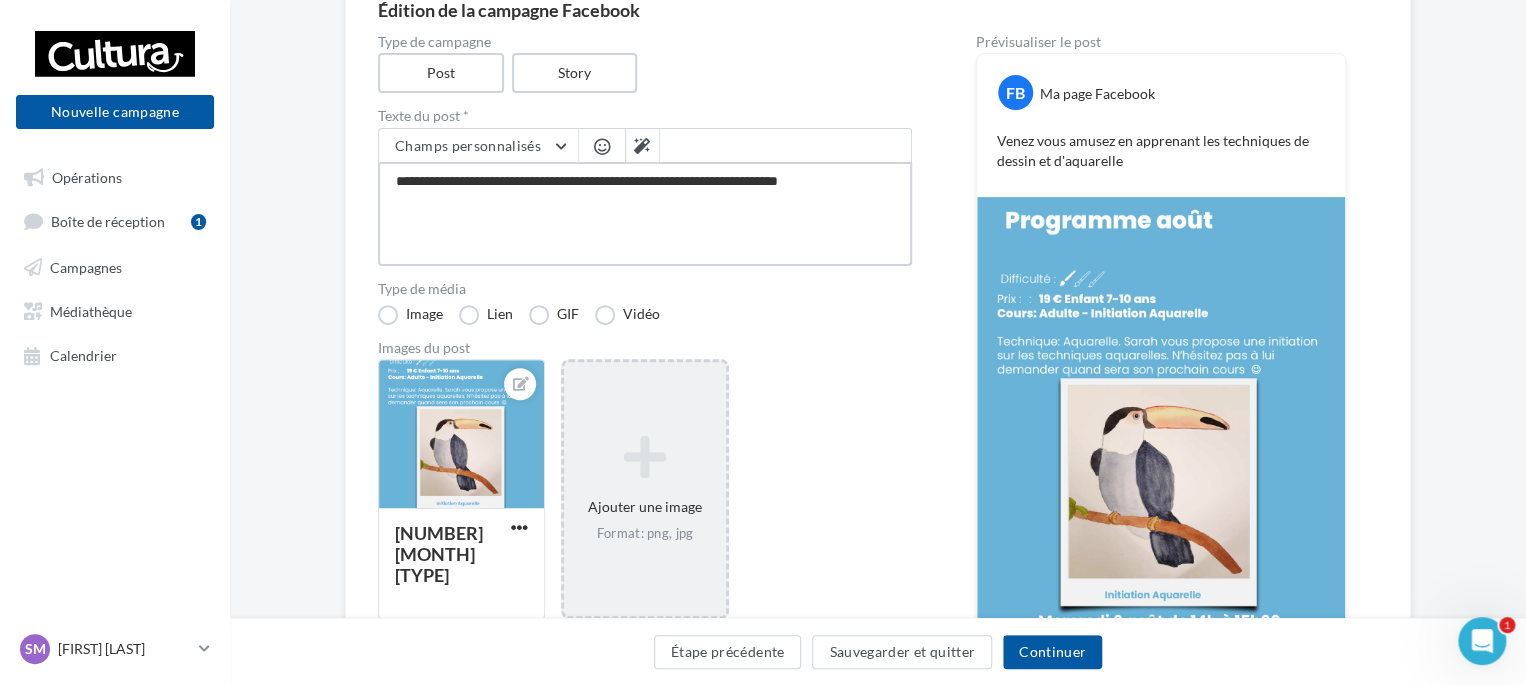 type on "**********" 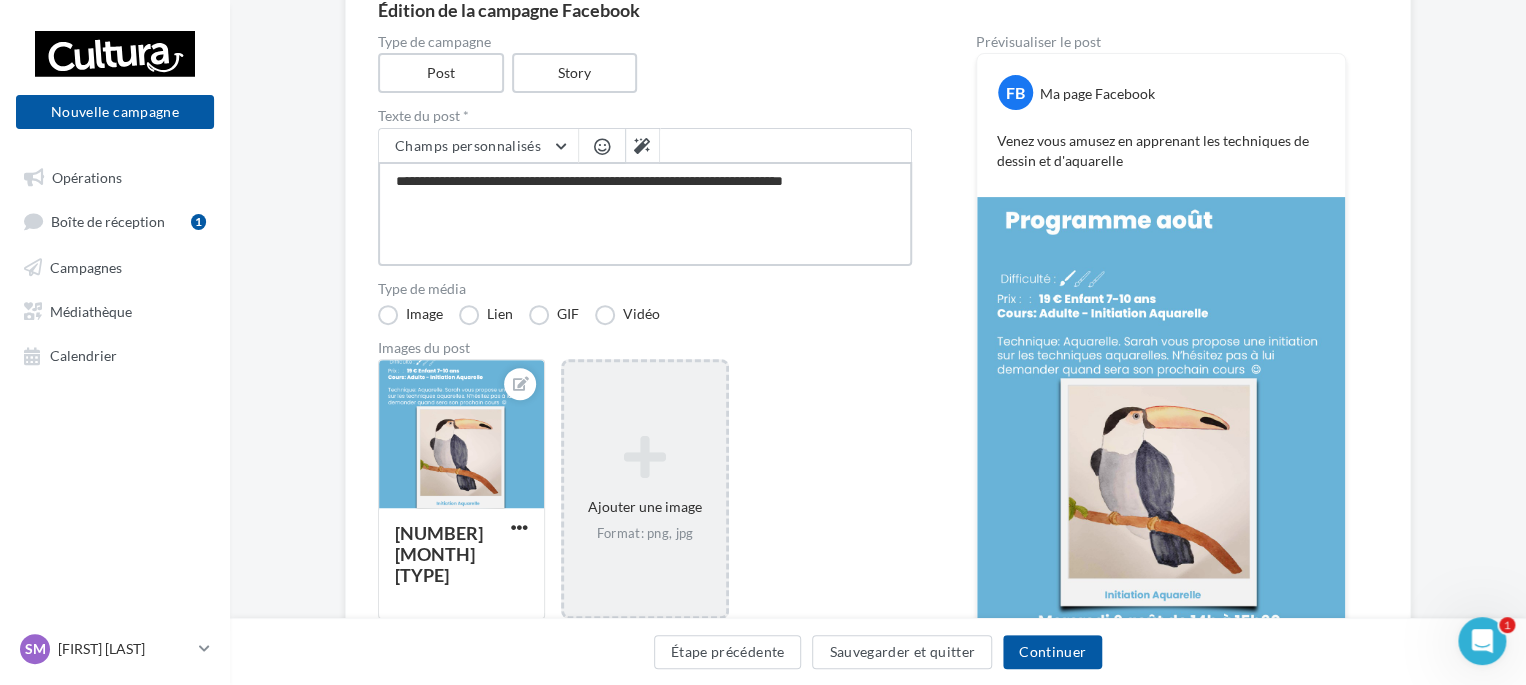 type on "**********" 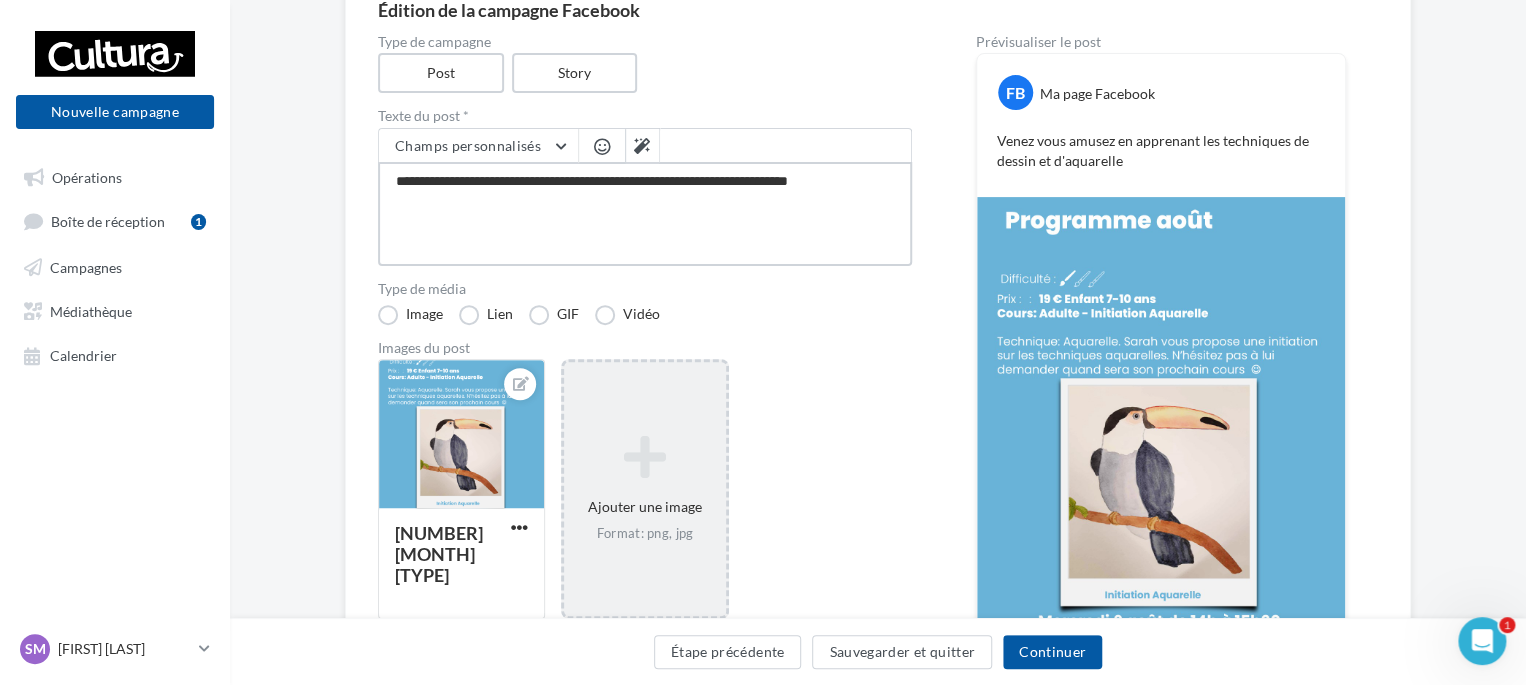 type on "**********" 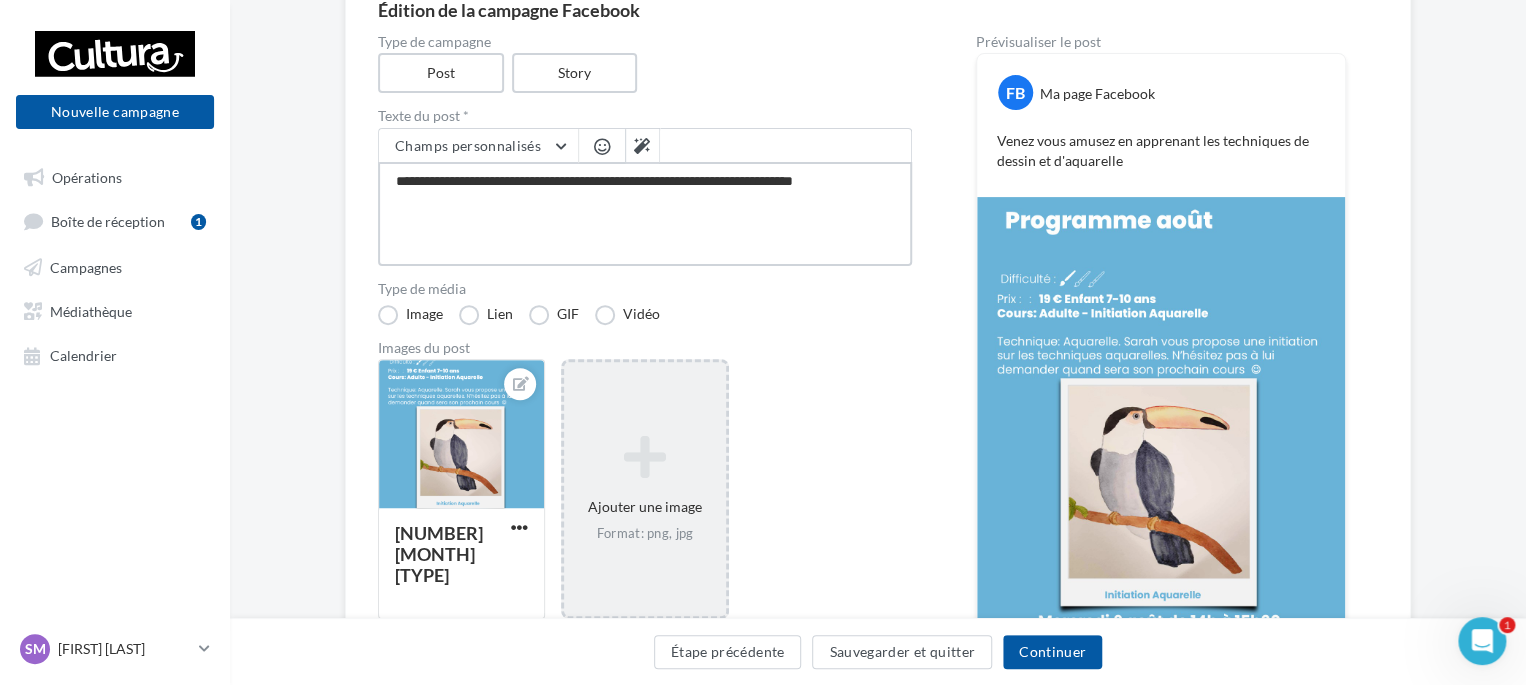 type on "**********" 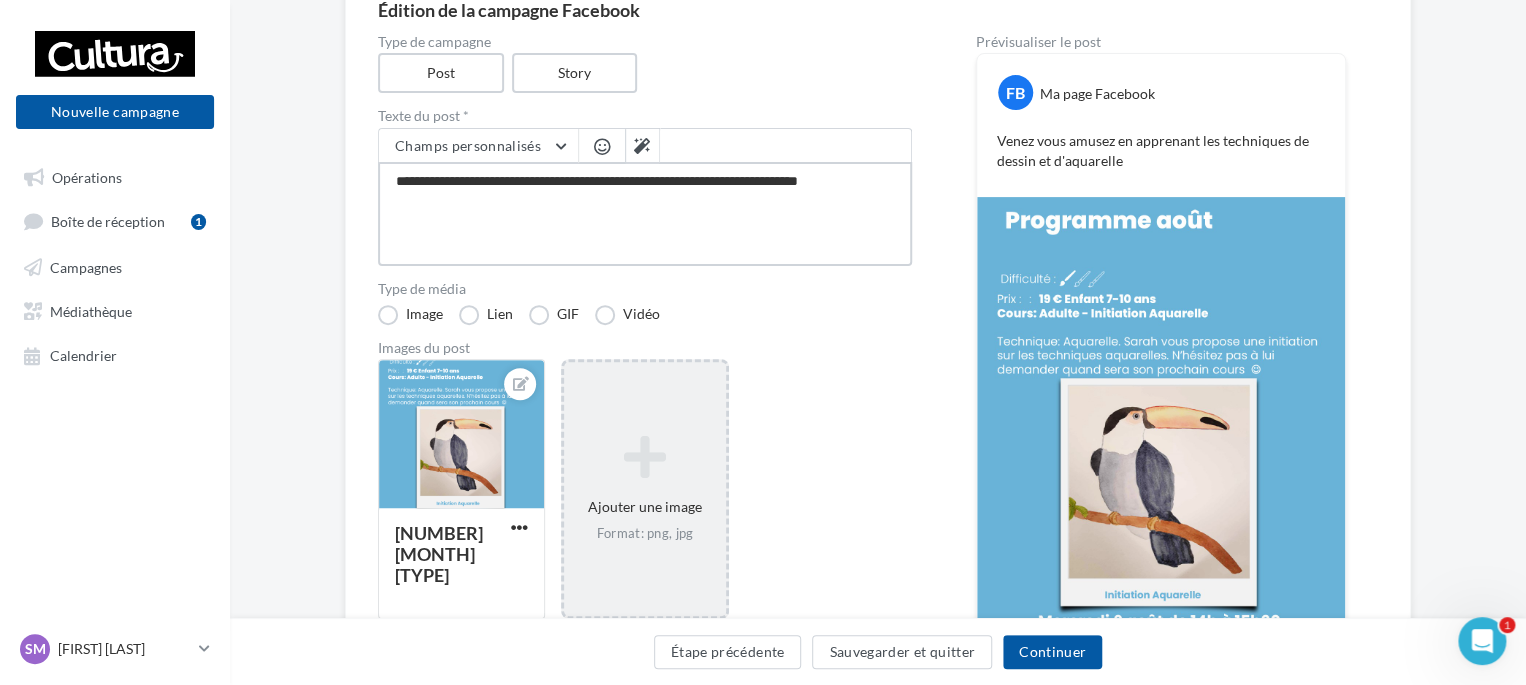 type on "**********" 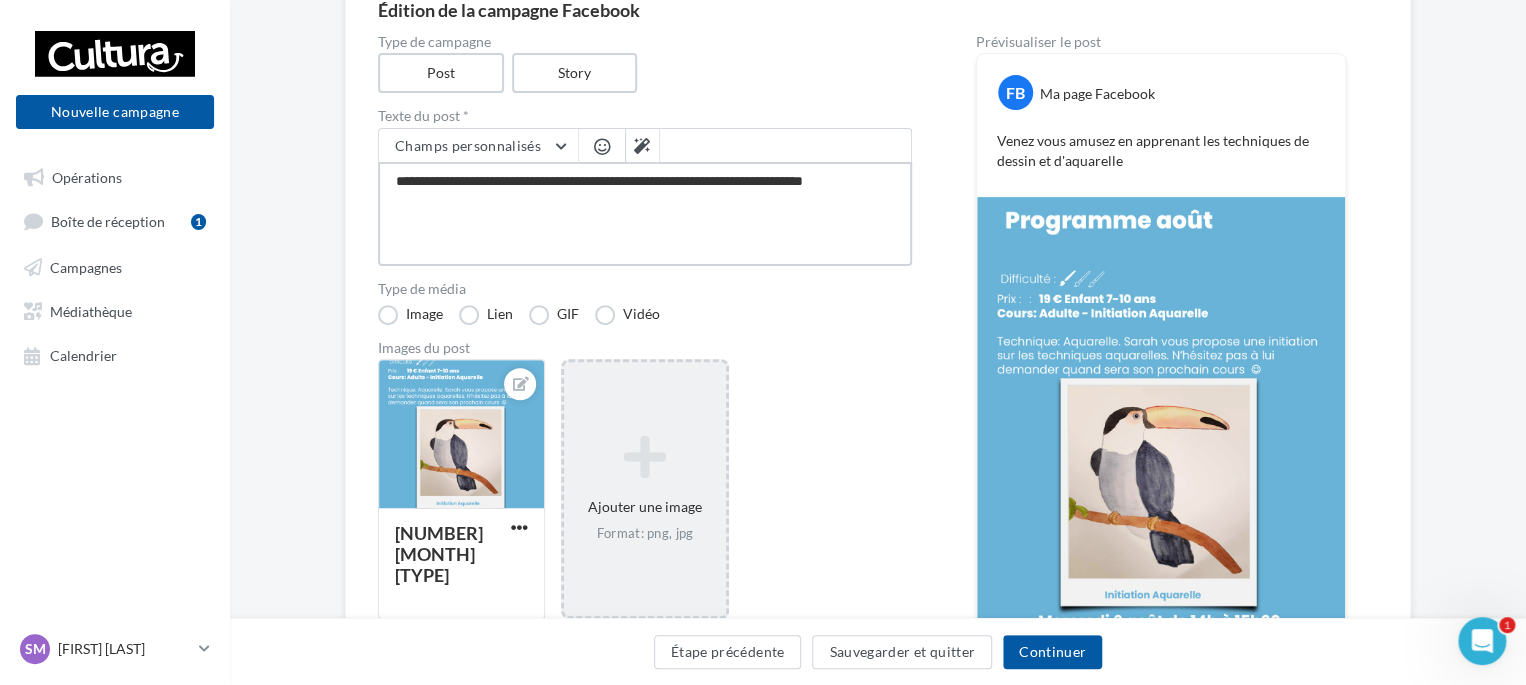 type on "**********" 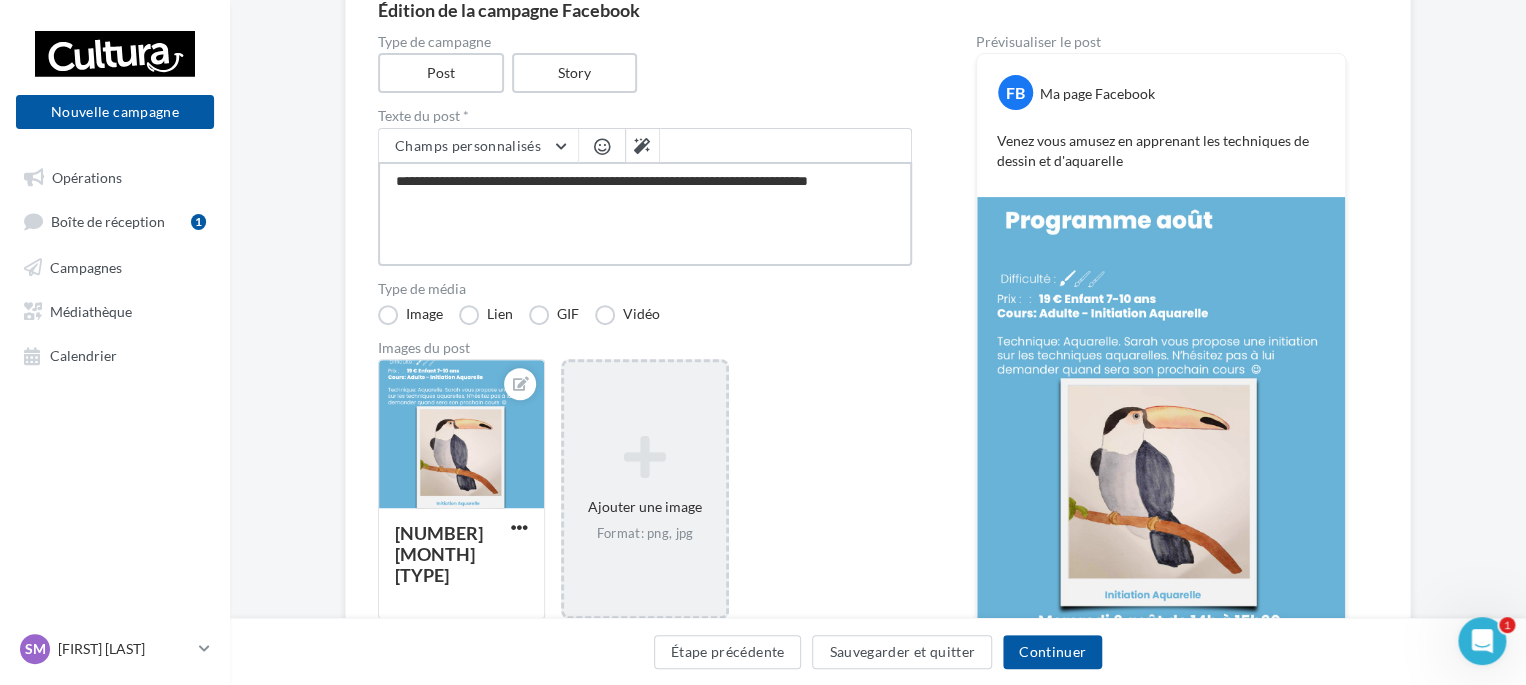 type on "**********" 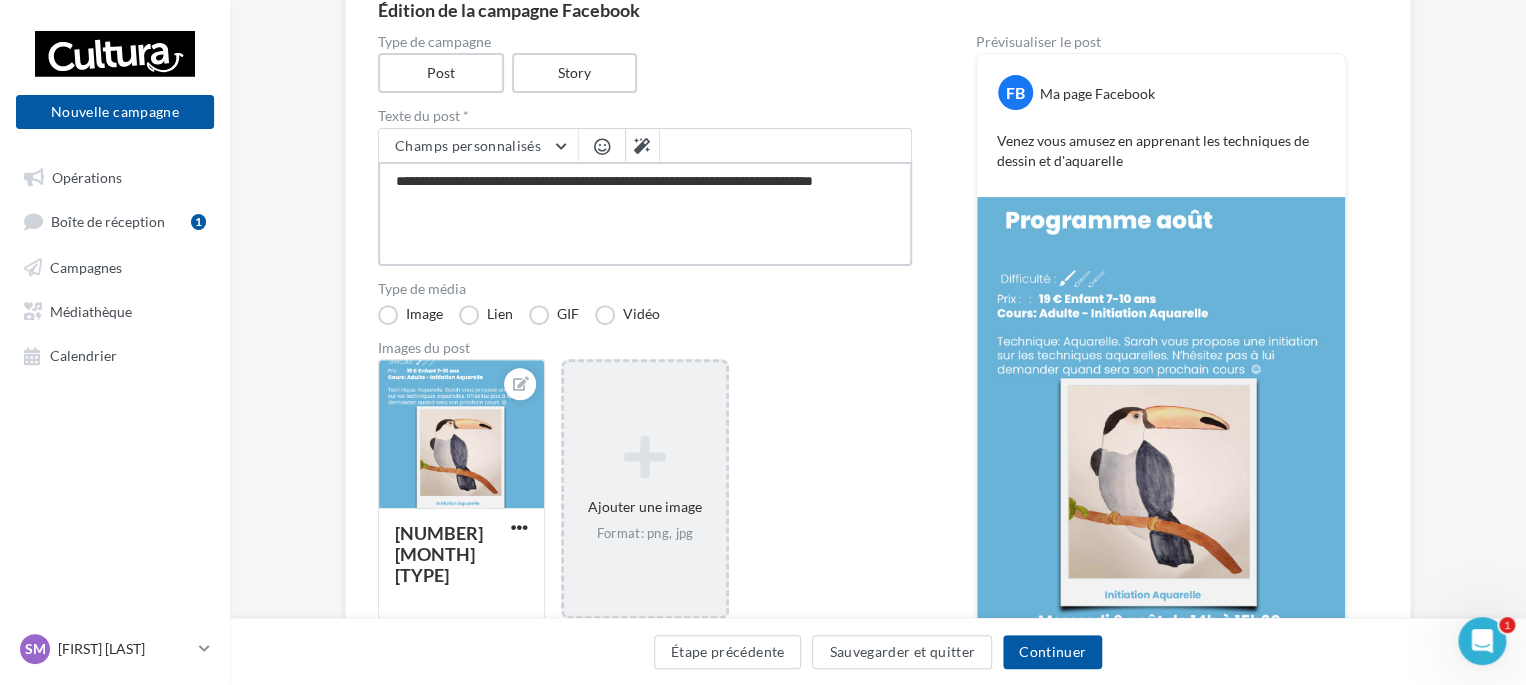 type on "**********" 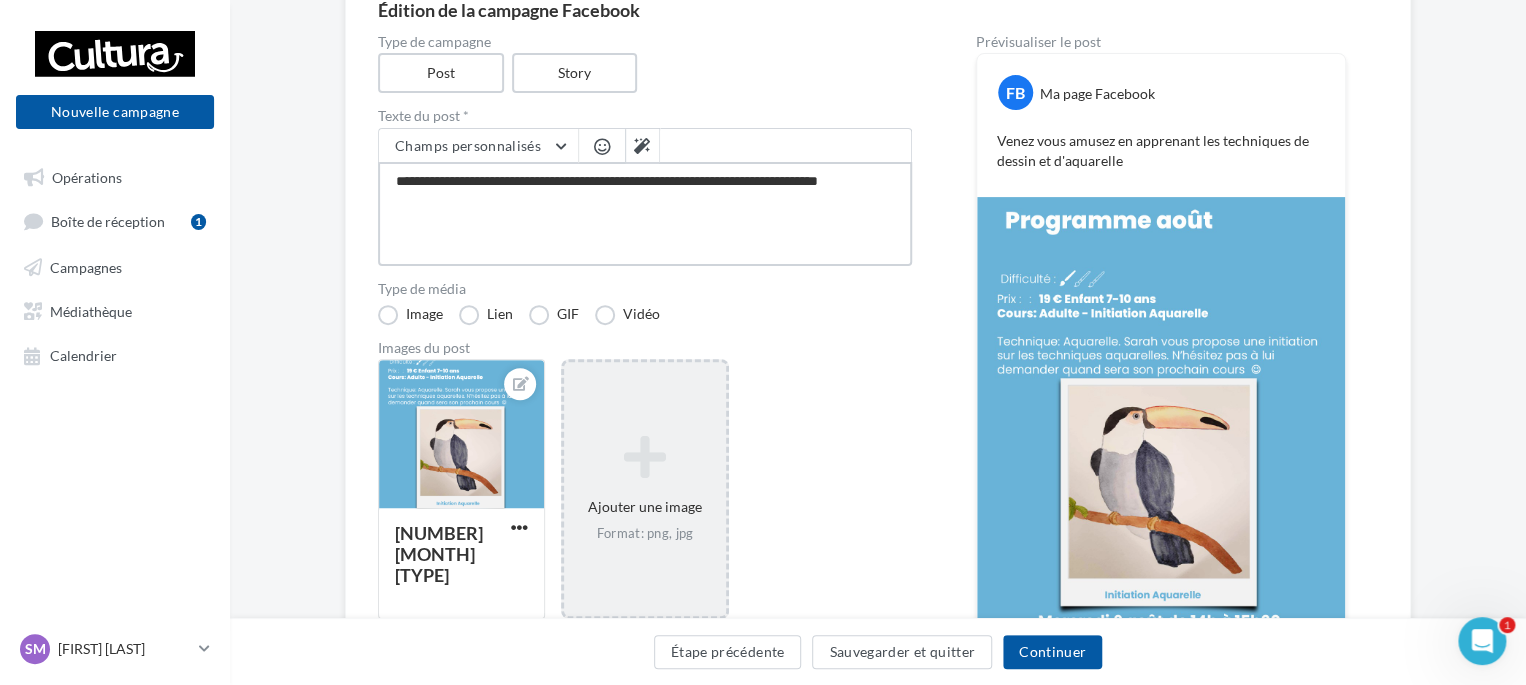 type on "**********" 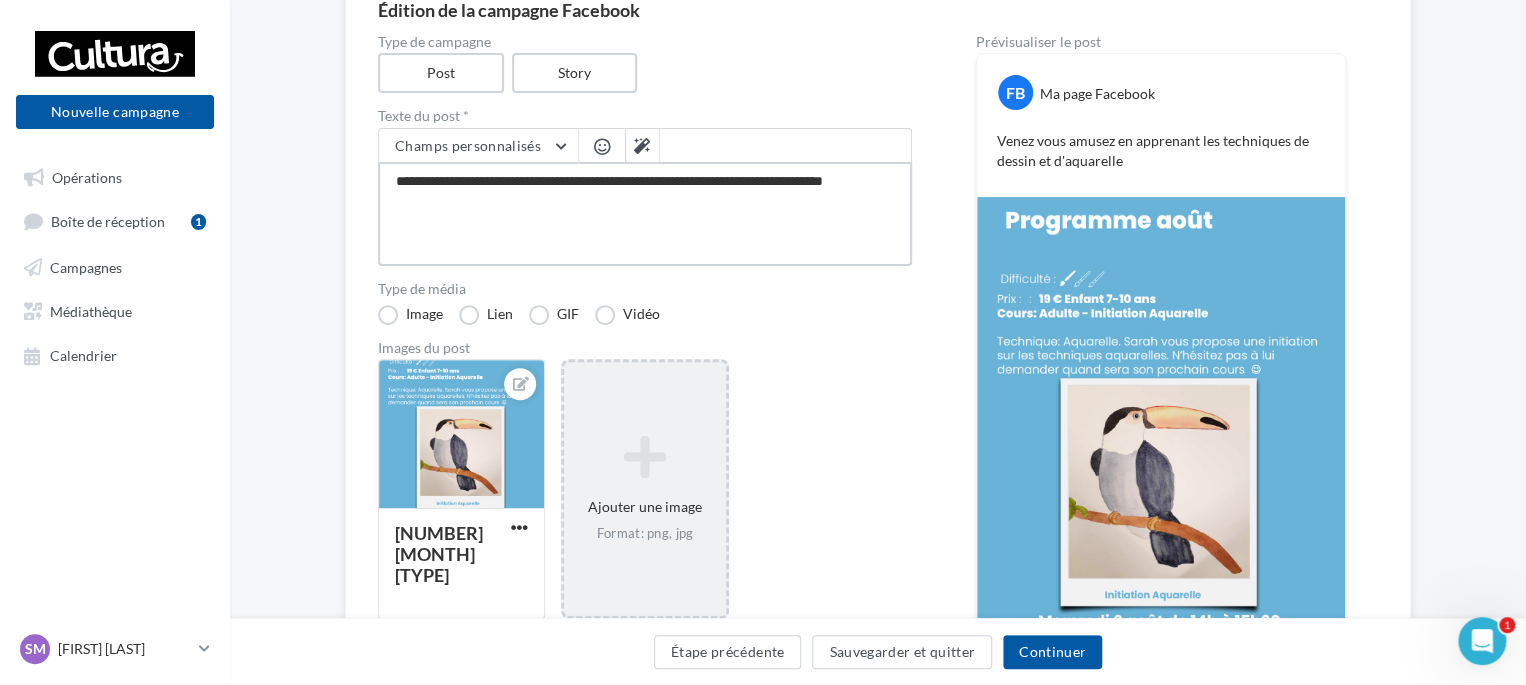type on "**********" 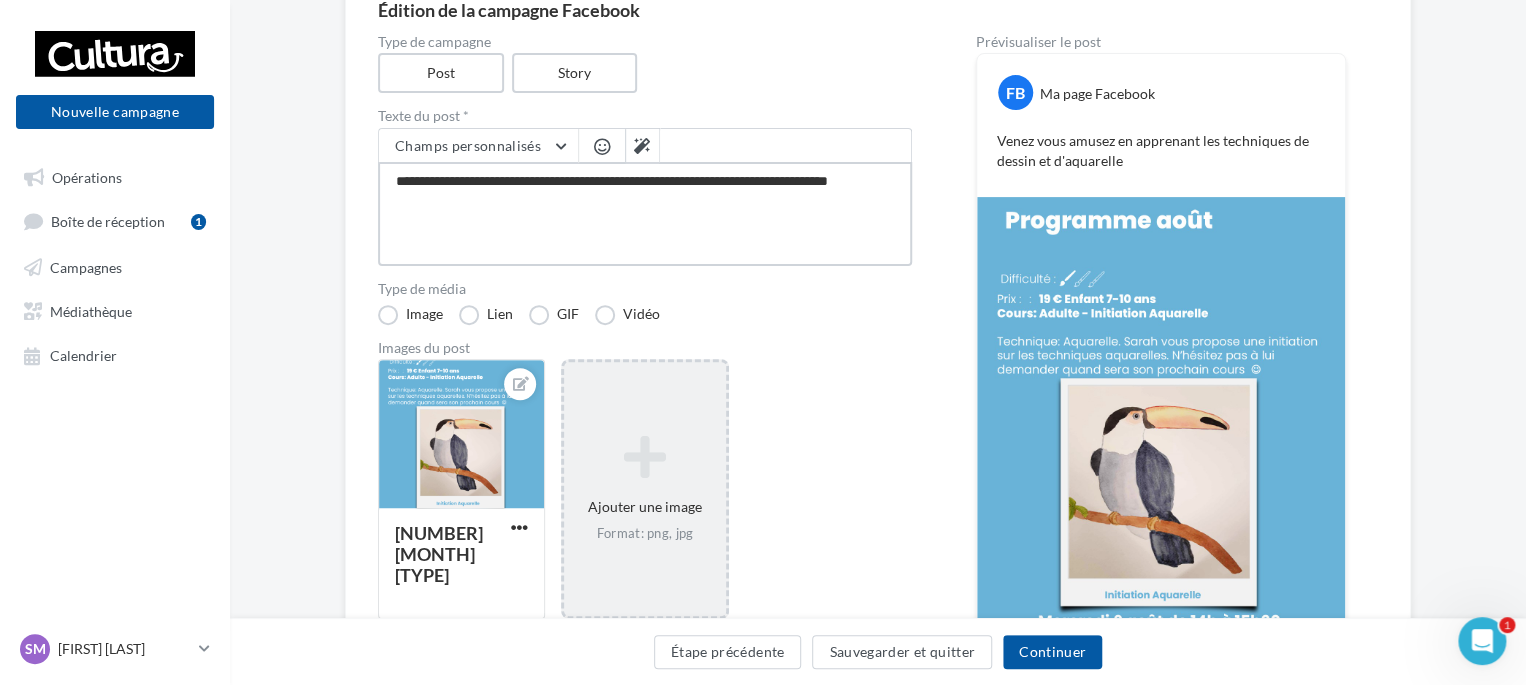 type on "**********" 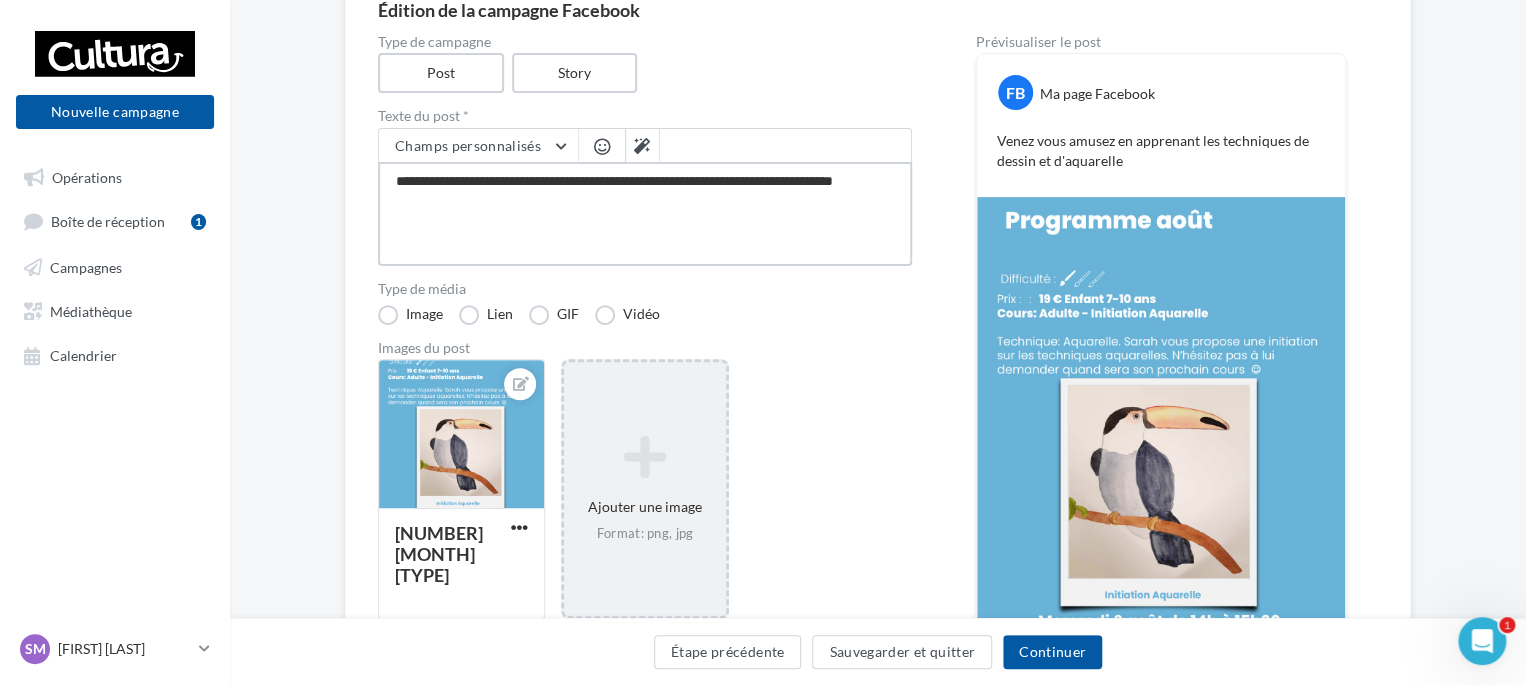 type on "**********" 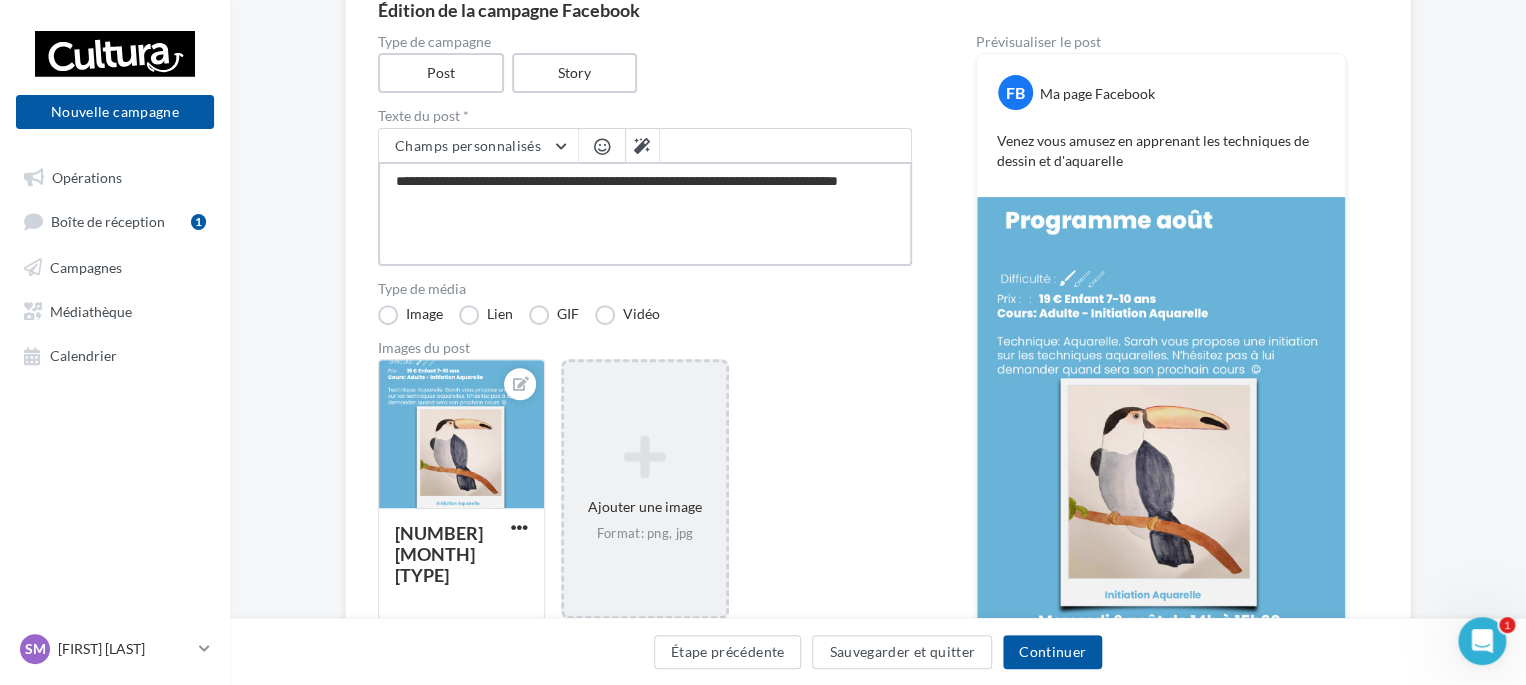 type on "**********" 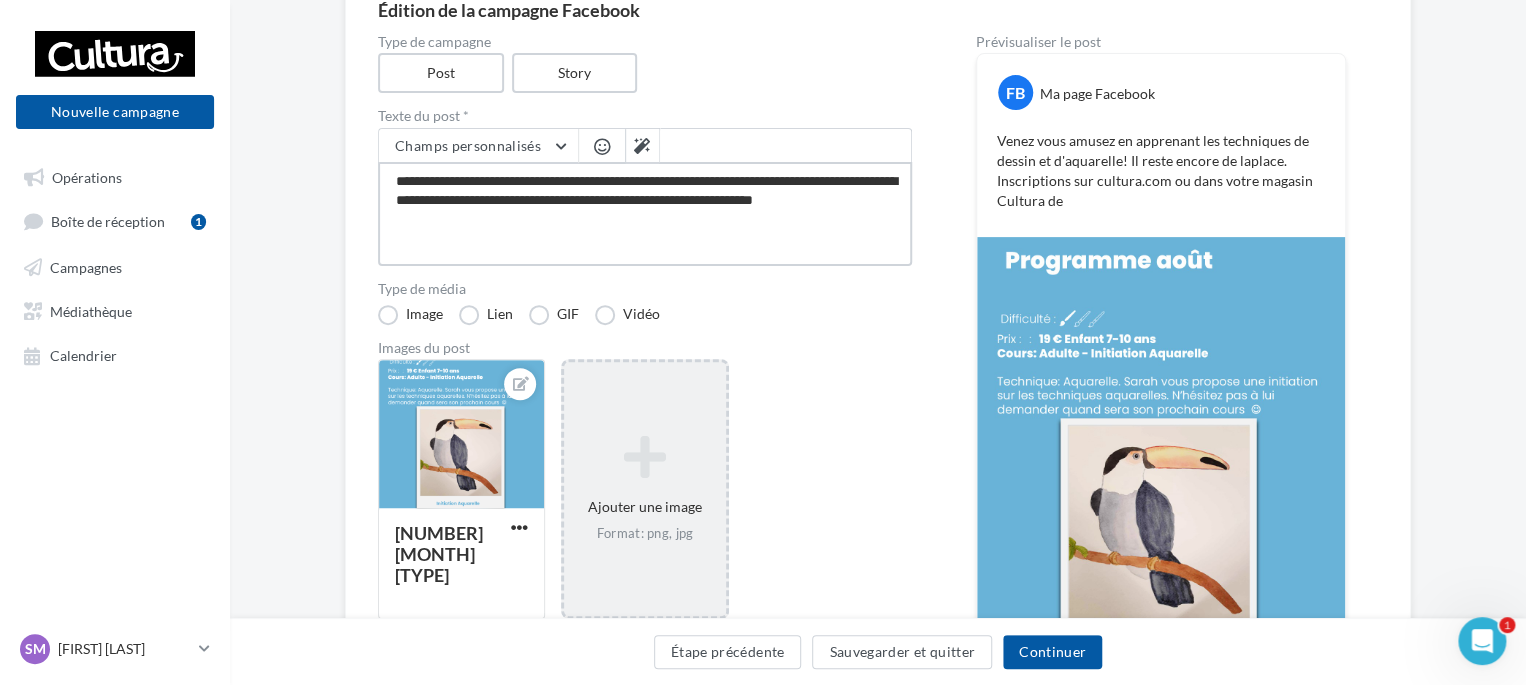 click on "**********" at bounding box center (645, 214) 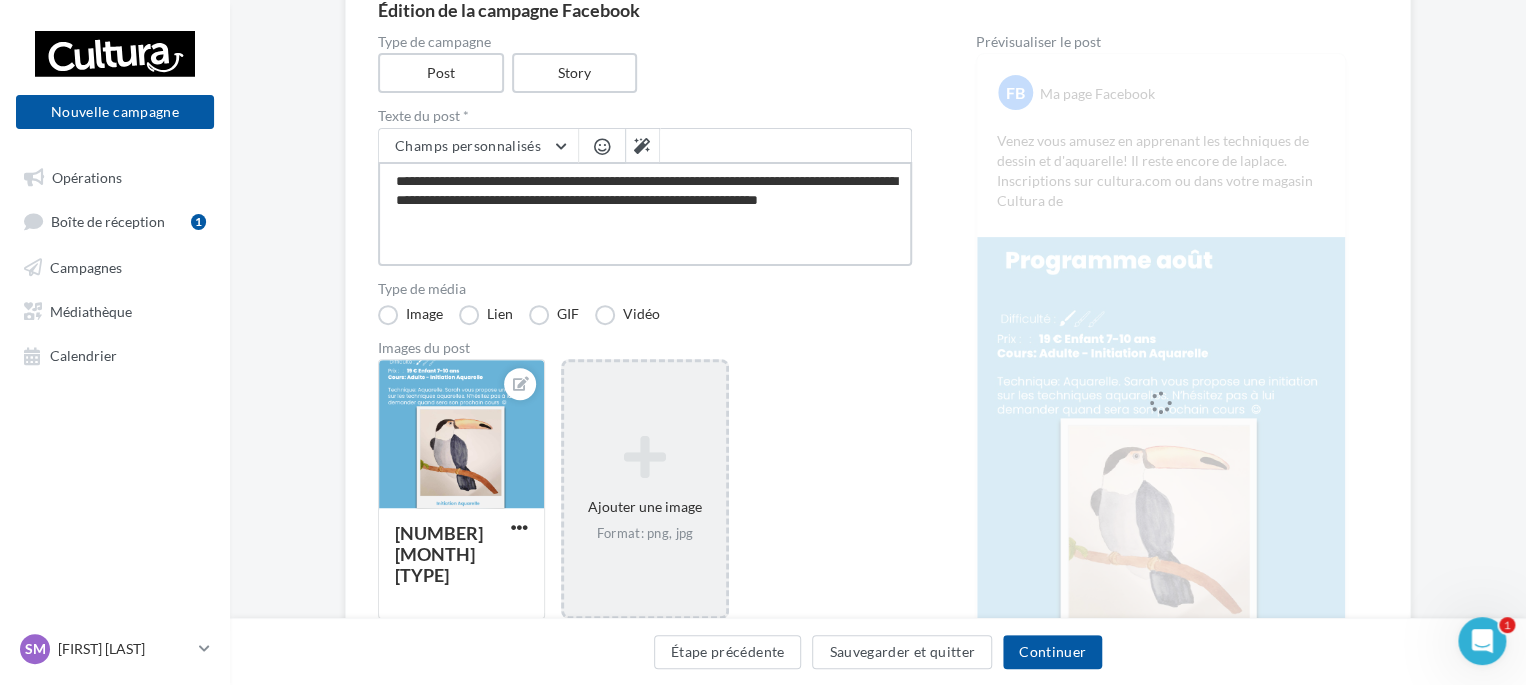 click on "**********" at bounding box center (645, 214) 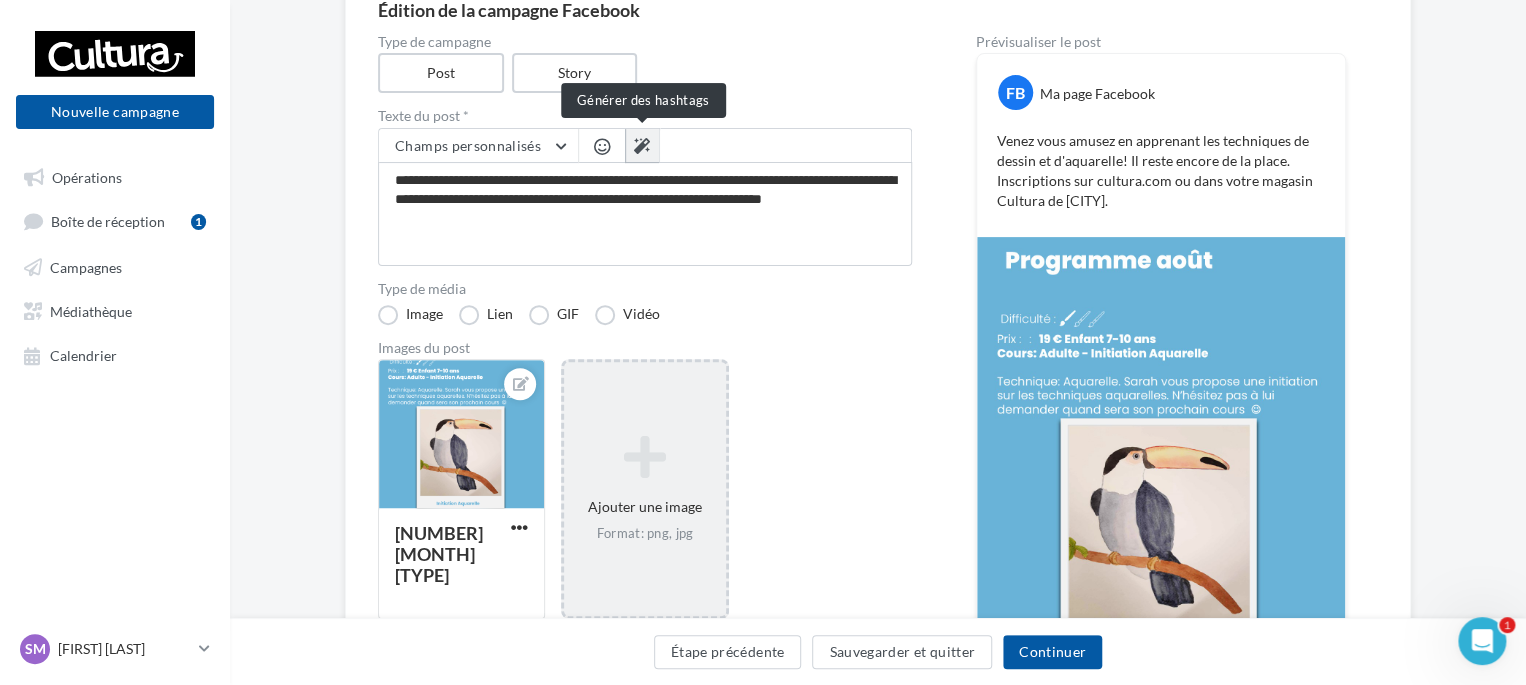 click at bounding box center [642, 146] 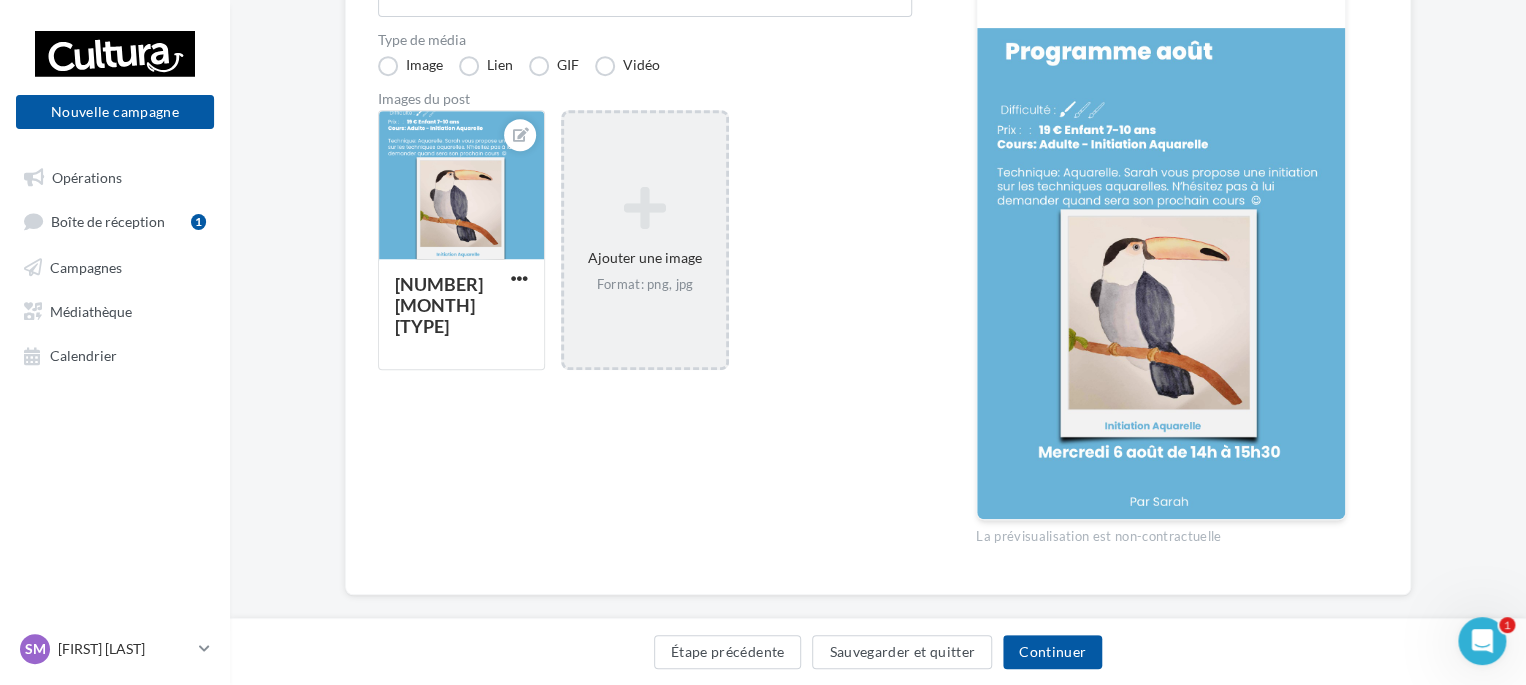 scroll, scrollTop: 476, scrollLeft: 0, axis: vertical 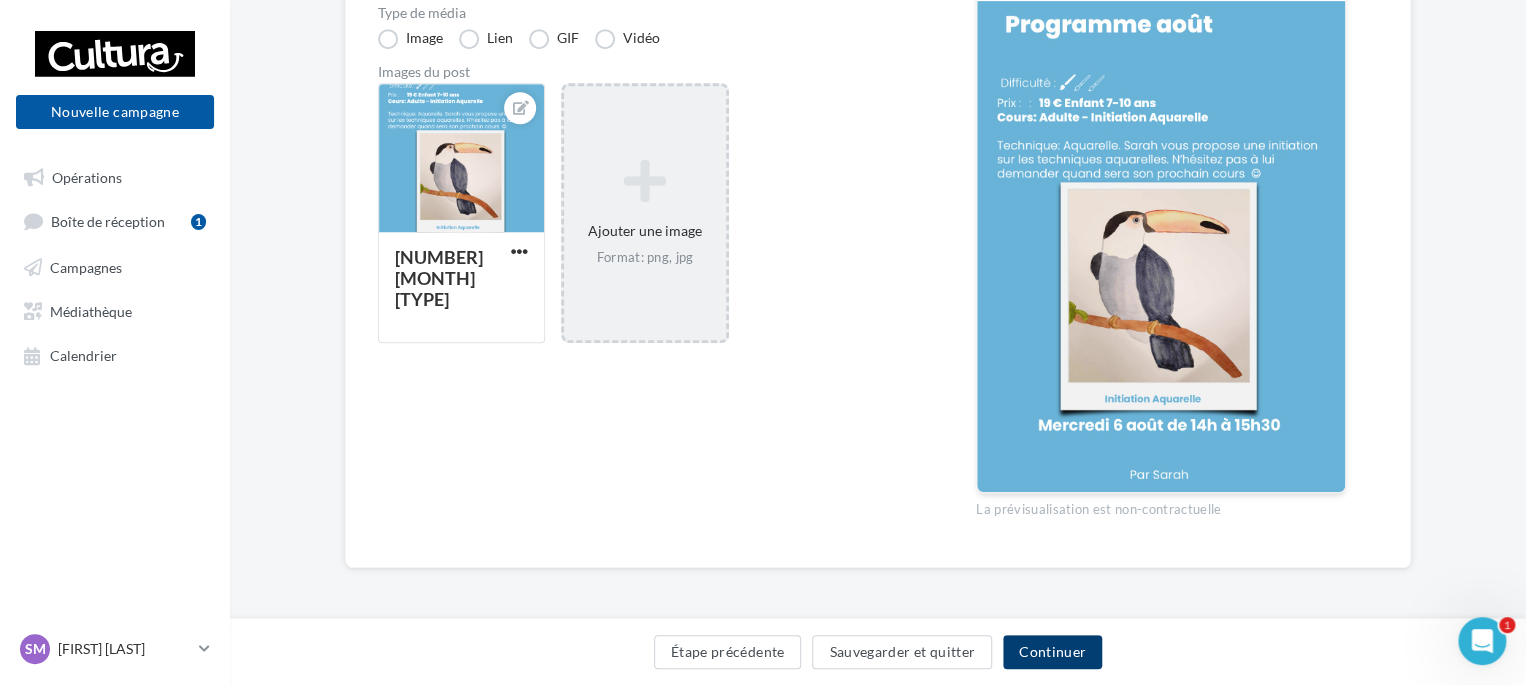 click on "Continuer" at bounding box center [1052, 652] 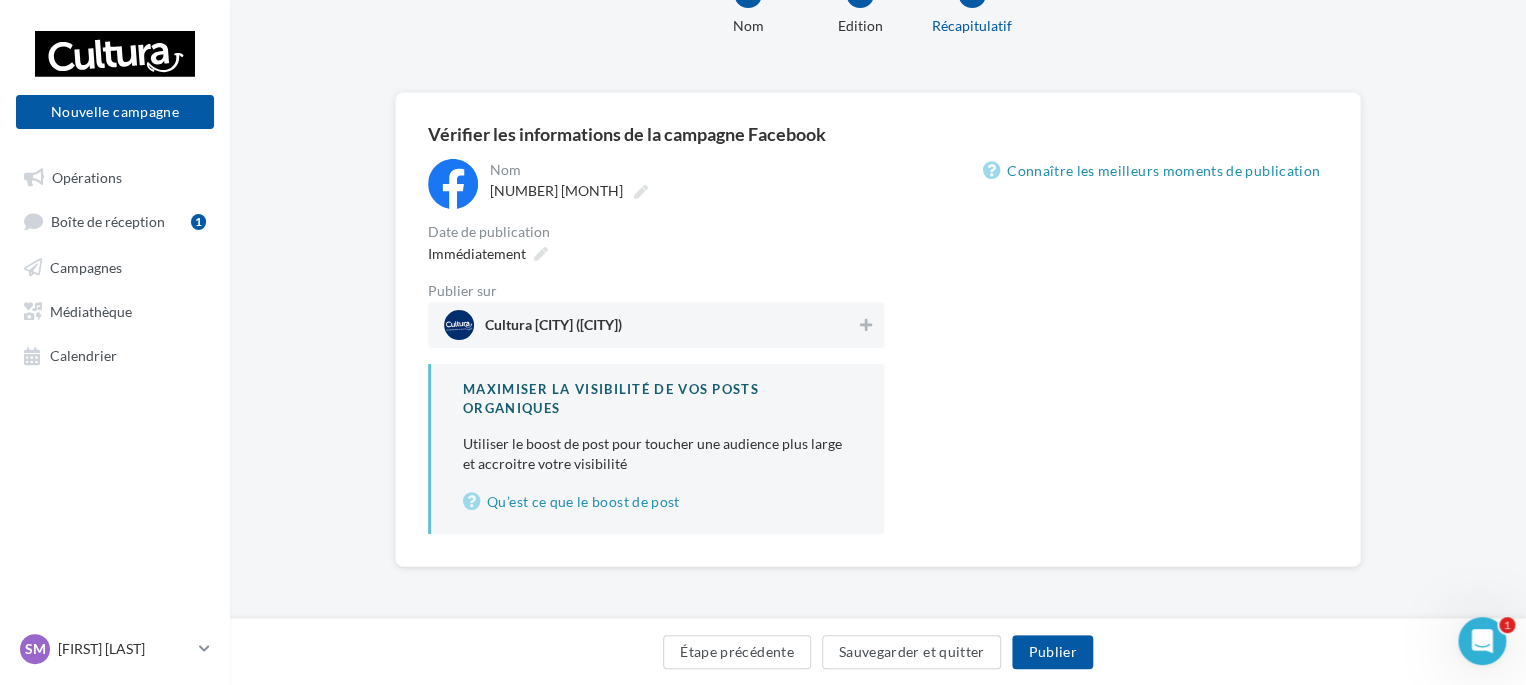 scroll, scrollTop: 75, scrollLeft: 0, axis: vertical 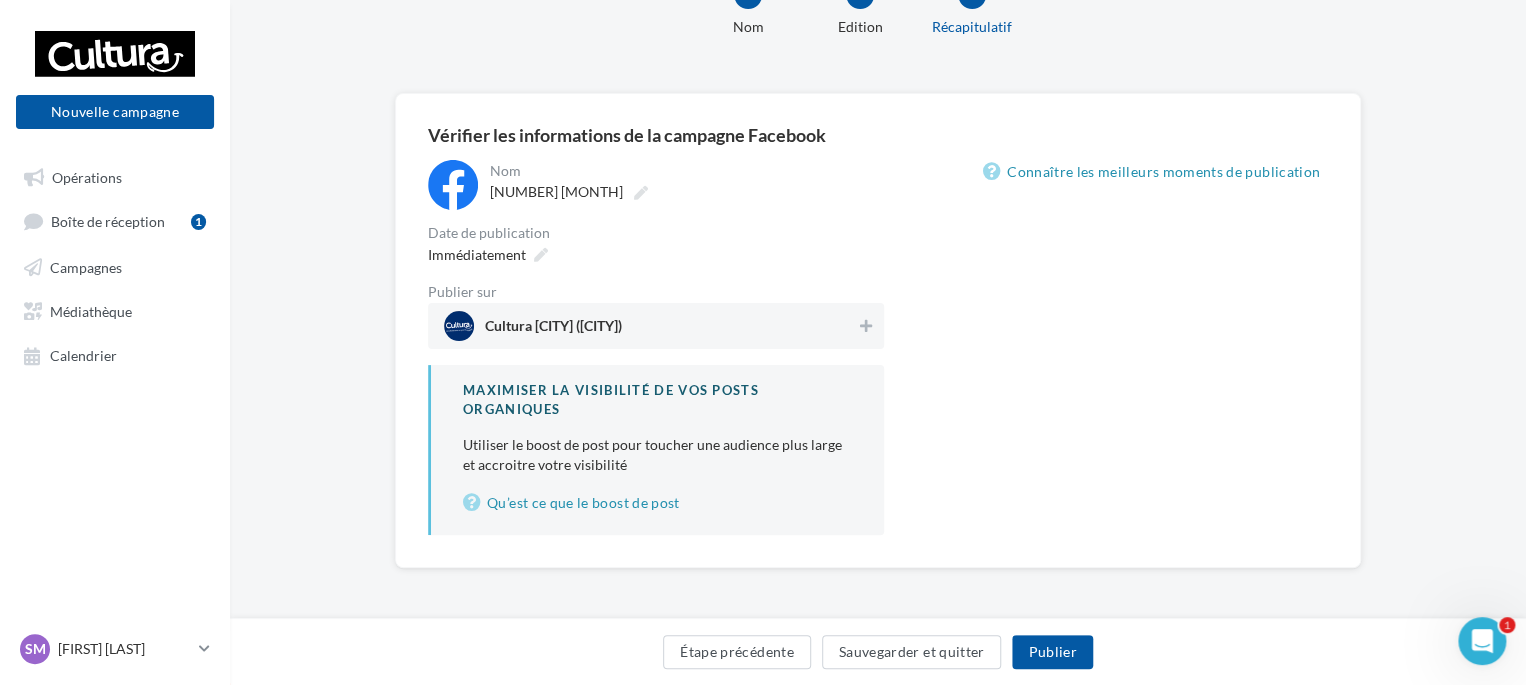 click on "Cultura [CITY] ([CITY])" at bounding box center [656, 326] 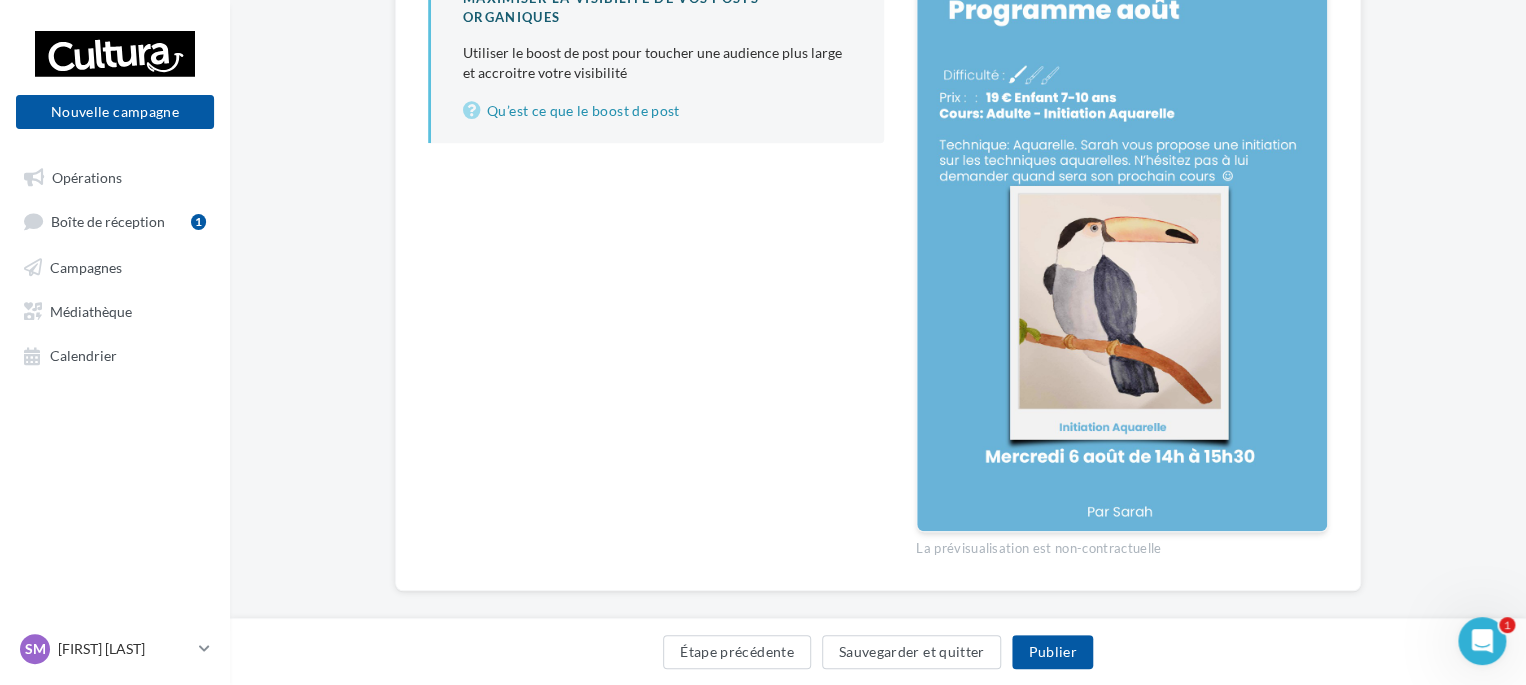 scroll, scrollTop: 490, scrollLeft: 0, axis: vertical 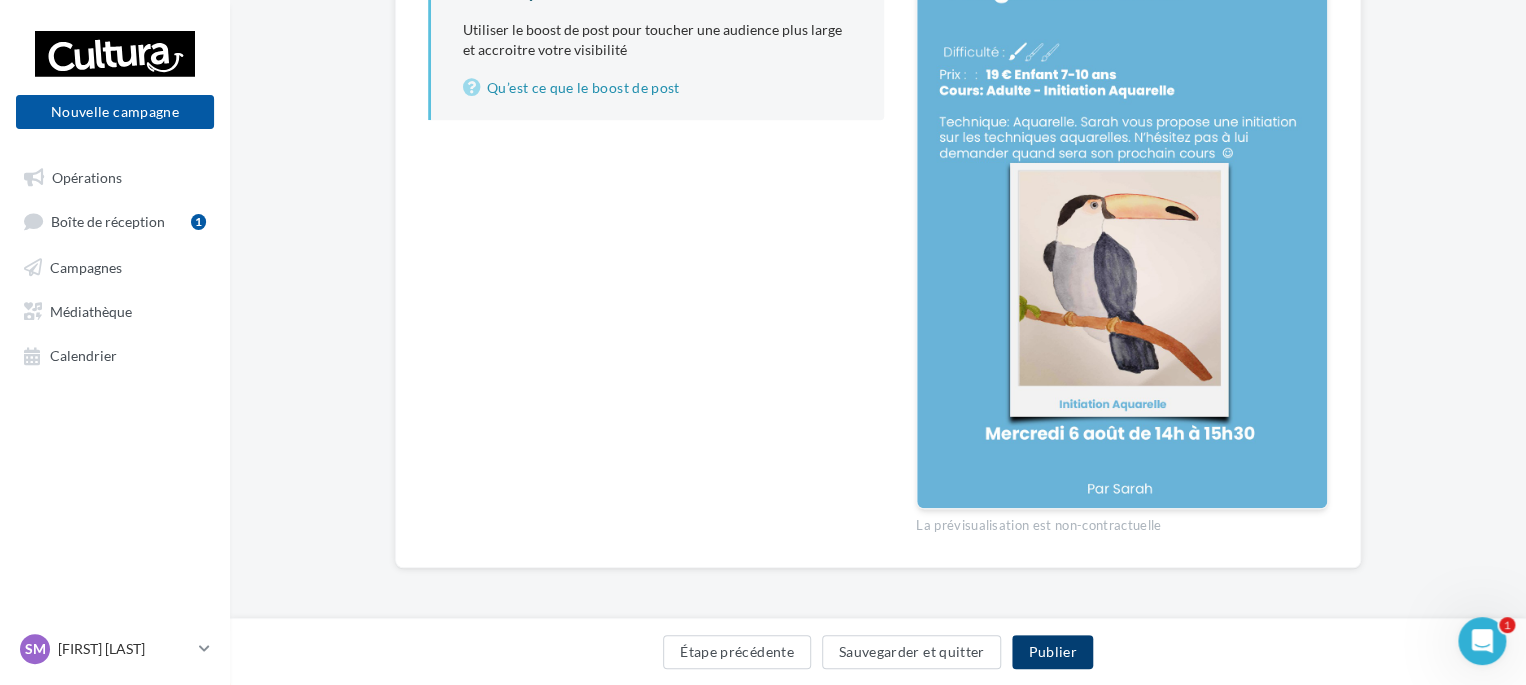 click on "Publier" at bounding box center [1052, 652] 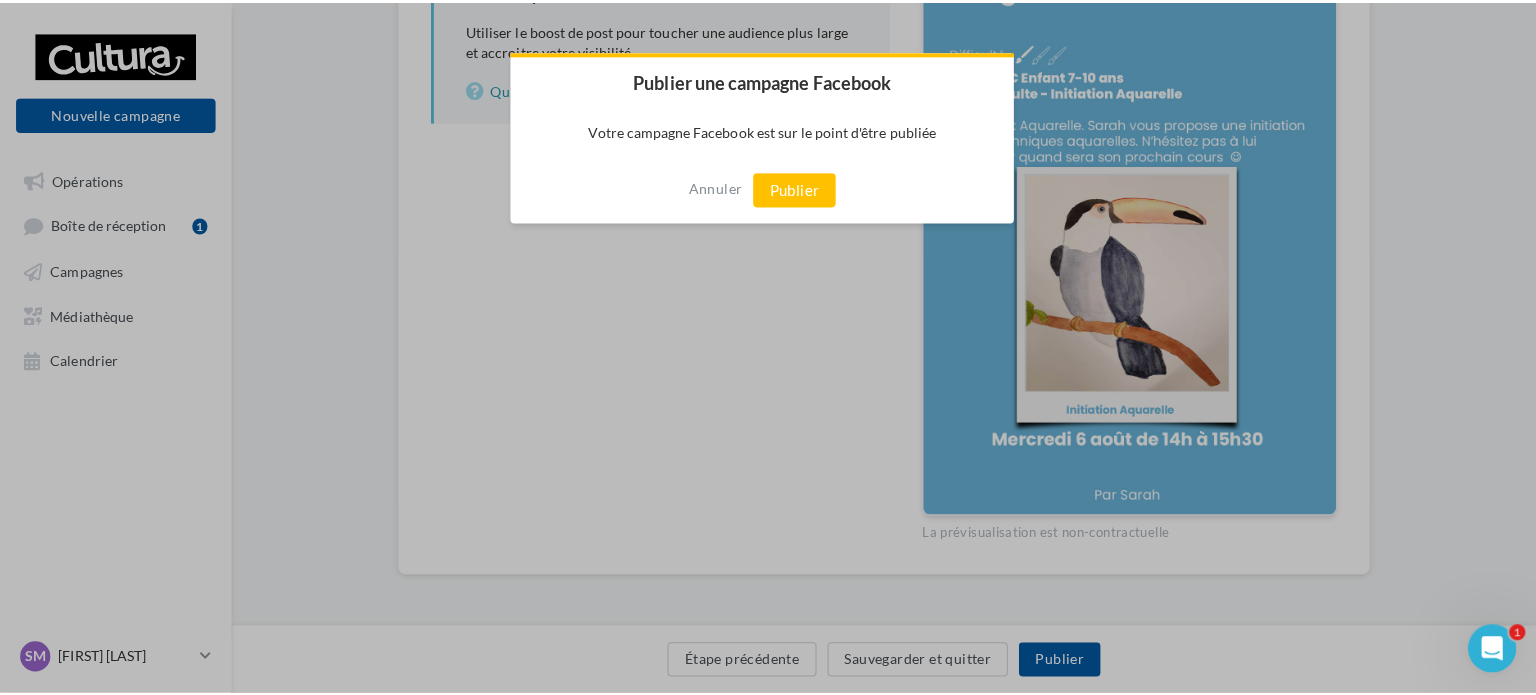 scroll, scrollTop: 480, scrollLeft: 0, axis: vertical 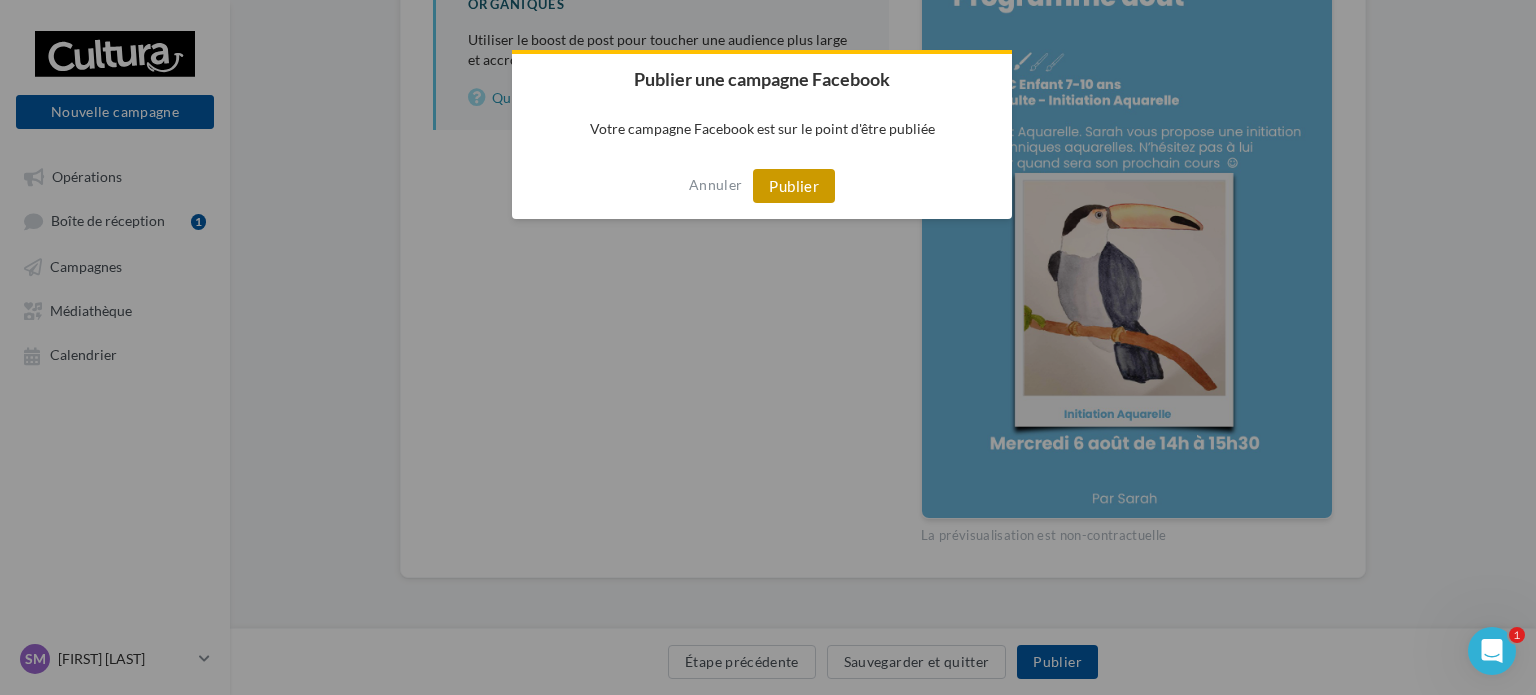 click on "Publier" at bounding box center (794, 186) 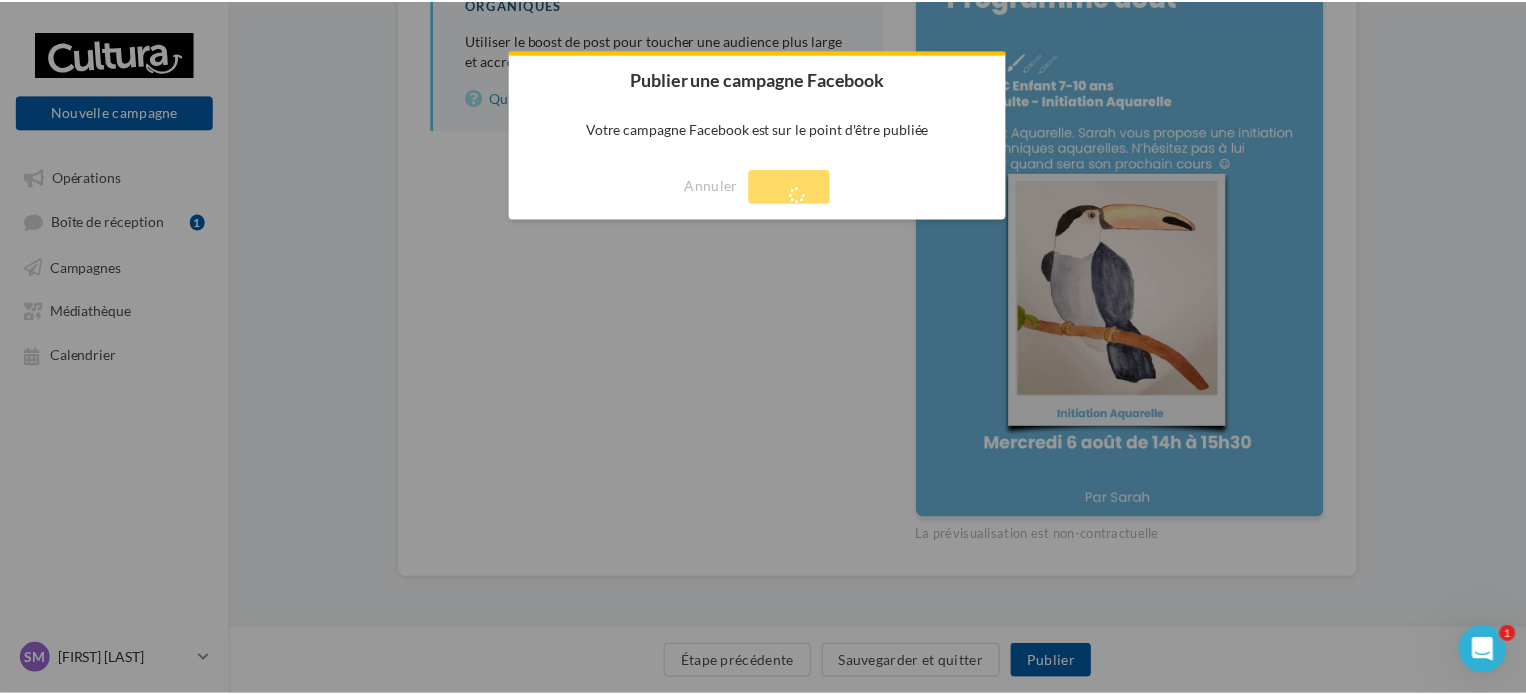 scroll, scrollTop: 32, scrollLeft: 0, axis: vertical 